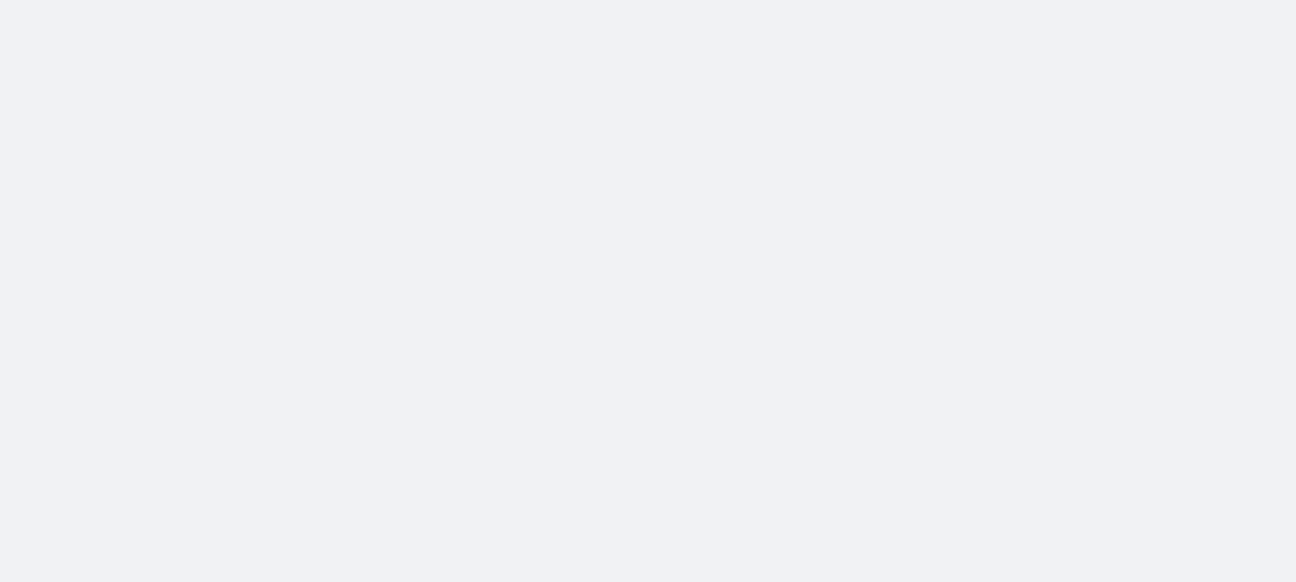 scroll, scrollTop: 0, scrollLeft: 0, axis: both 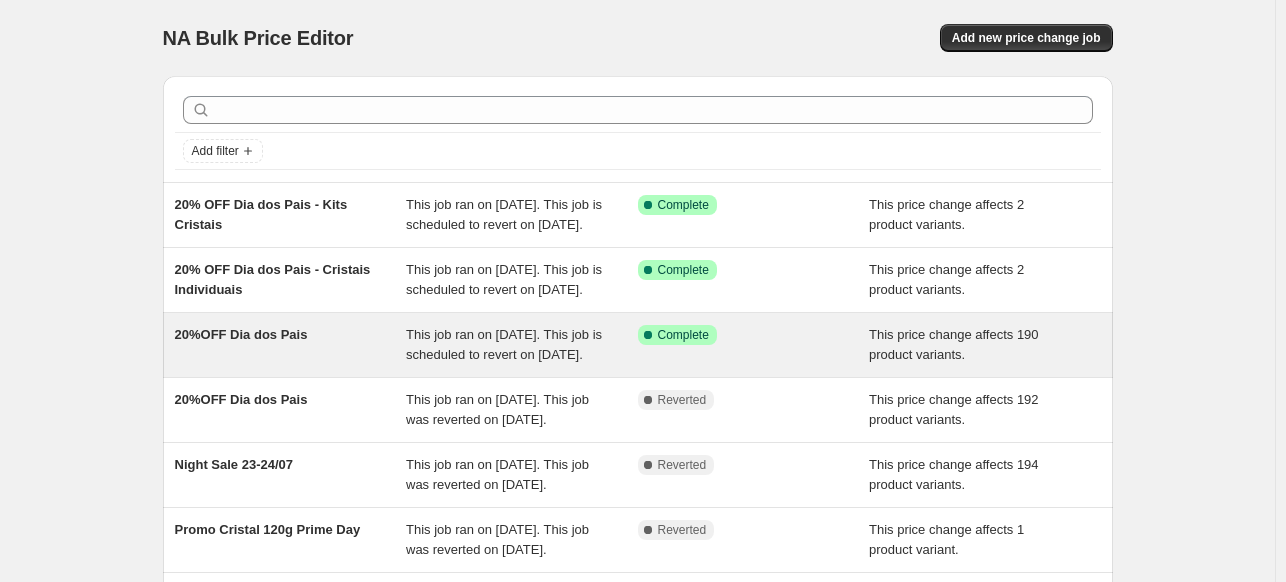click on "20%OFF Dia dos Pais" at bounding box center (291, 345) 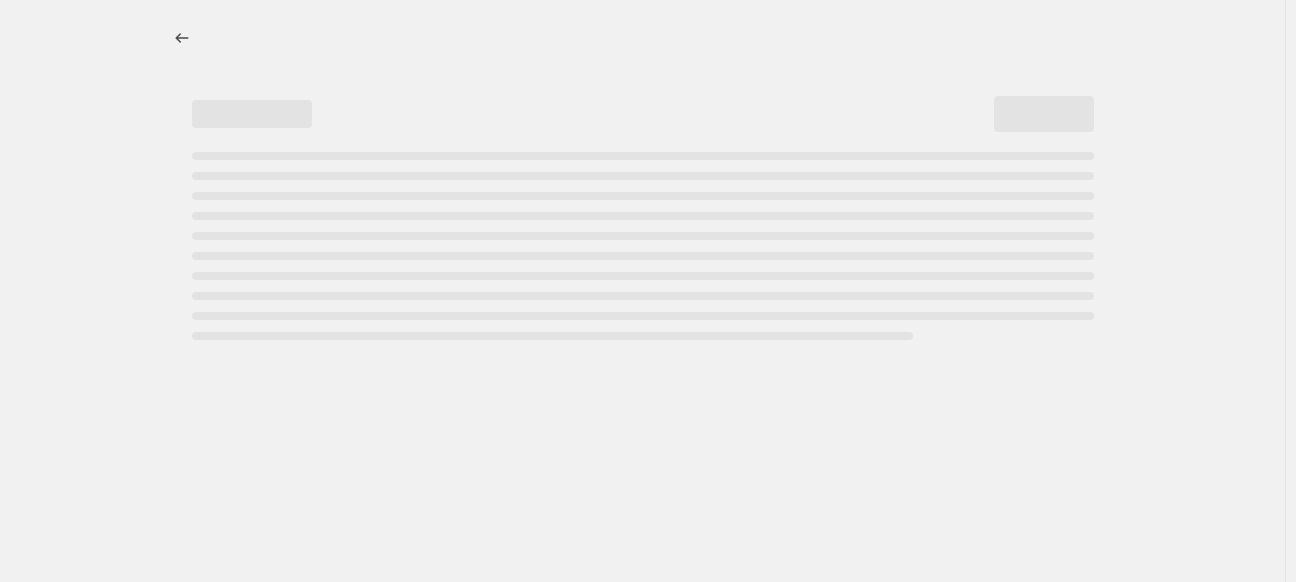 select on "pcap" 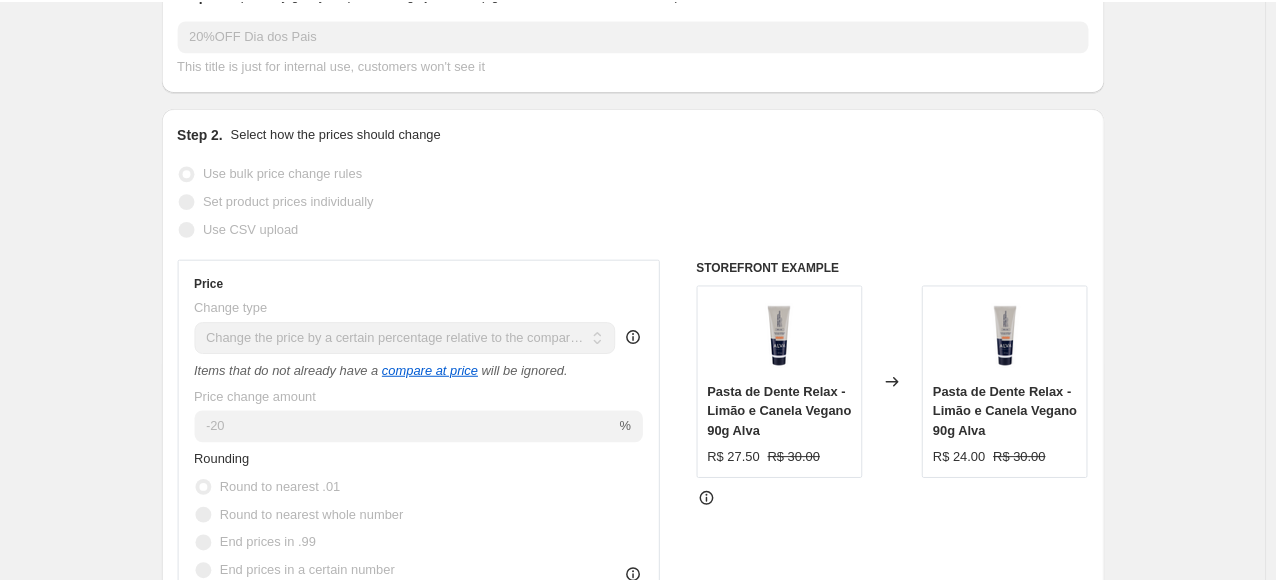 scroll, scrollTop: 0, scrollLeft: 0, axis: both 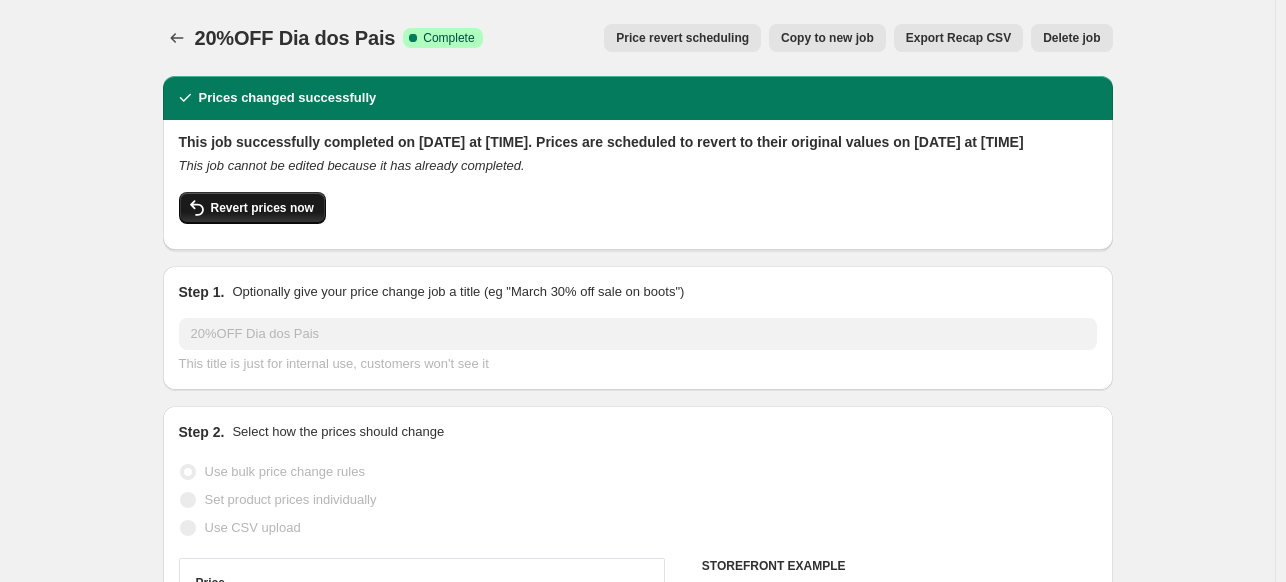 click on "Revert prices now" at bounding box center [262, 208] 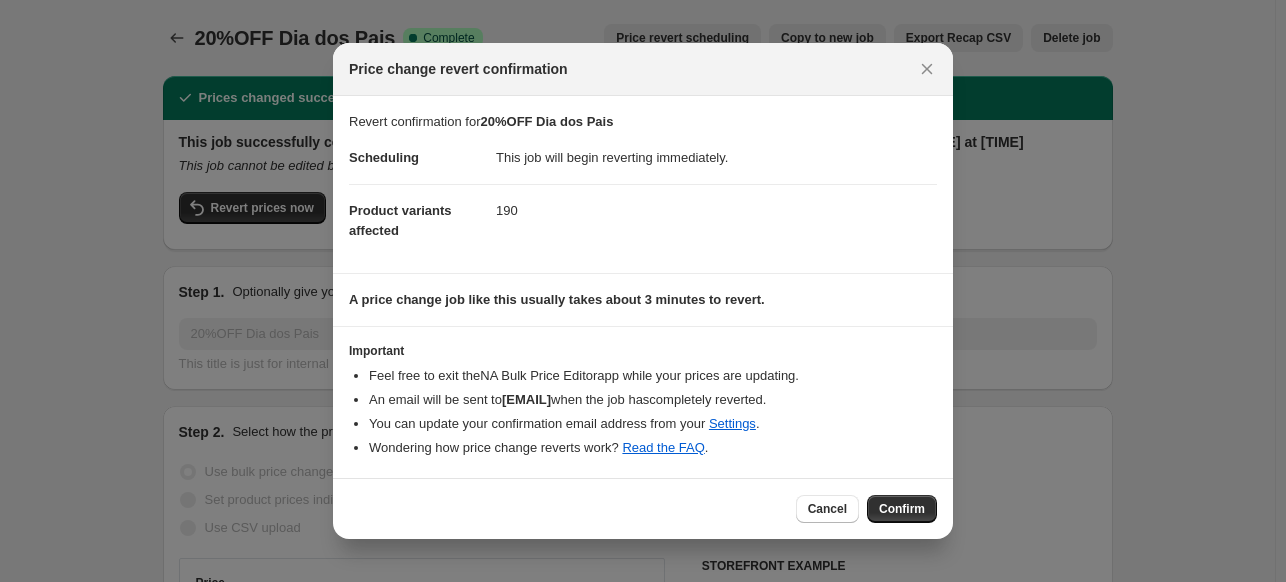 click on "Confirm" at bounding box center (902, 509) 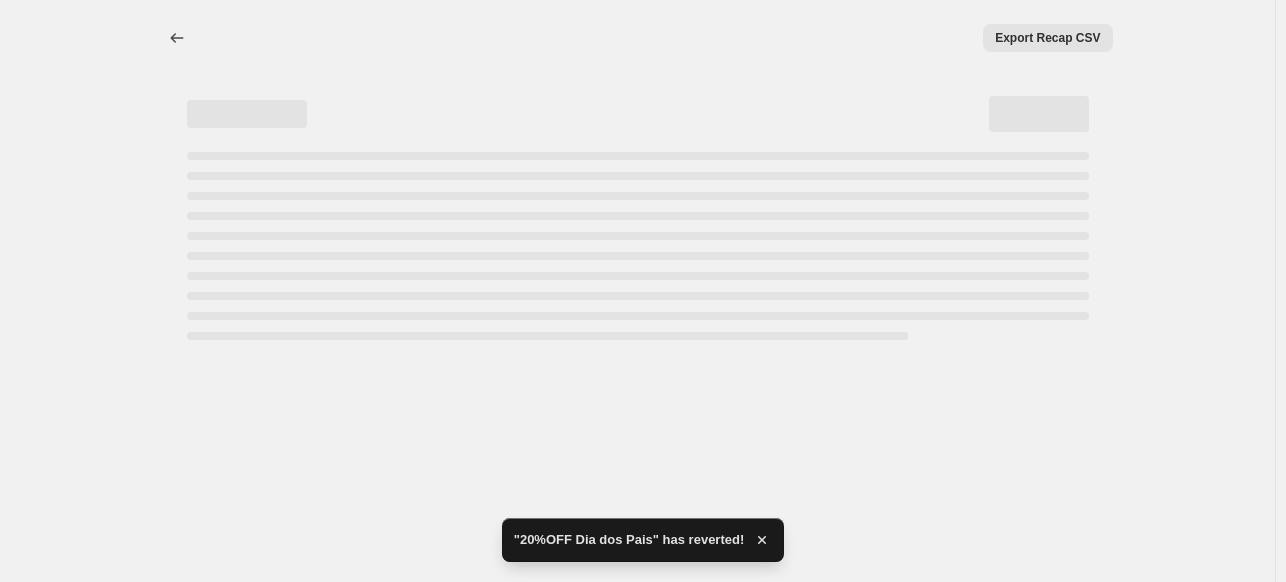 select on "pcap" 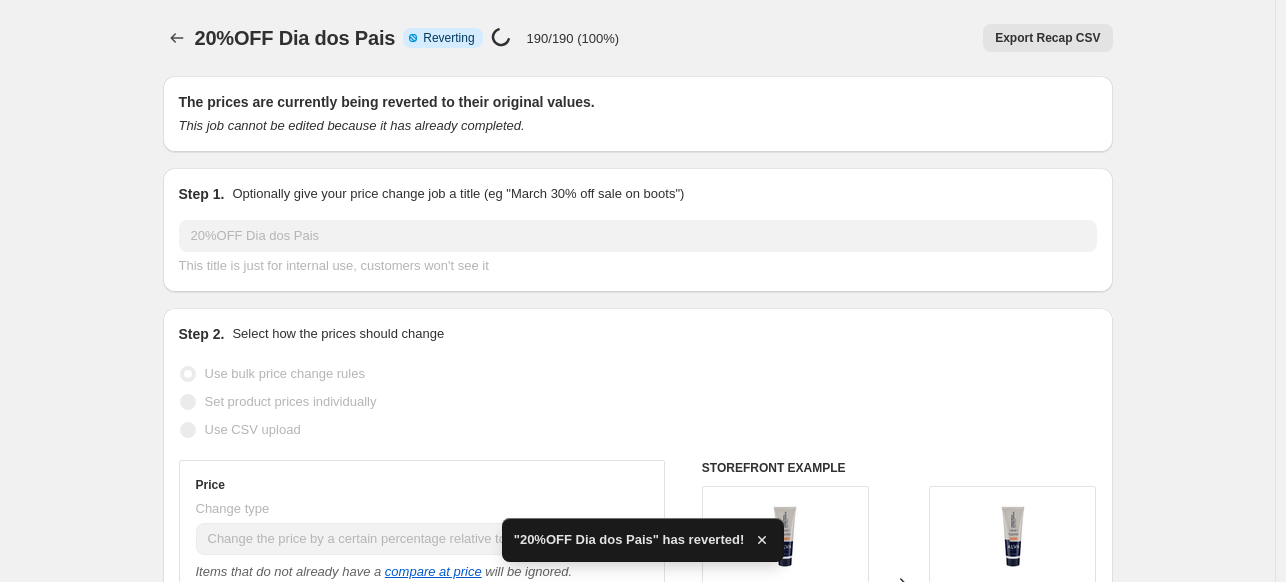 checkbox on "true" 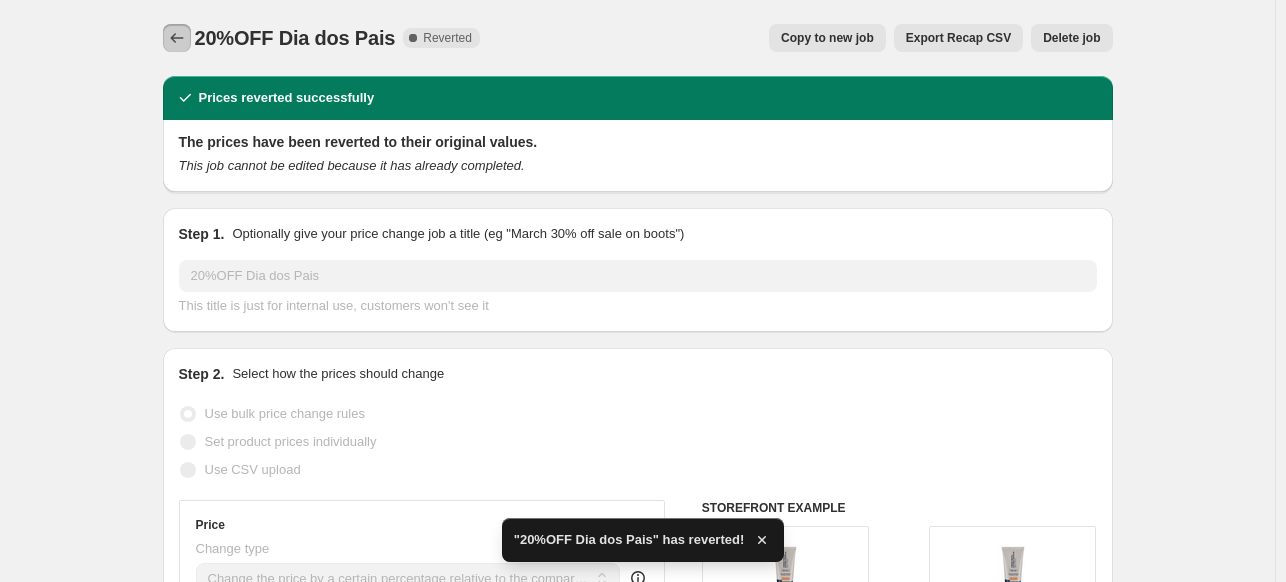 click 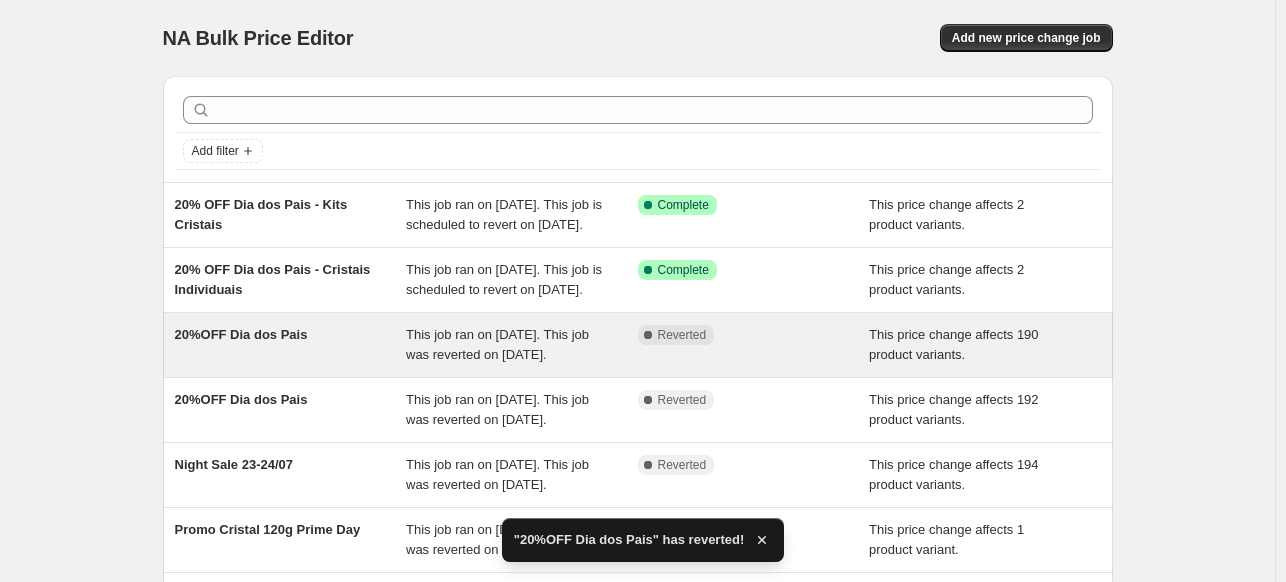 click on "This job ran on 5 de agosto de 2025. This job was reverted on 5 de agosto de 2025." at bounding box center (522, 345) 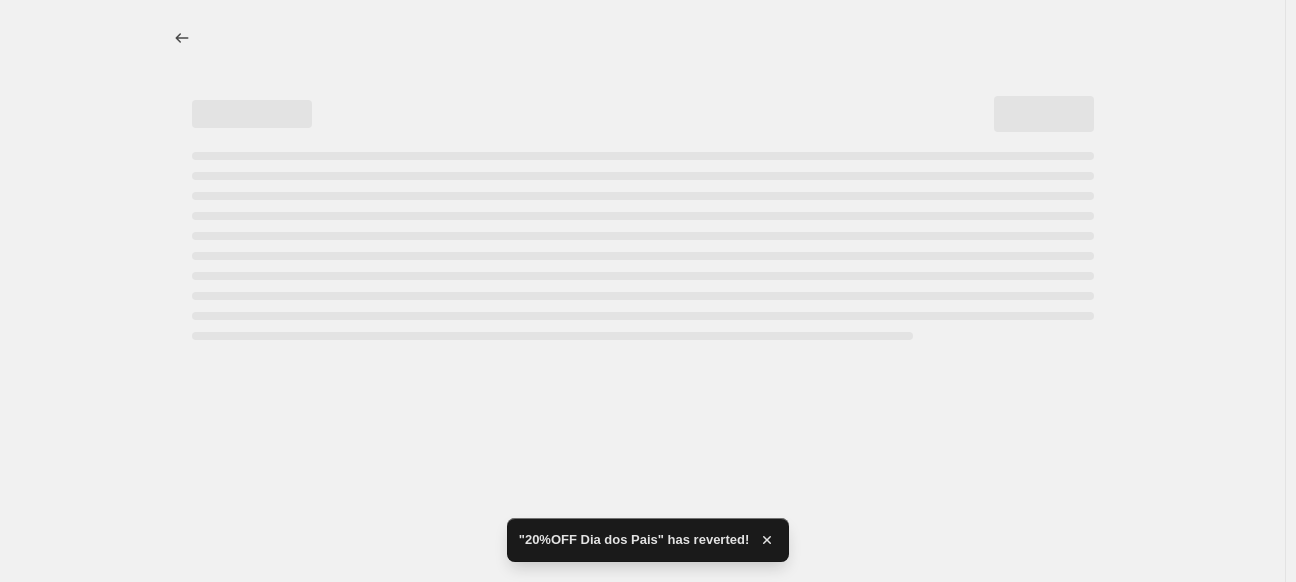 select on "pcap" 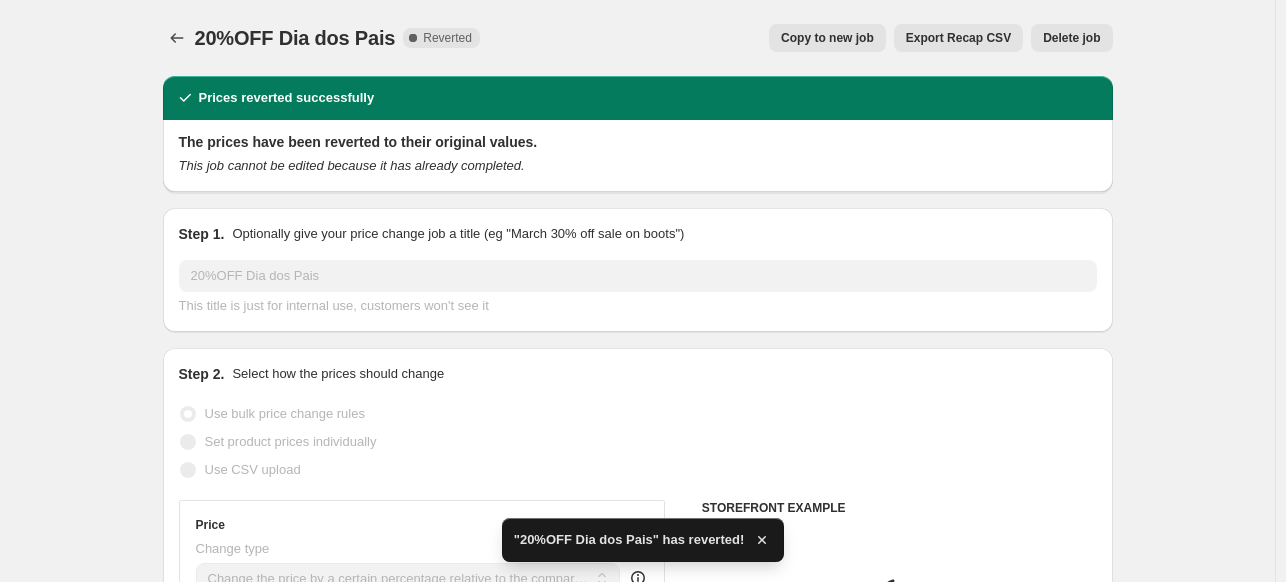 click on "Delete job" at bounding box center (1071, 38) 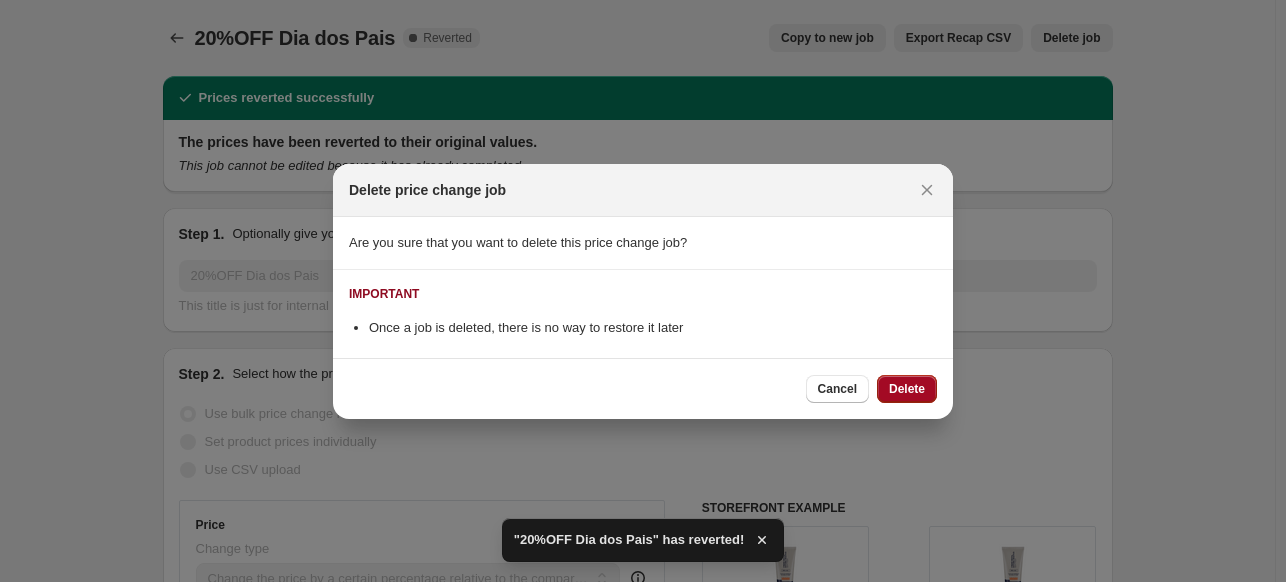 click on "Delete" at bounding box center (907, 389) 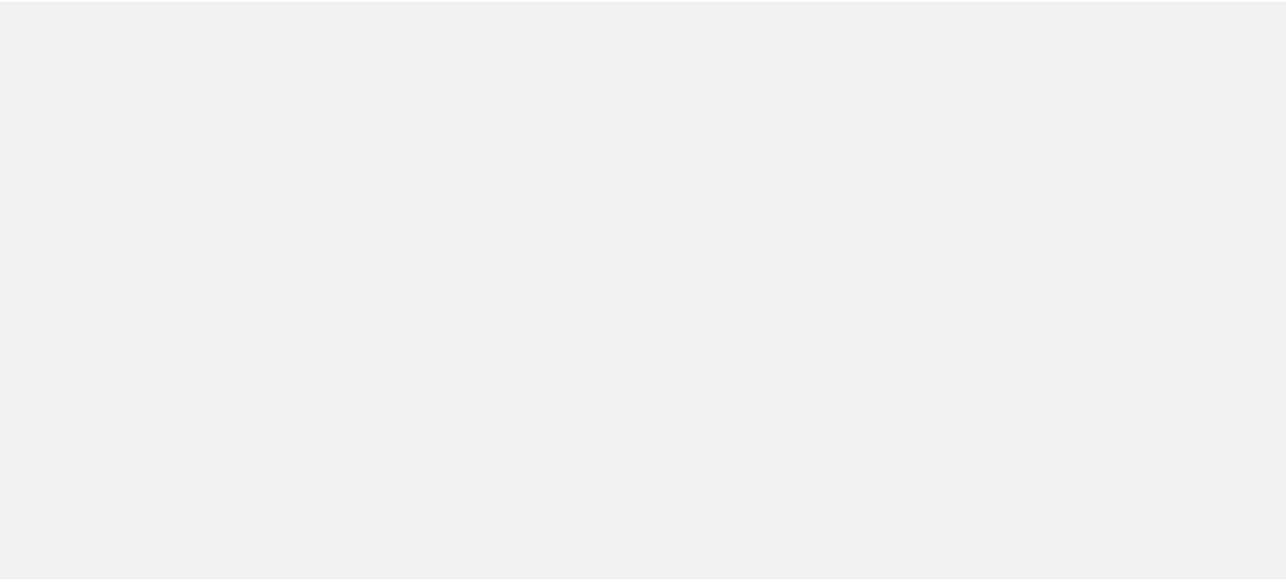 scroll, scrollTop: 0, scrollLeft: 0, axis: both 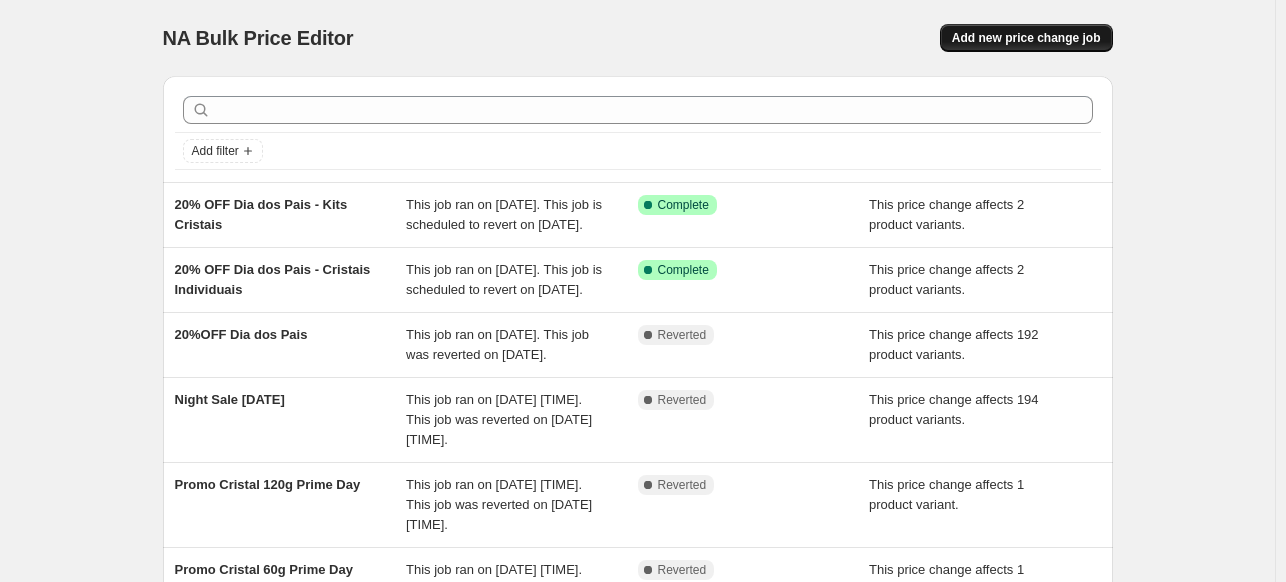 click on "Add new price change job" at bounding box center [1026, 38] 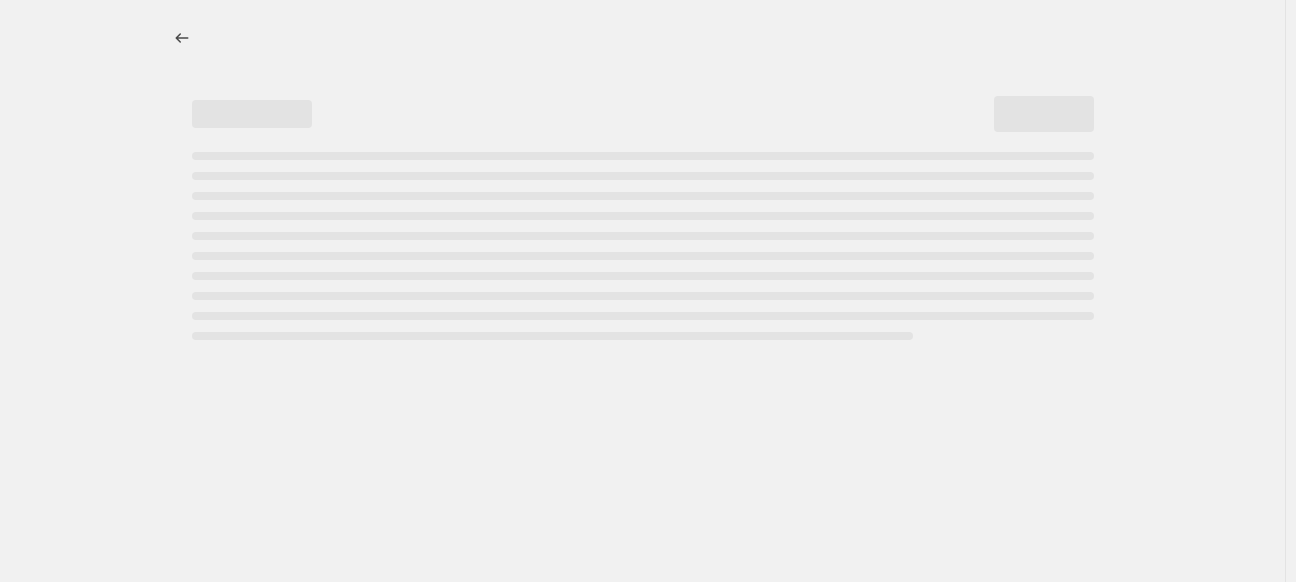 select on "percentage" 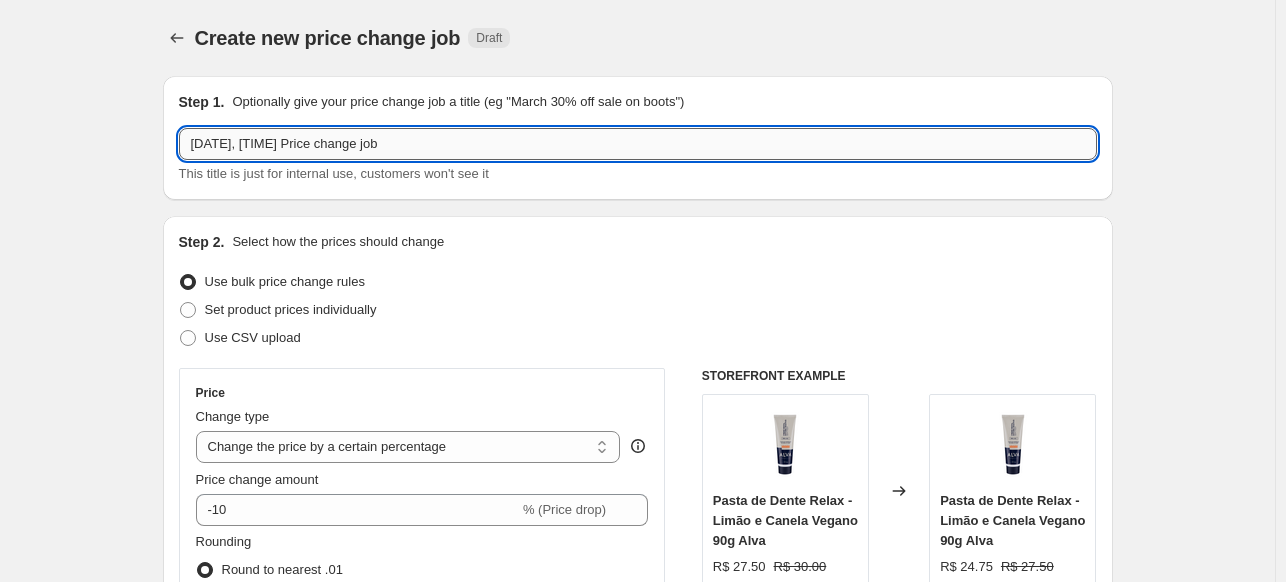 click on "5 de ago. de 2025, 16:29:08 Price change job" at bounding box center (638, 144) 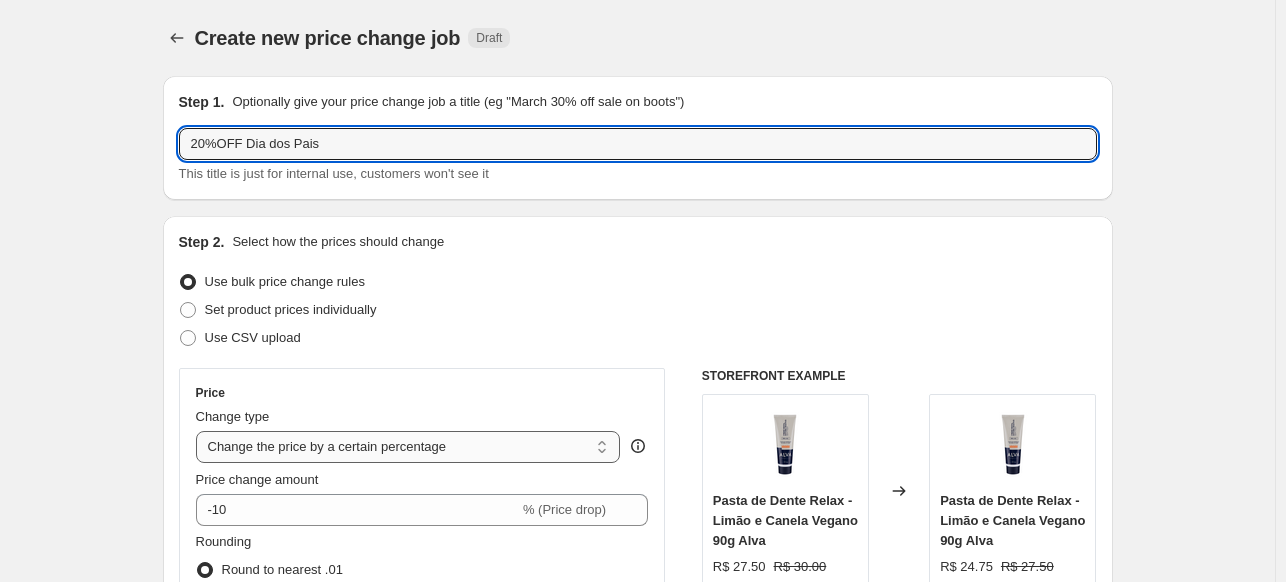 type on "20%OFF Dia dos Pais" 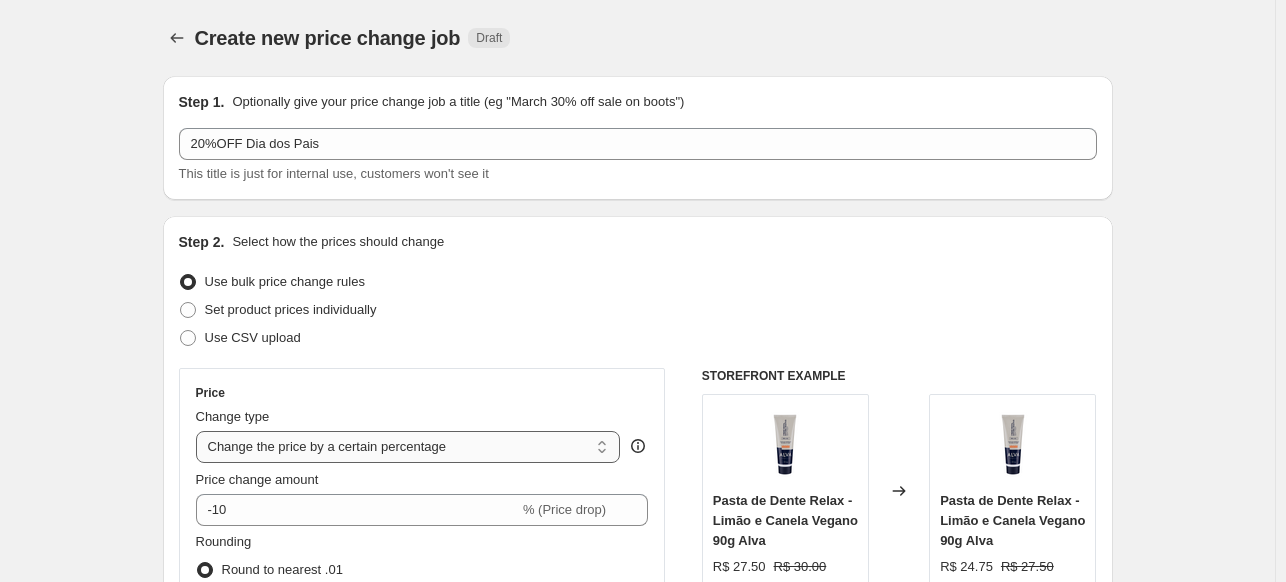 click on "Change the price to a certain amount Change the price by a certain amount Change the price by a certain percentage Change the price to the current compare at price (price before sale) Change the price by a certain amount relative to the compare at price Change the price by a certain percentage relative to the compare at price Don't change the price Change the price by a certain percentage relative to the cost per item Change price to certain cost margin" at bounding box center [408, 447] 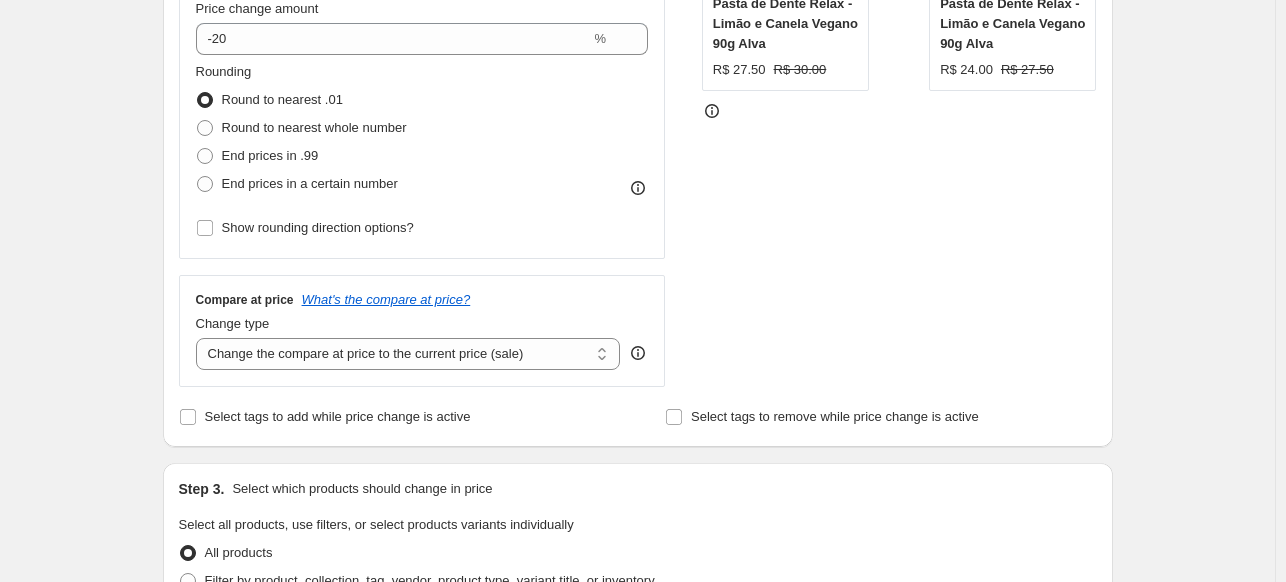 scroll, scrollTop: 500, scrollLeft: 0, axis: vertical 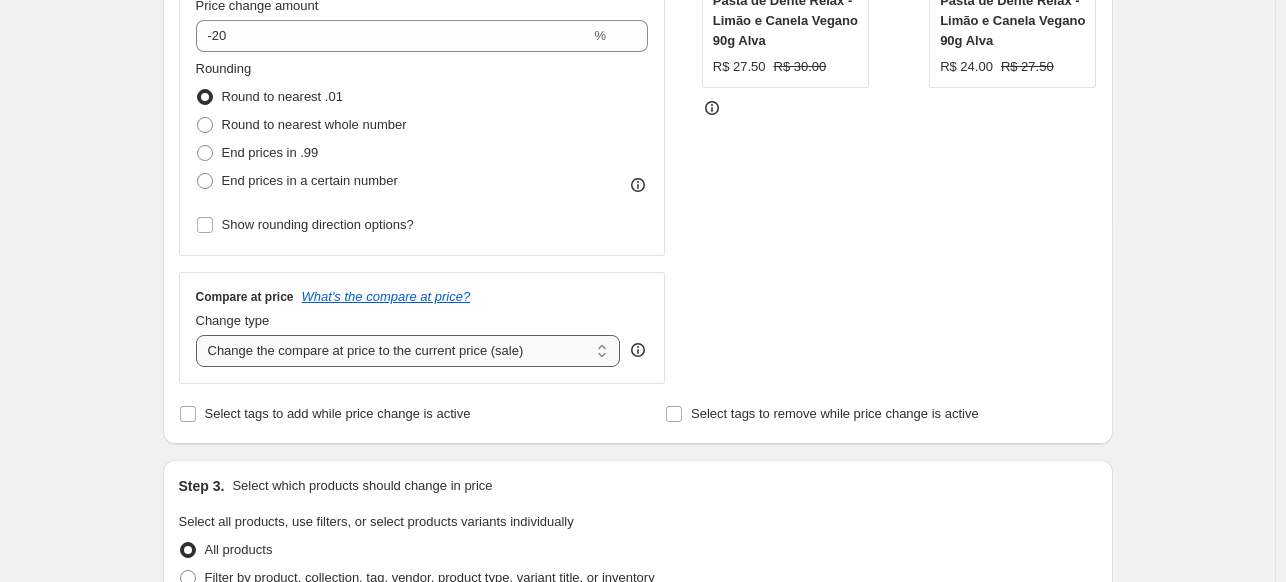 click on "Change the compare at price to the current price (sale) Change the compare at price to a certain amount Change the compare at price by a certain amount Change the compare at price by a certain percentage Change the compare at price by a certain amount relative to the actual price Change the compare at price by a certain percentage relative to the actual price Don't change the compare at price Remove the compare at price" at bounding box center [408, 351] 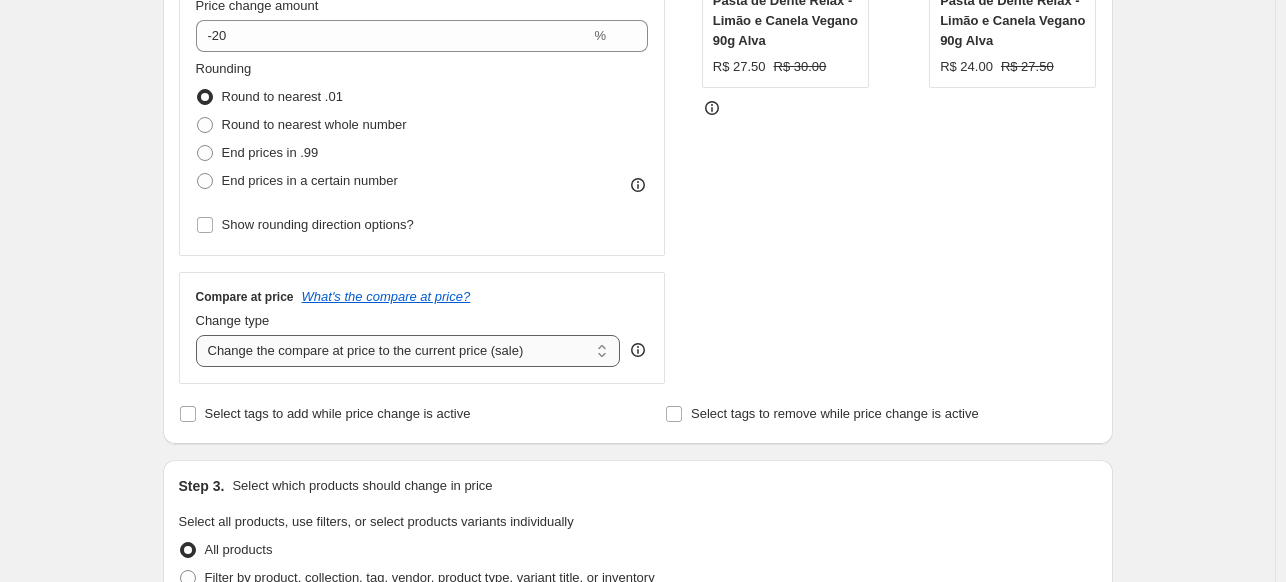 click on "Change the compare at price to the current price (sale) Change the compare at price to a certain amount Change the compare at price by a certain amount Change the compare at price by a certain percentage Change the compare at price by a certain amount relative to the actual price Change the compare at price by a certain percentage relative to the actual price Don't change the compare at price Remove the compare at price" at bounding box center (408, 351) 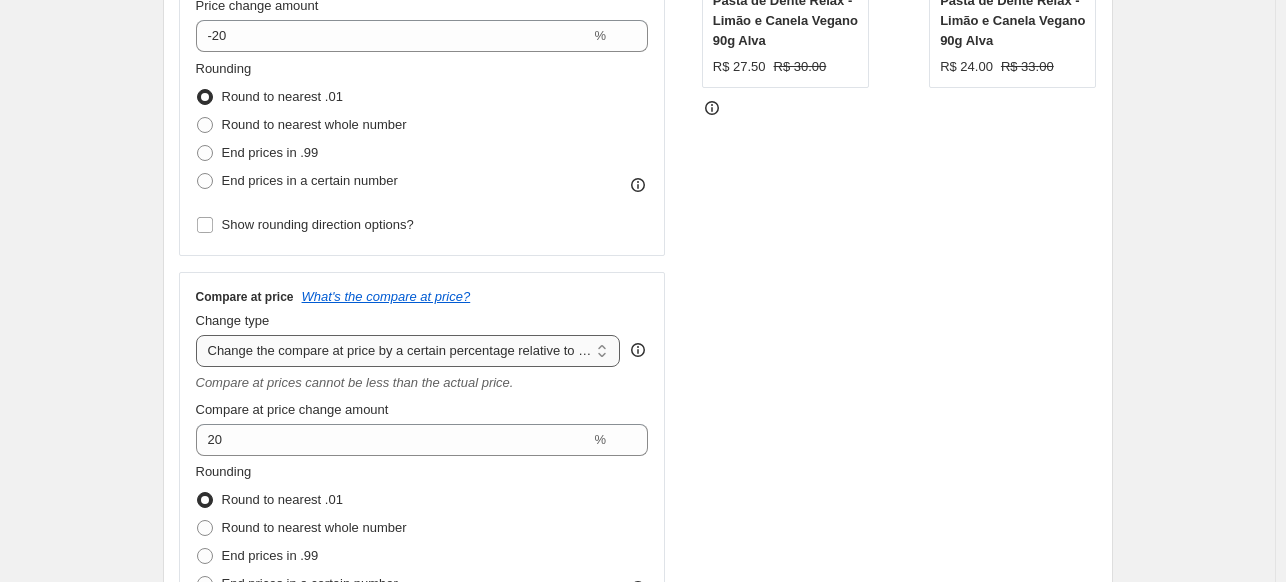 click on "Change the compare at price to the current price (sale) Change the compare at price to a certain amount Change the compare at price by a certain amount Change the compare at price by a certain percentage Change the compare at price by a certain amount relative to the actual price Change the compare at price by a certain percentage relative to the actual price Don't change the compare at price Remove the compare at price" at bounding box center [408, 351] 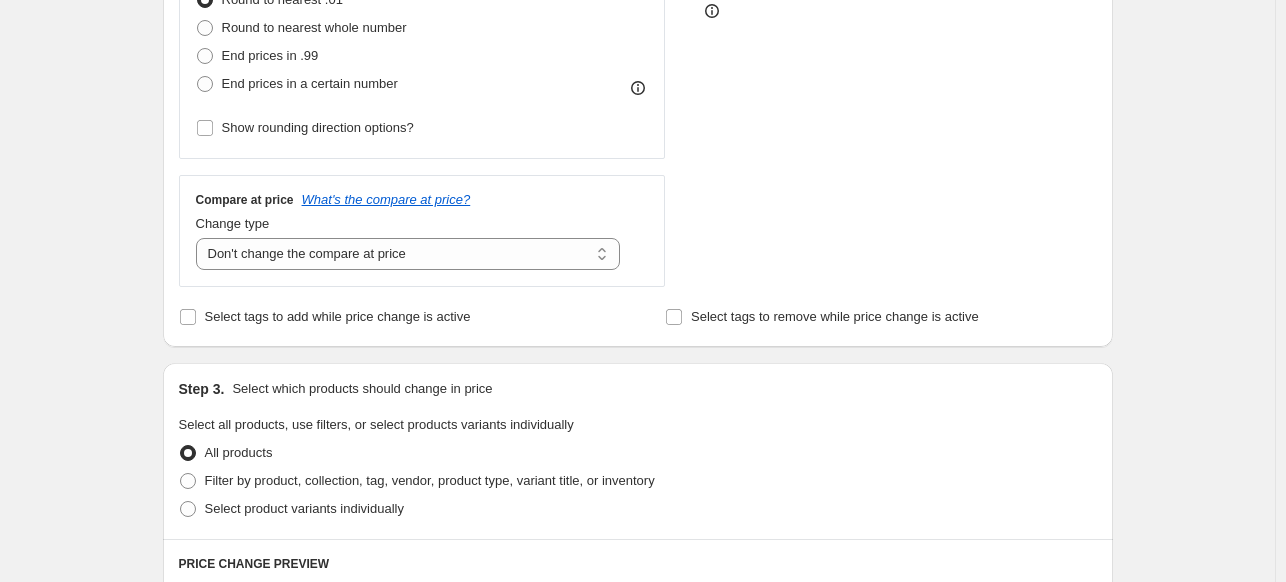 scroll, scrollTop: 800, scrollLeft: 0, axis: vertical 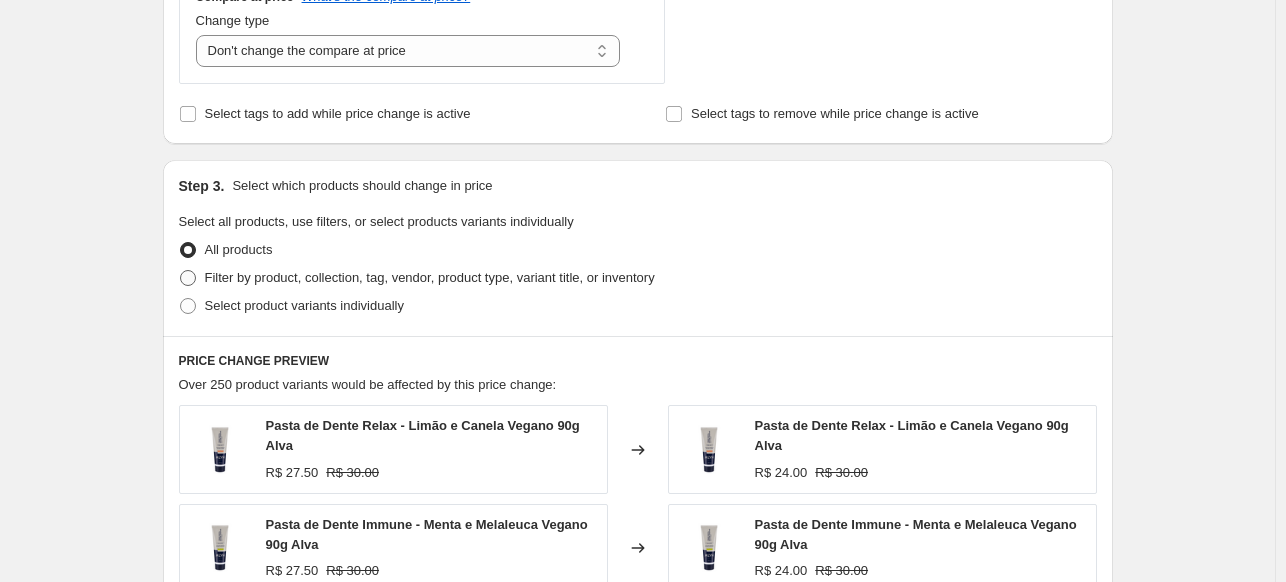 click on "Filter by product, collection, tag, vendor, product type, variant title, or inventory" at bounding box center [430, 277] 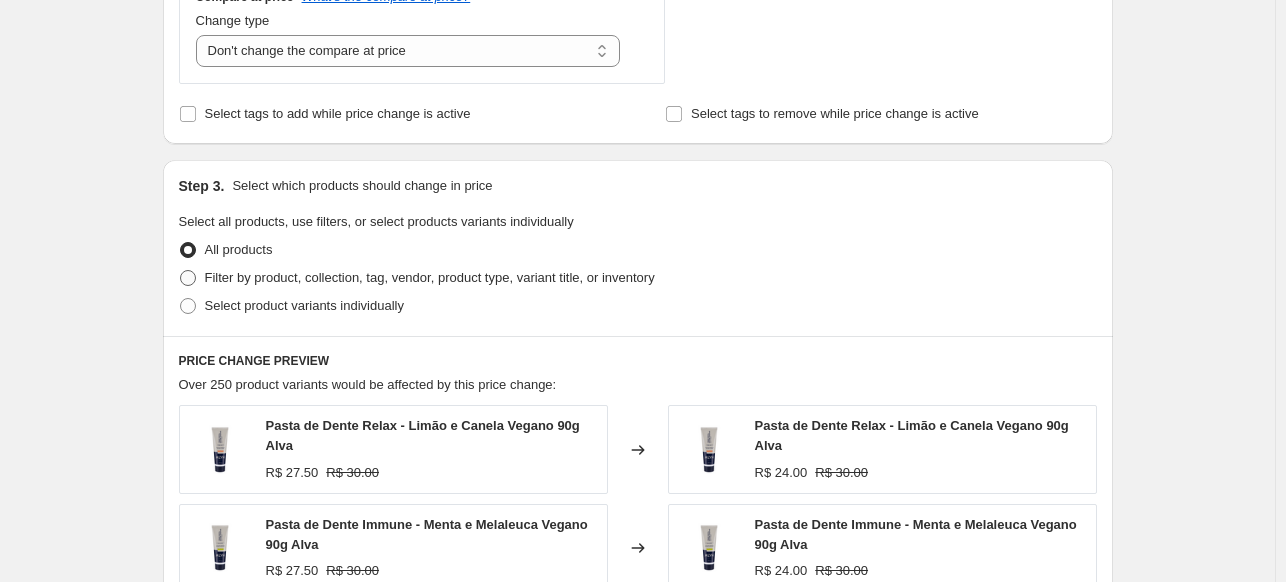 radio on "true" 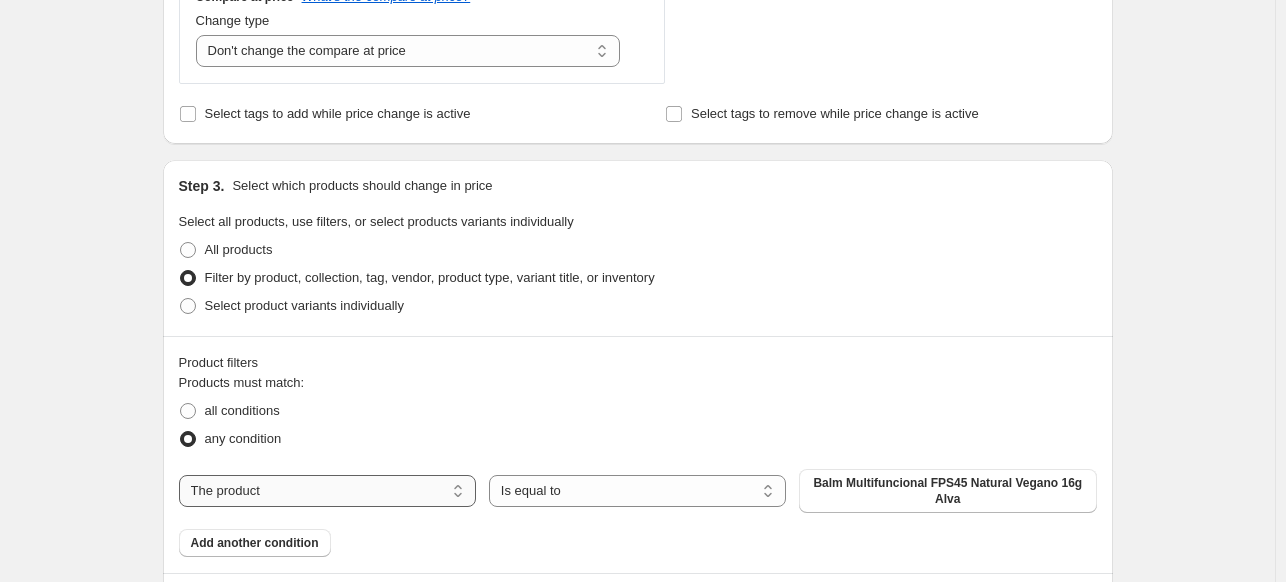 click on "The product The product's collection The product's tag The product's vendor The product's type The product's status The variant's title Inventory quantity" at bounding box center [327, 491] 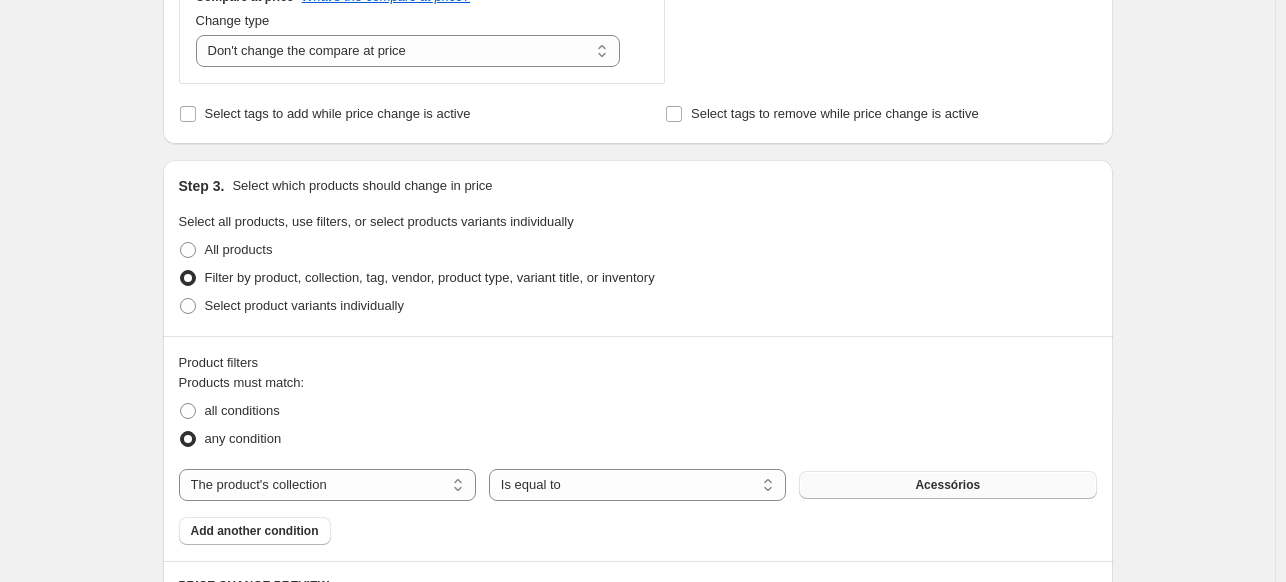 click on "Acessórios" at bounding box center [947, 485] 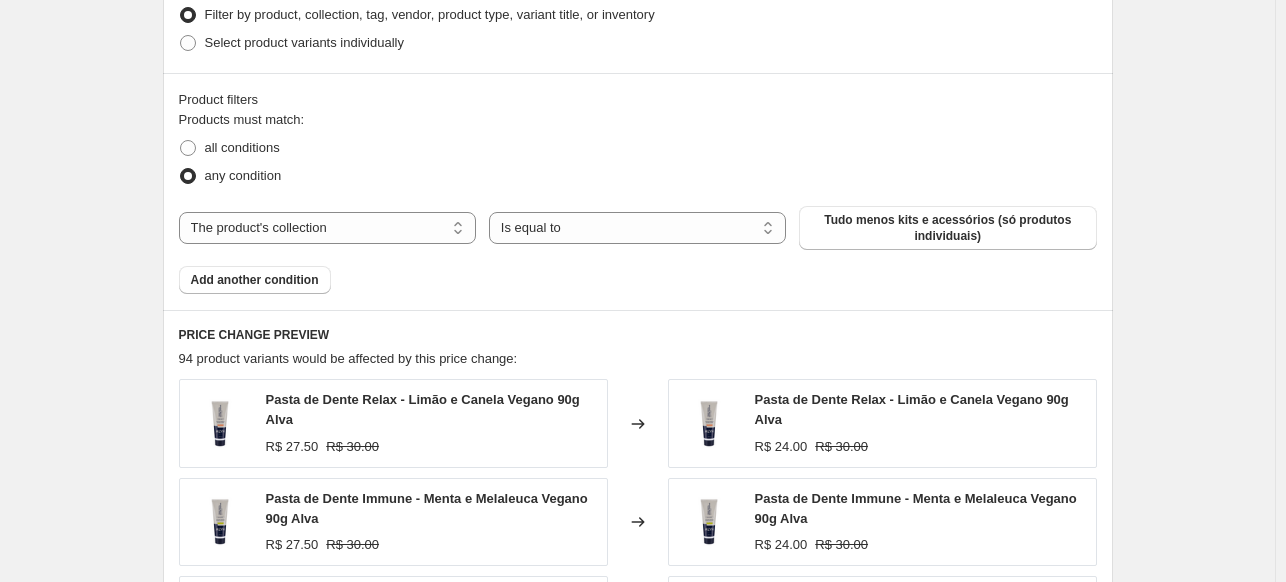 scroll, scrollTop: 1100, scrollLeft: 0, axis: vertical 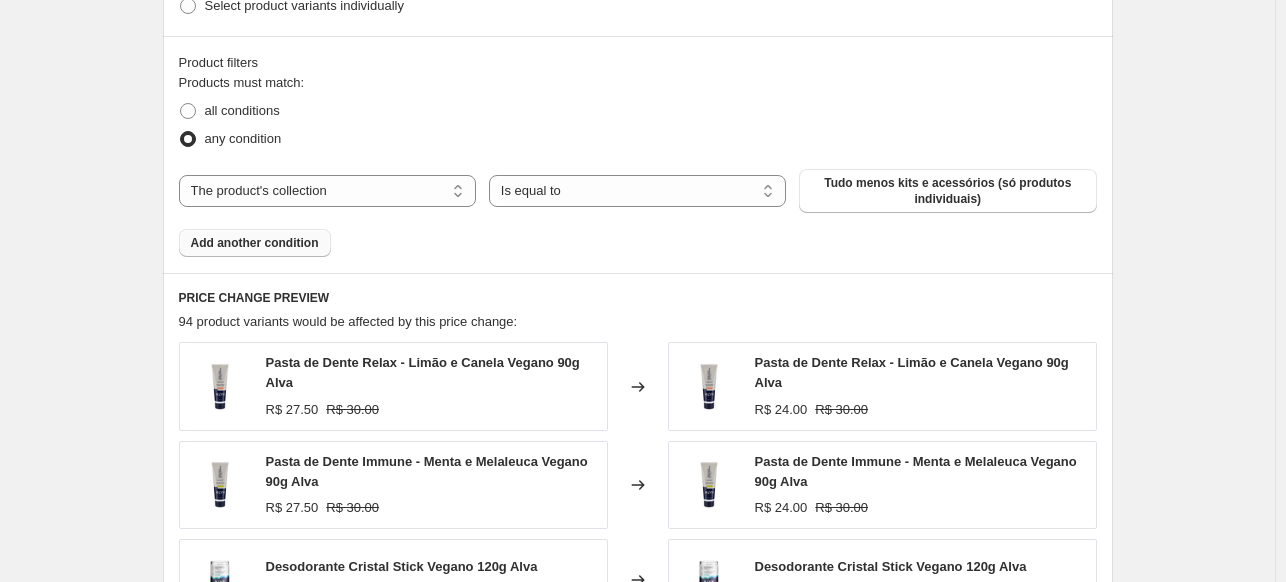 click on "Add another condition" at bounding box center [255, 243] 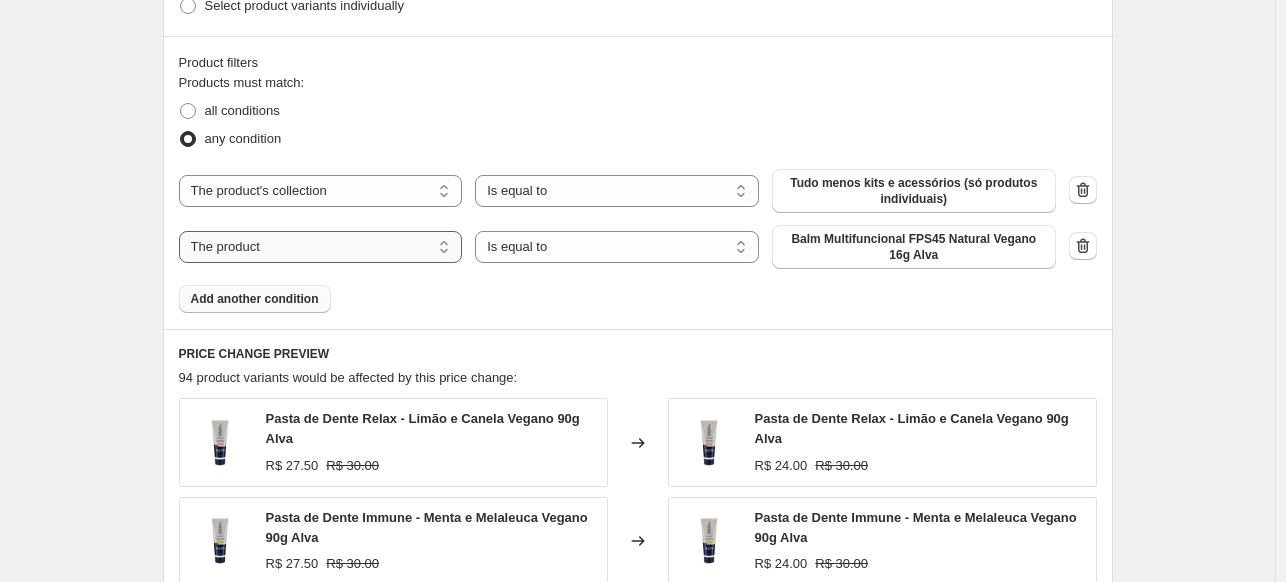 click on "The product The product's collection The product's tag The product's vendor The product's type The product's status The variant's title Inventory quantity" at bounding box center [321, 247] 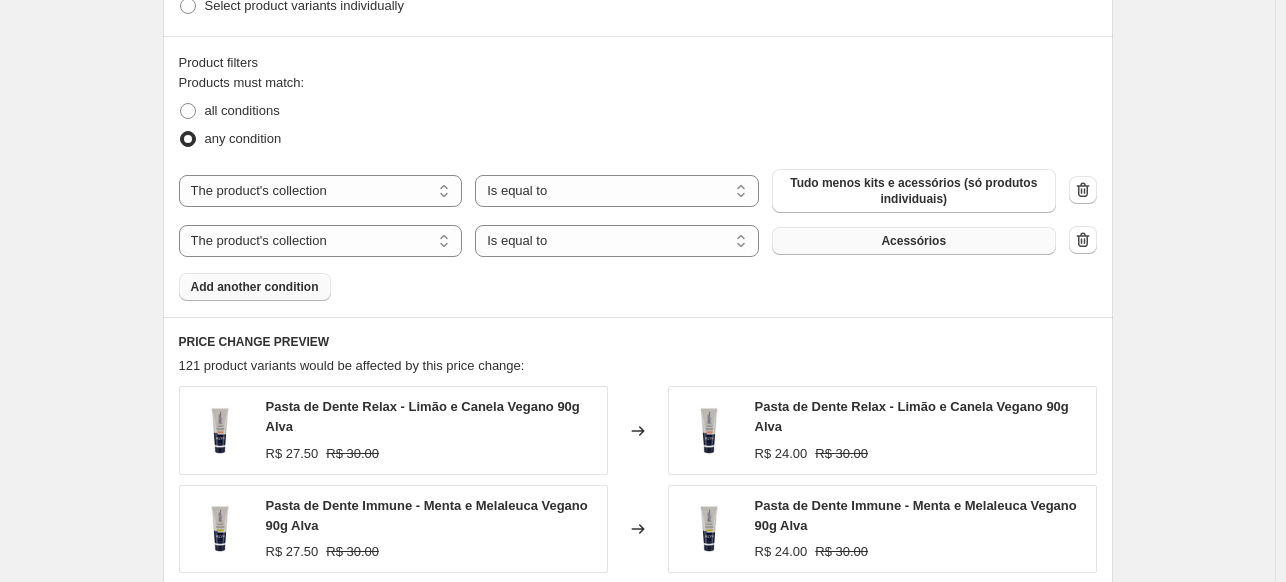 click on "Acessórios" at bounding box center (913, 241) 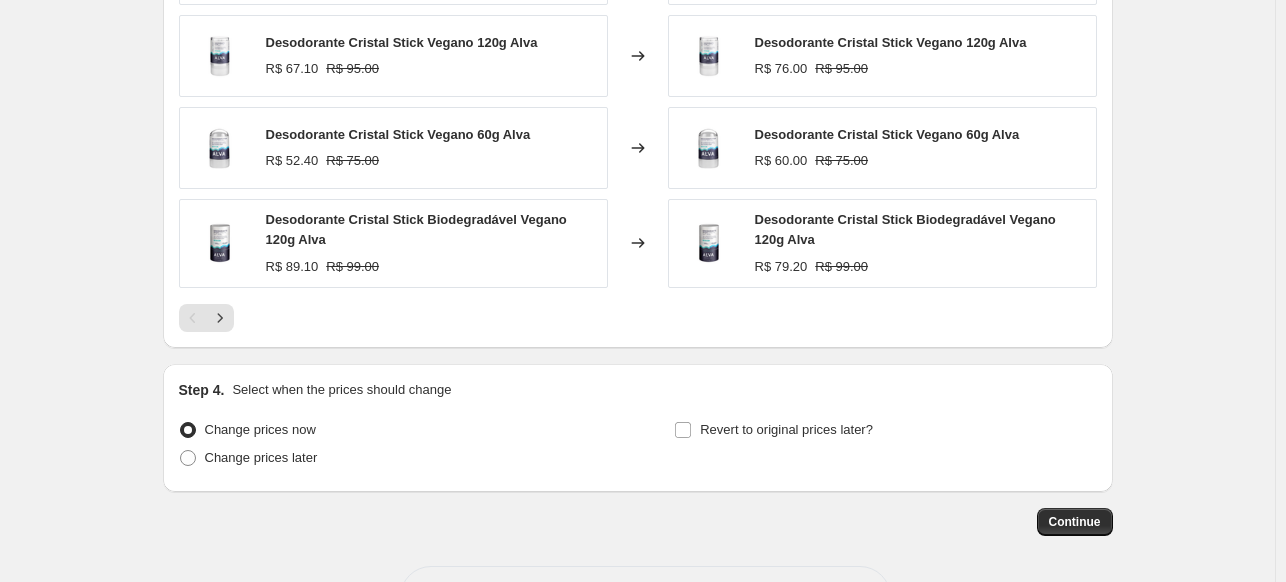 scroll, scrollTop: 1741, scrollLeft: 0, axis: vertical 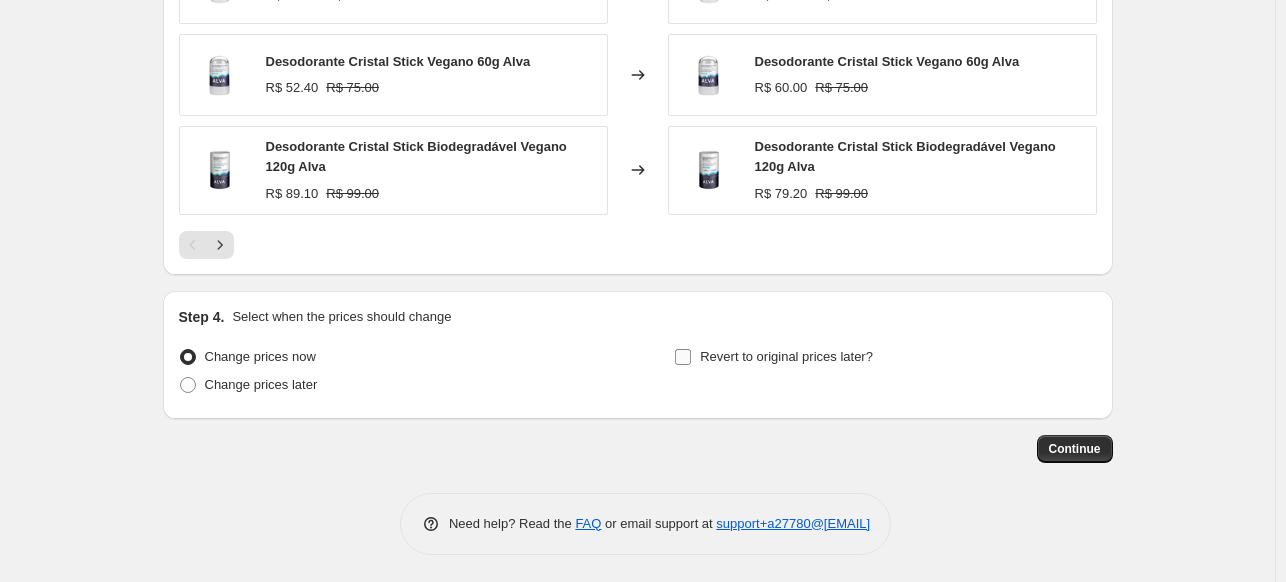 click on "Revert to original prices later?" at bounding box center (773, 357) 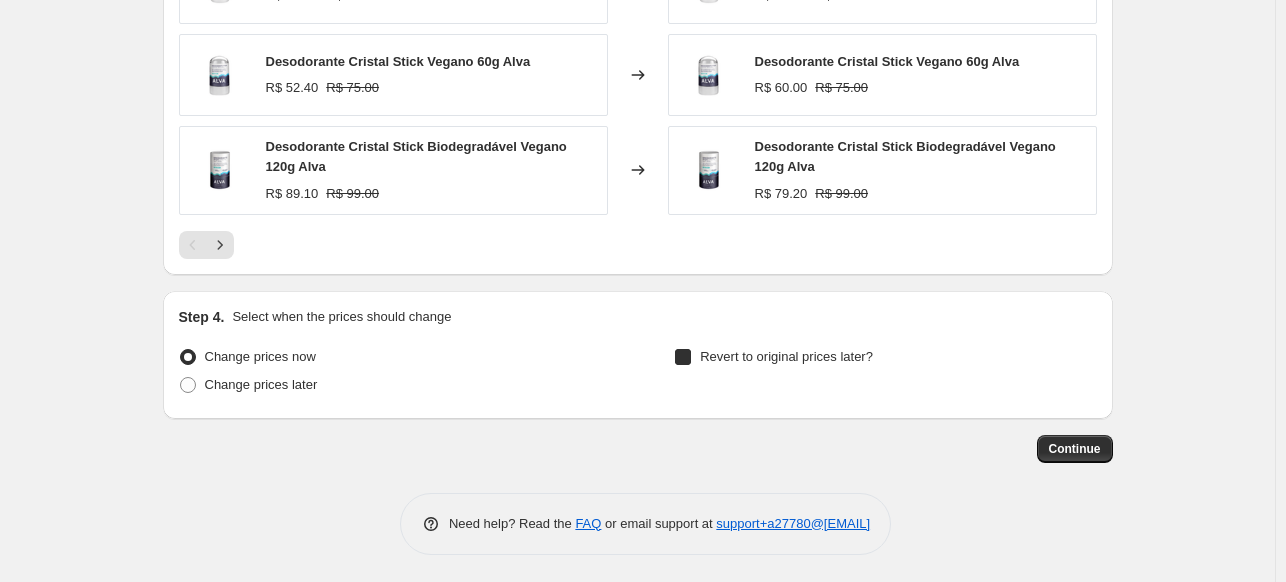 checkbox on "true" 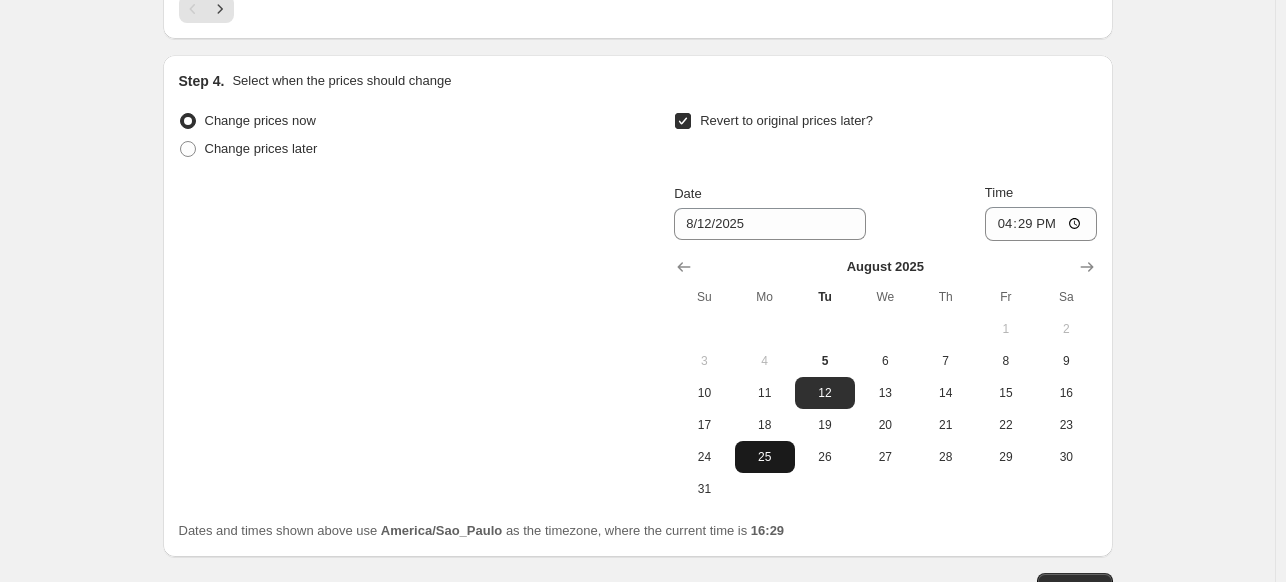 scroll, scrollTop: 2115, scrollLeft: 0, axis: vertical 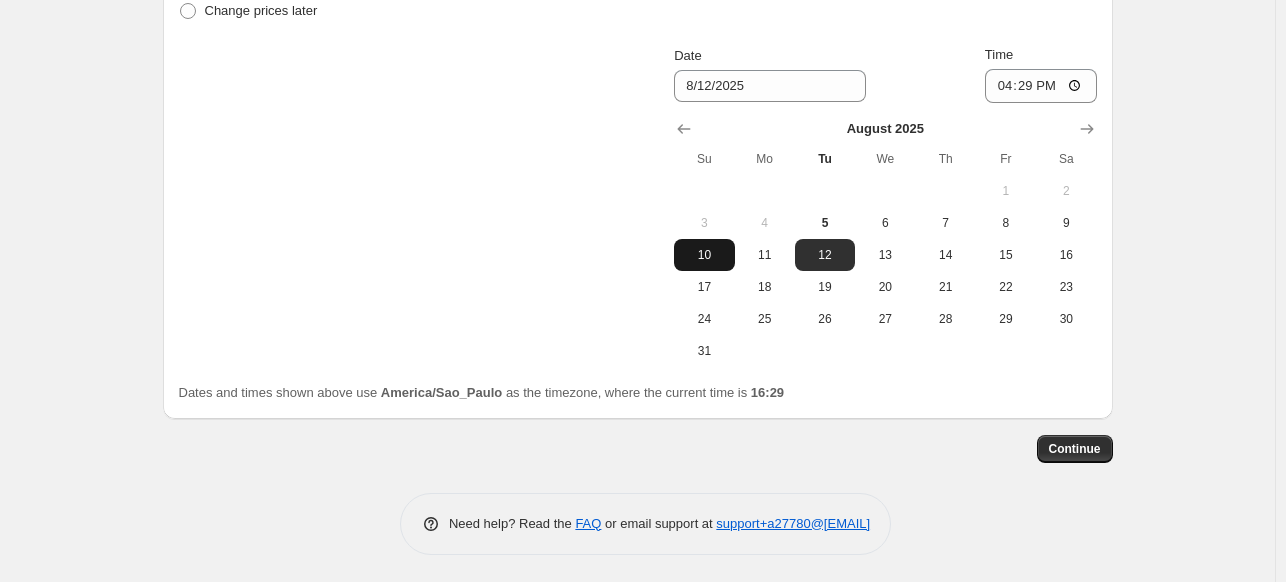 click on "10" at bounding box center (704, 255) 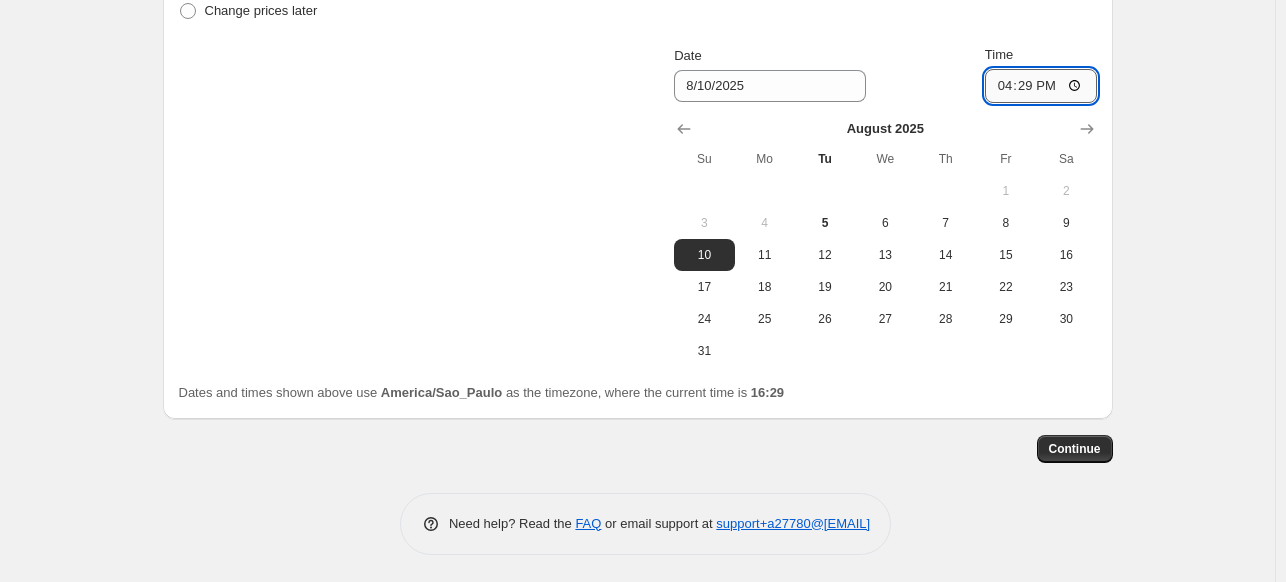 click on "16:29" at bounding box center [1041, 86] 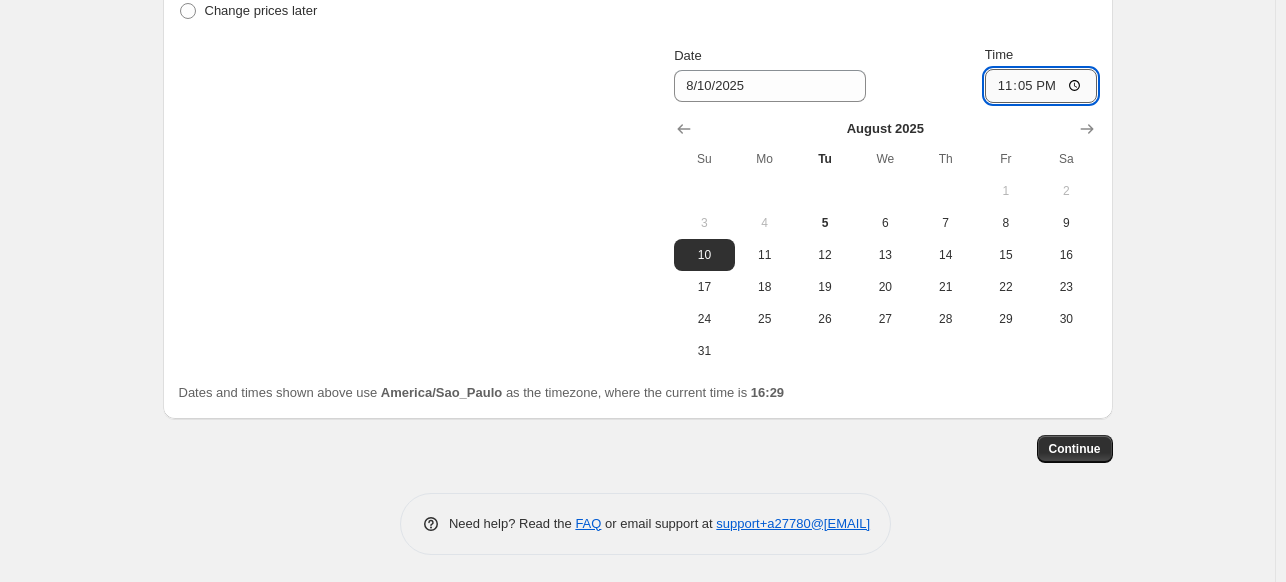 type on "23:59" 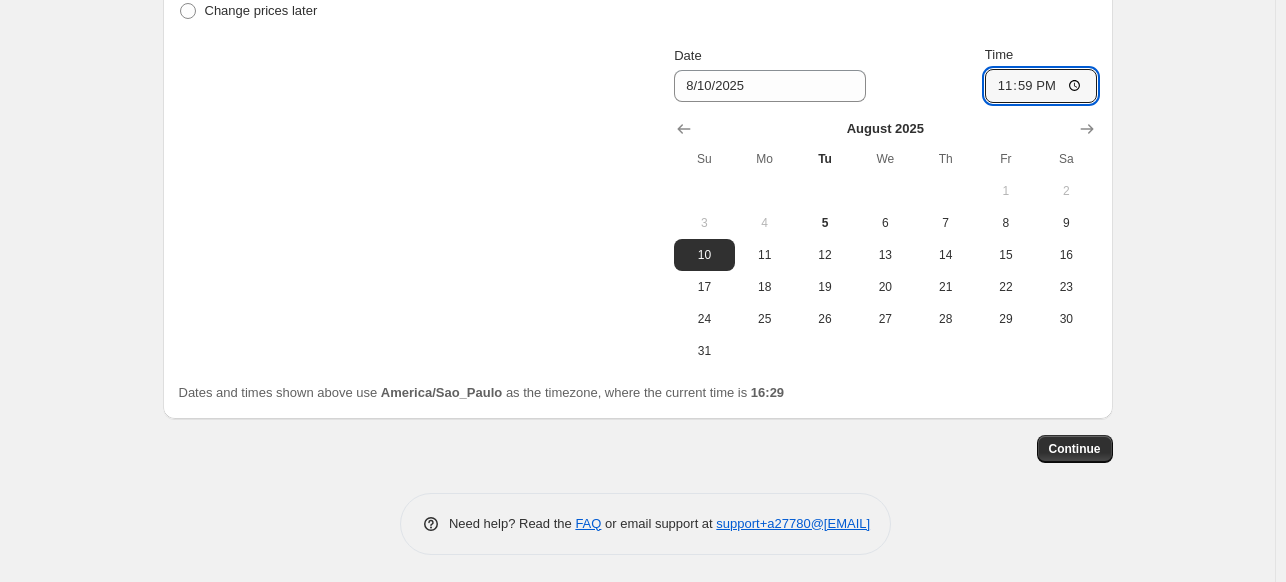 click on "Create new price change job. This page is ready Create new price change job Draft Step 1. Optionally give your price change job a title (eg "March 30% off sale on boots") 20%OFF Dia dos Pais This title is just for internal use, customers won't see it Step 2. Select how the prices should change Use bulk price change rules Set product prices individually Use CSV upload Price Change type Change the price to a certain amount Change the price by a certain amount Change the price by a certain percentage Change the price to the current compare at price (price before sale) Change the price by a certain amount relative to the compare at price Change the price by a certain percentage relative to the compare at price Don't change the price Change the price by a certain percentage relative to the cost per item Change price to certain cost margin Change the price by a certain percentage relative to the compare at price Items that do not already have a   compare at price   will be ignored. Price change amount -20 % Step 3." at bounding box center (637, -765) 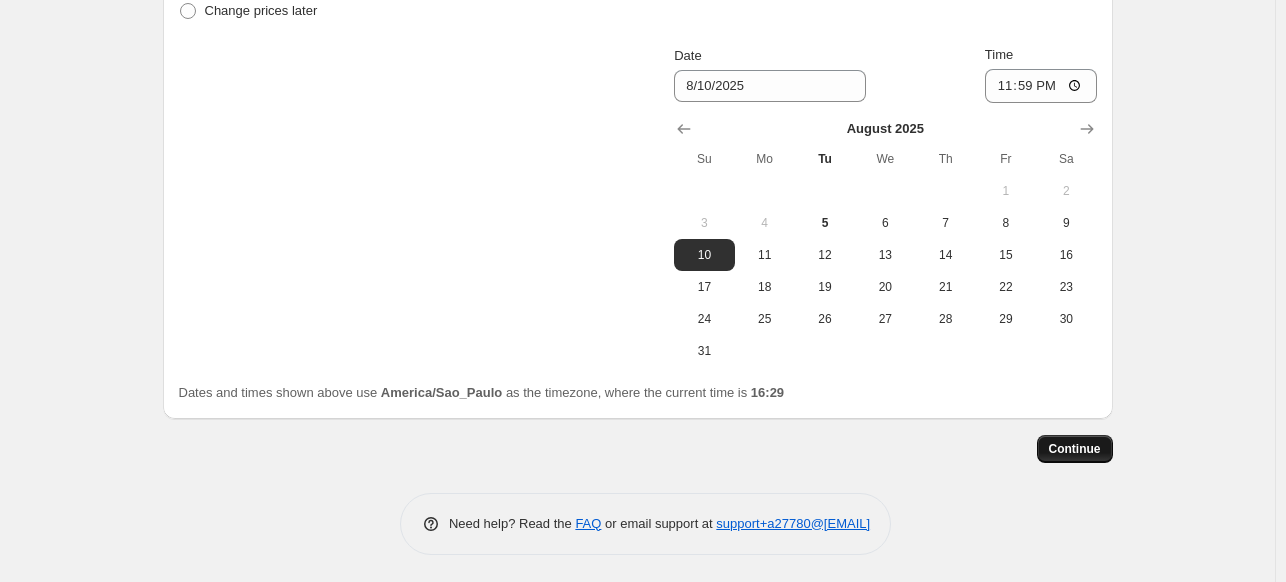 click on "Continue" at bounding box center (1075, 449) 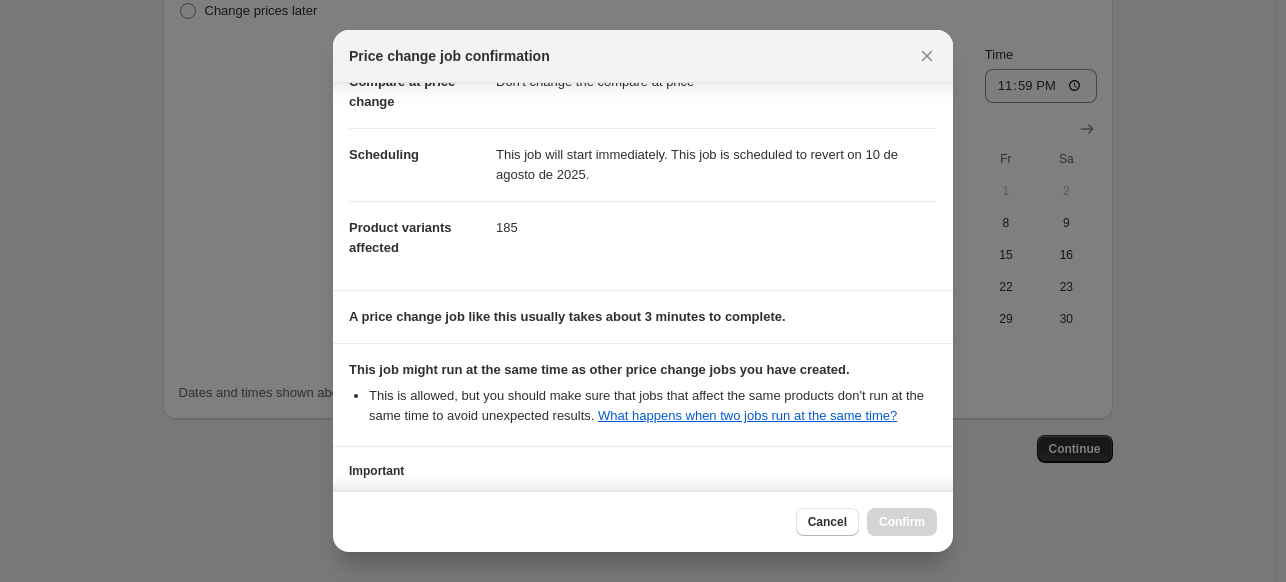 scroll, scrollTop: 297, scrollLeft: 0, axis: vertical 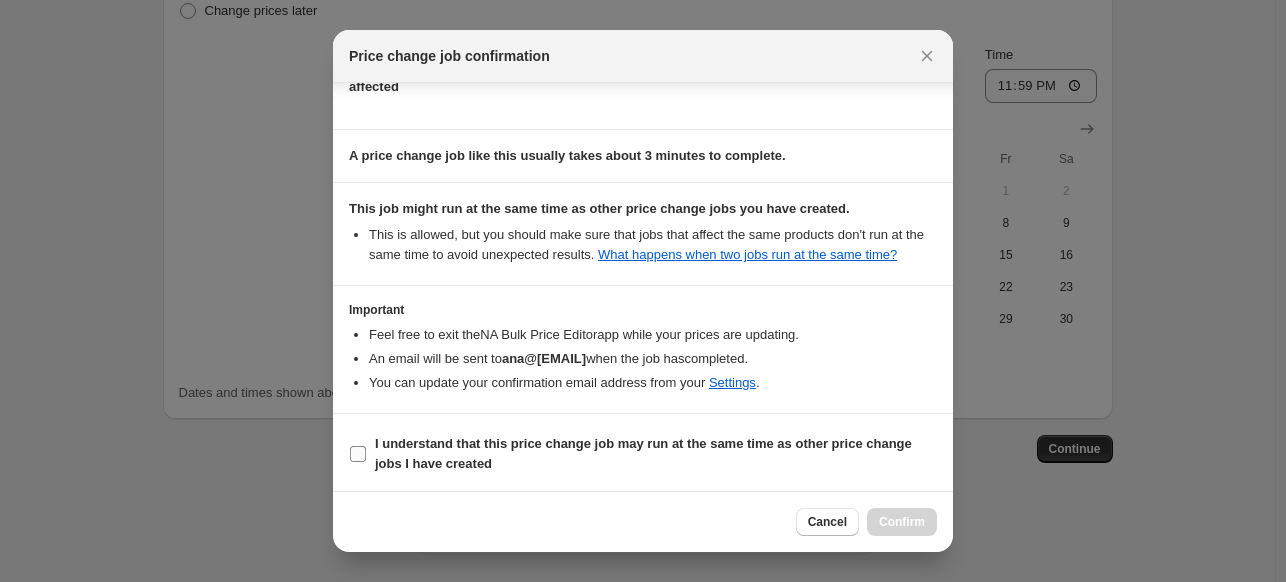click on "I understand that this price change job may run at the same time as other price change jobs I have created" at bounding box center (643, 453) 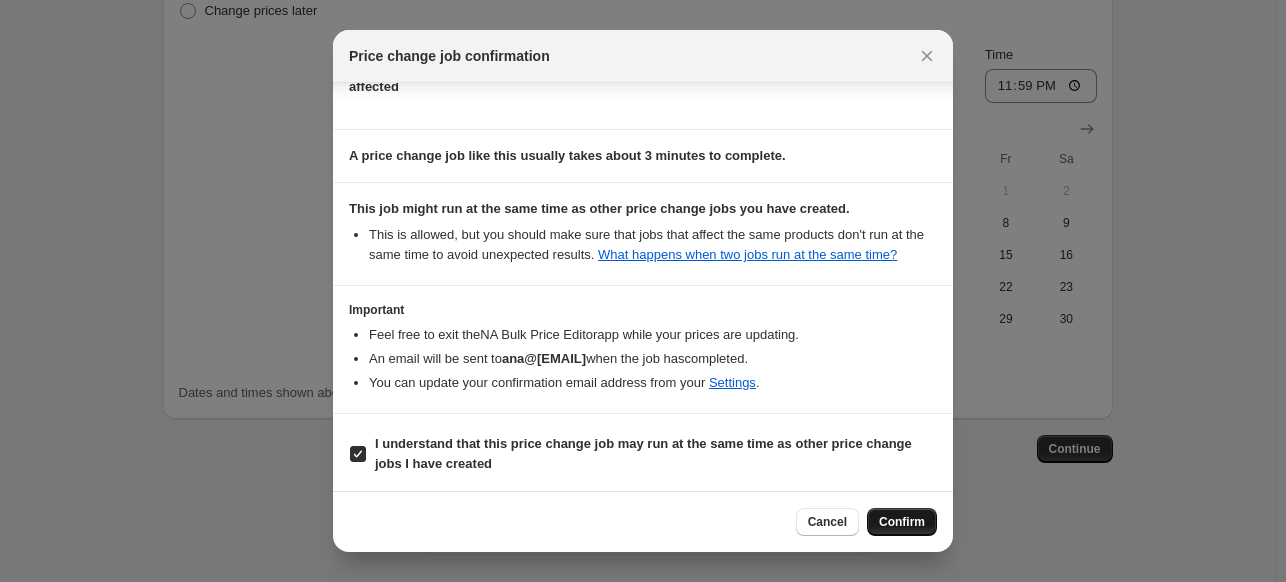 click on "Confirm" at bounding box center (902, 522) 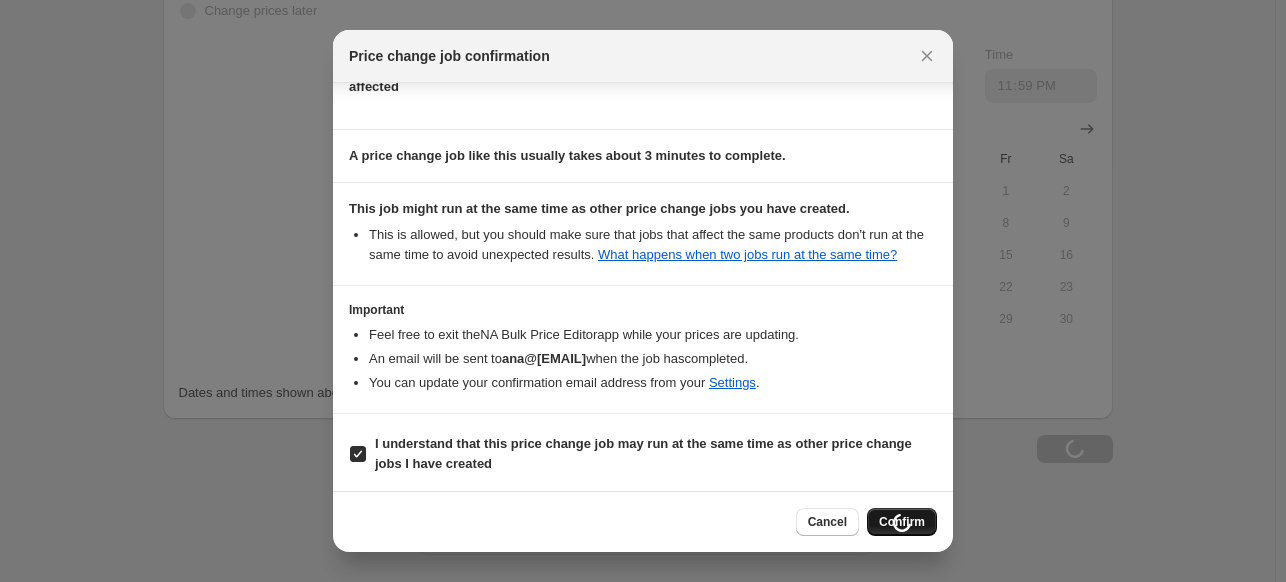 scroll, scrollTop: 2183, scrollLeft: 0, axis: vertical 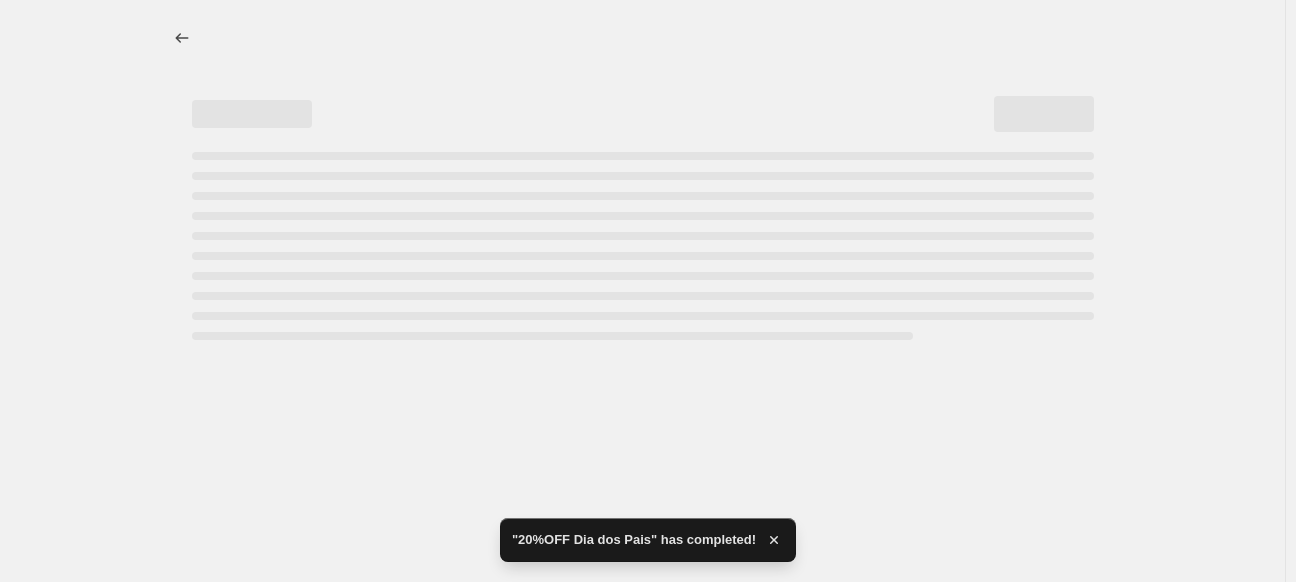select on "pcap" 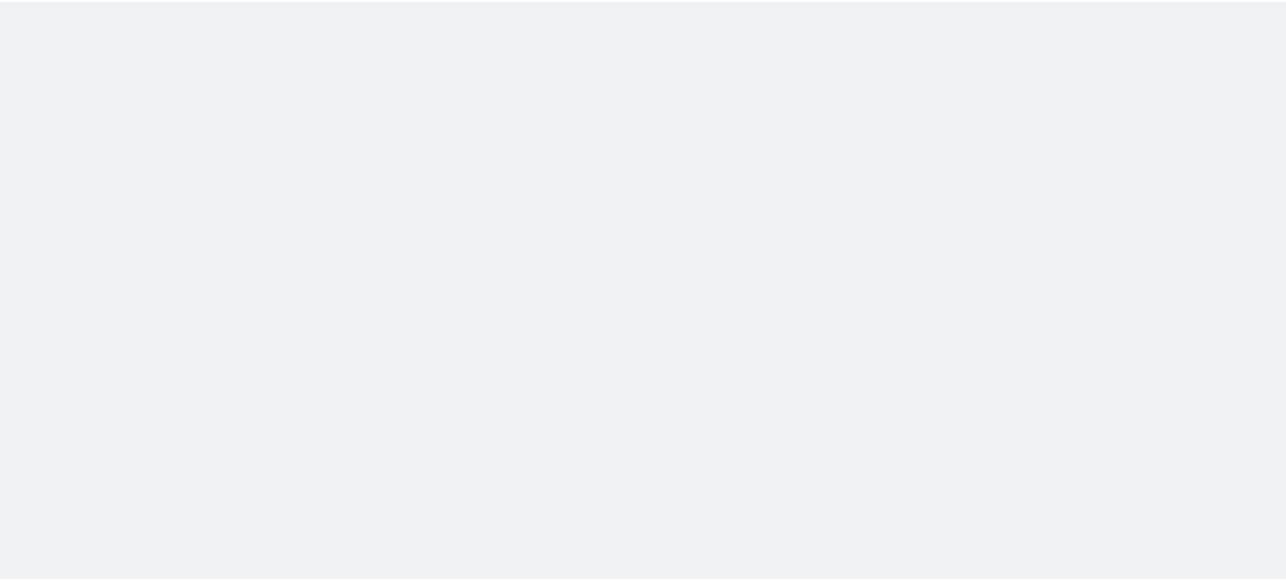 scroll, scrollTop: 0, scrollLeft: 0, axis: both 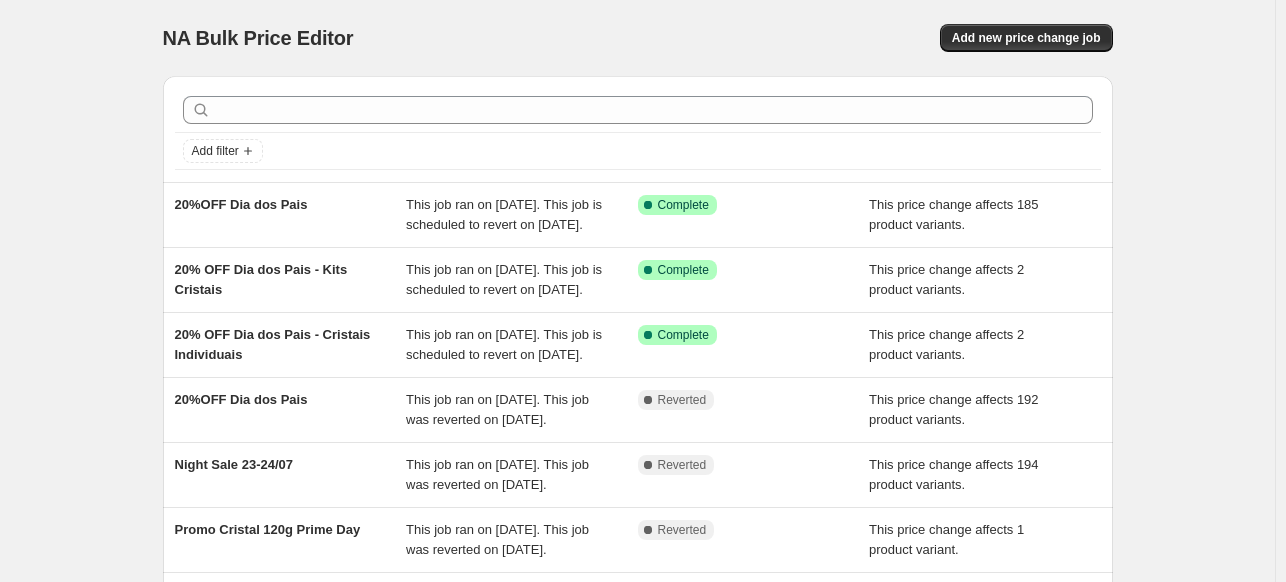 click on "NA Bulk Price Editor. This page is ready NA Bulk Price Editor Add new price change job" at bounding box center (638, 38) 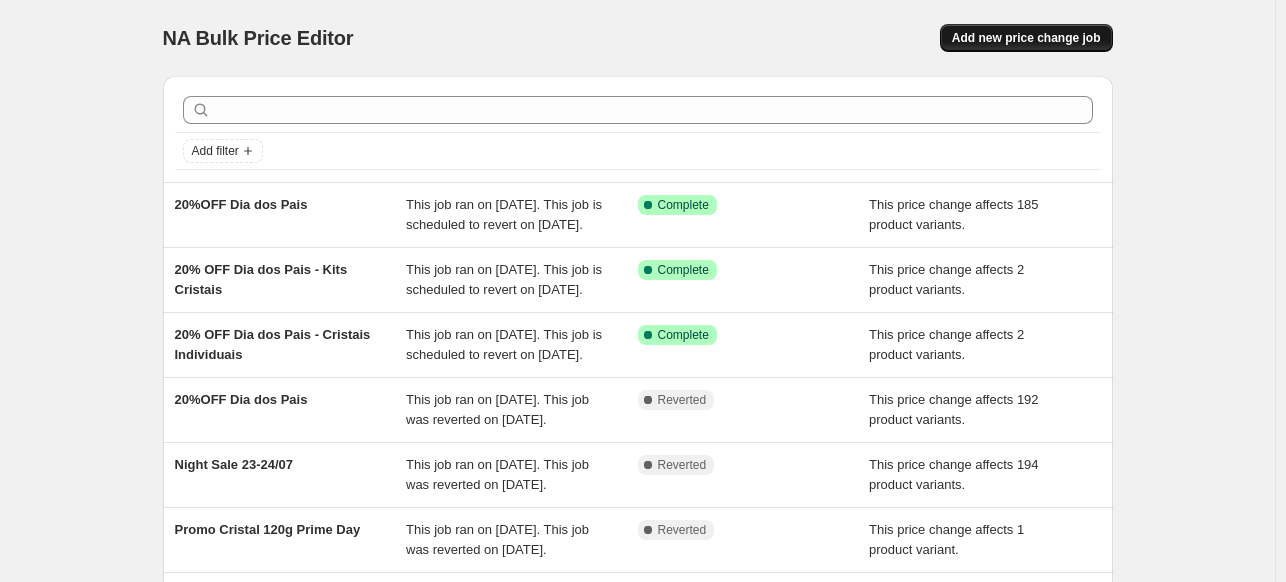 click on "Add new price change job" at bounding box center [1026, 38] 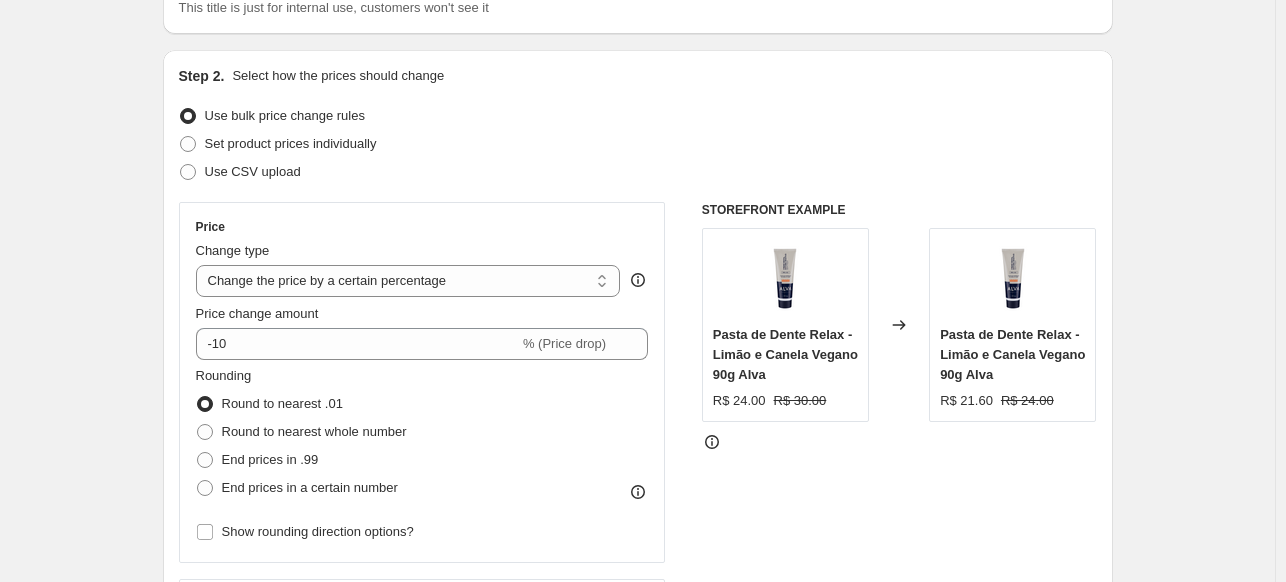 scroll, scrollTop: 200, scrollLeft: 0, axis: vertical 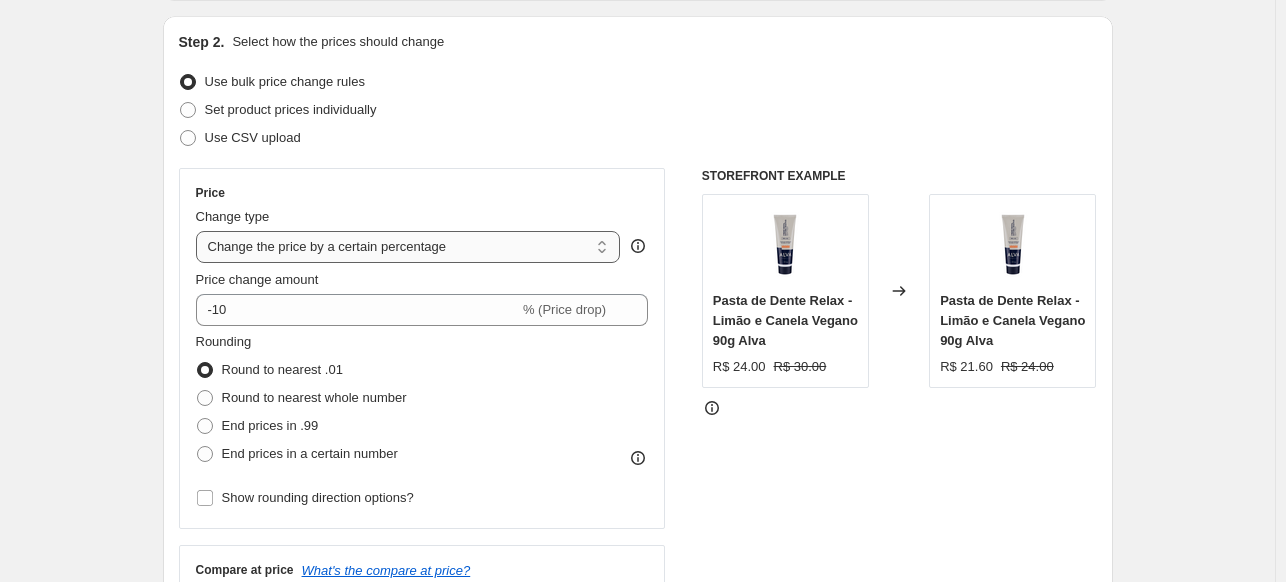 click on "Change the price to a certain amount Change the price by a certain amount Change the price by a certain percentage Change the price to the current compare at price (price before sale) Change the price by a certain amount relative to the compare at price Change the price by a certain percentage relative to the compare at price Don't change the price Change the price by a certain percentage relative to the cost per item Change price to certain cost margin" at bounding box center [408, 247] 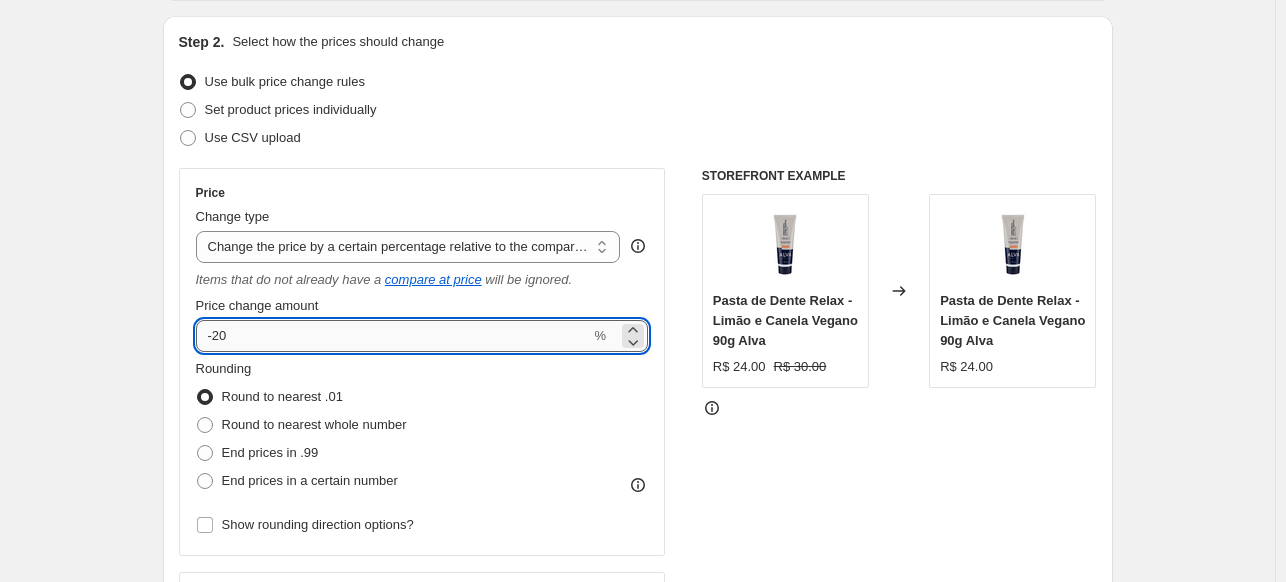 click on "-20" at bounding box center [393, 336] 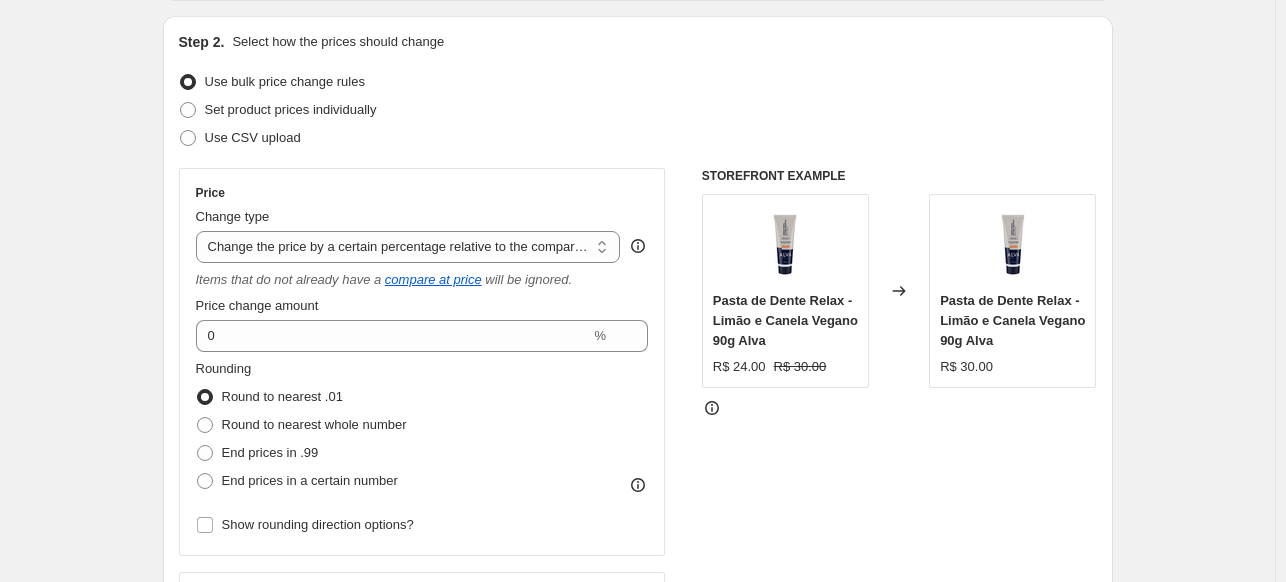 drag, startPoint x: 121, startPoint y: 384, endPoint x: 256, endPoint y: 353, distance: 138.51353 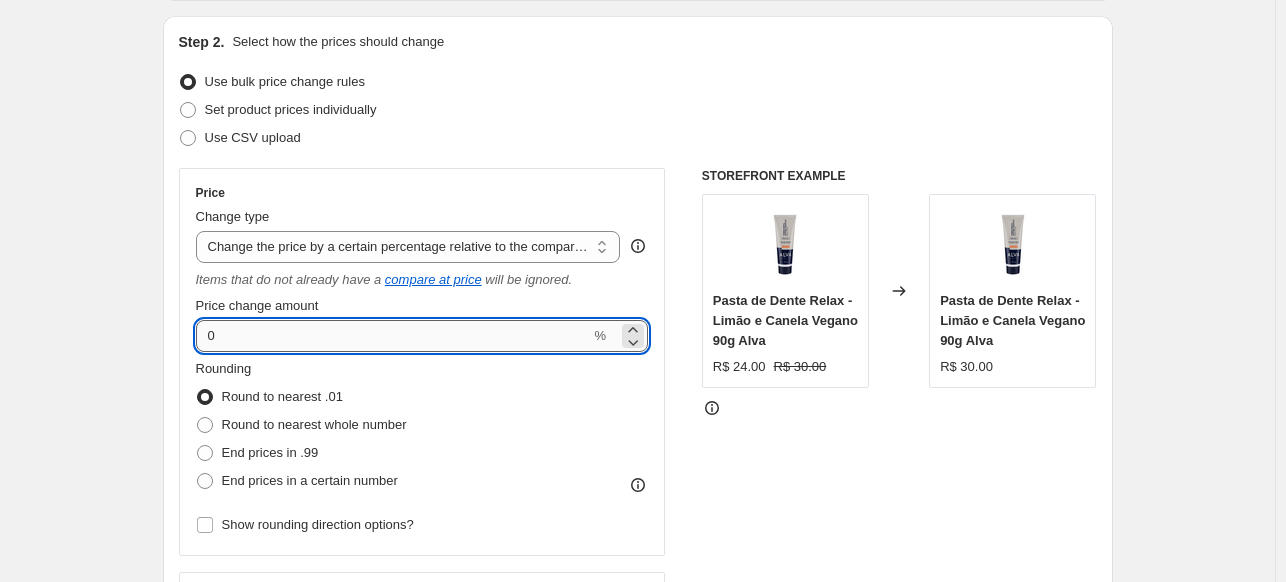 click on "0" at bounding box center [393, 336] 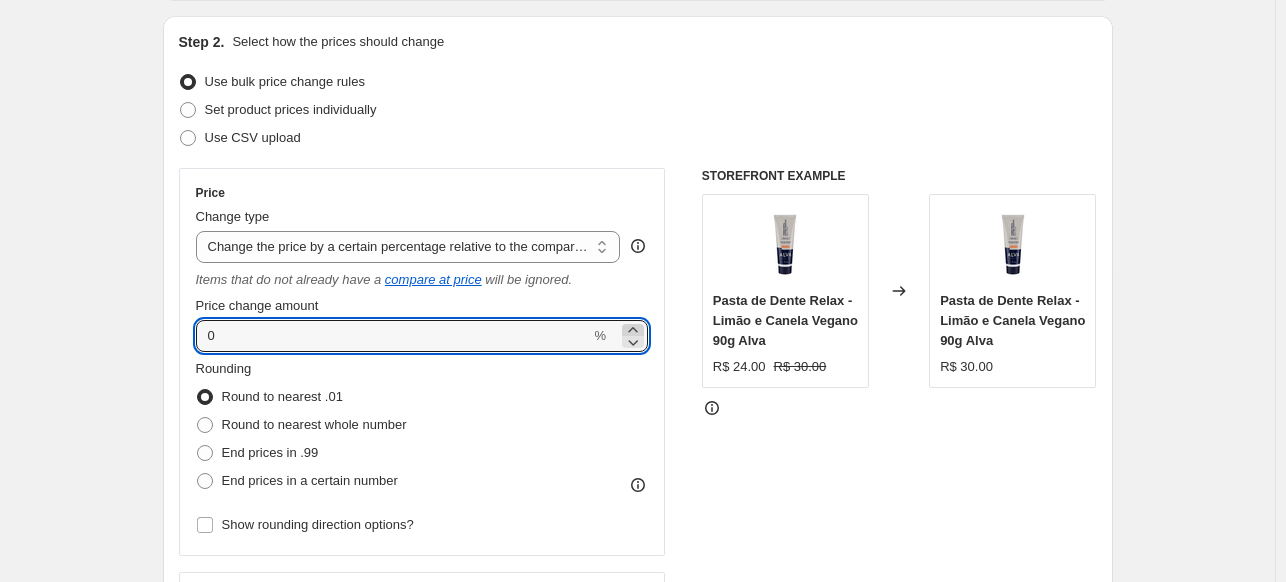 click 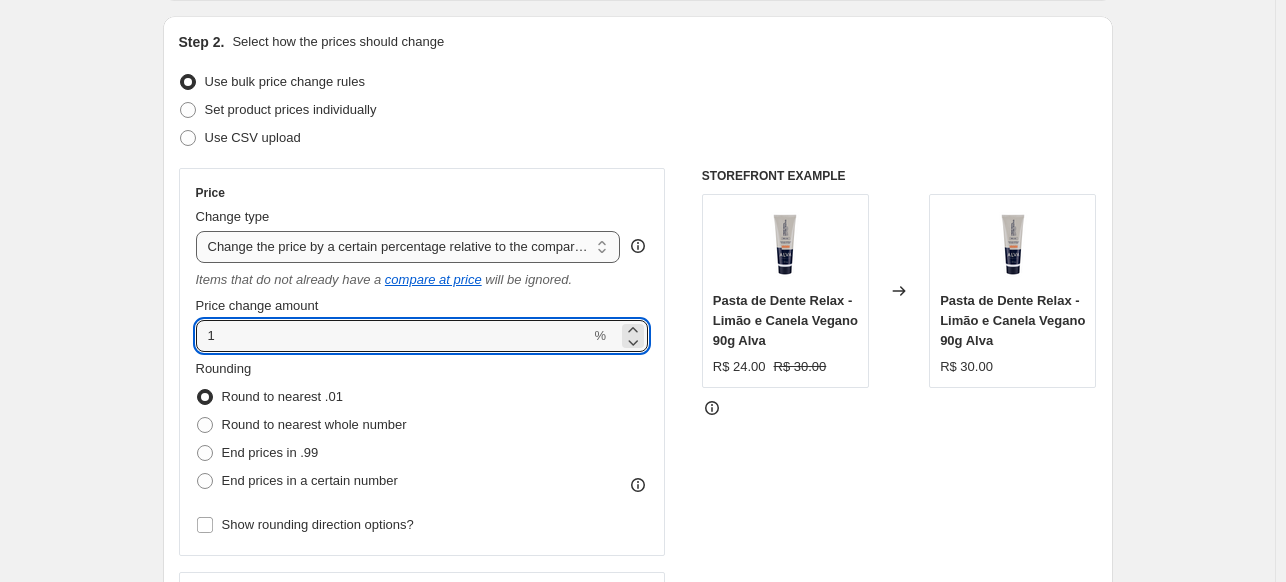 click on "Change the price to a certain amount Change the price by a certain amount Change the price by a certain percentage Change the price to the current compare at price (price before sale) Change the price by a certain amount relative to the compare at price Change the price by a certain percentage relative to the compare at price Don't change the price Change the price by a certain percentage relative to the cost per item Change price to certain cost margin" at bounding box center (408, 247) 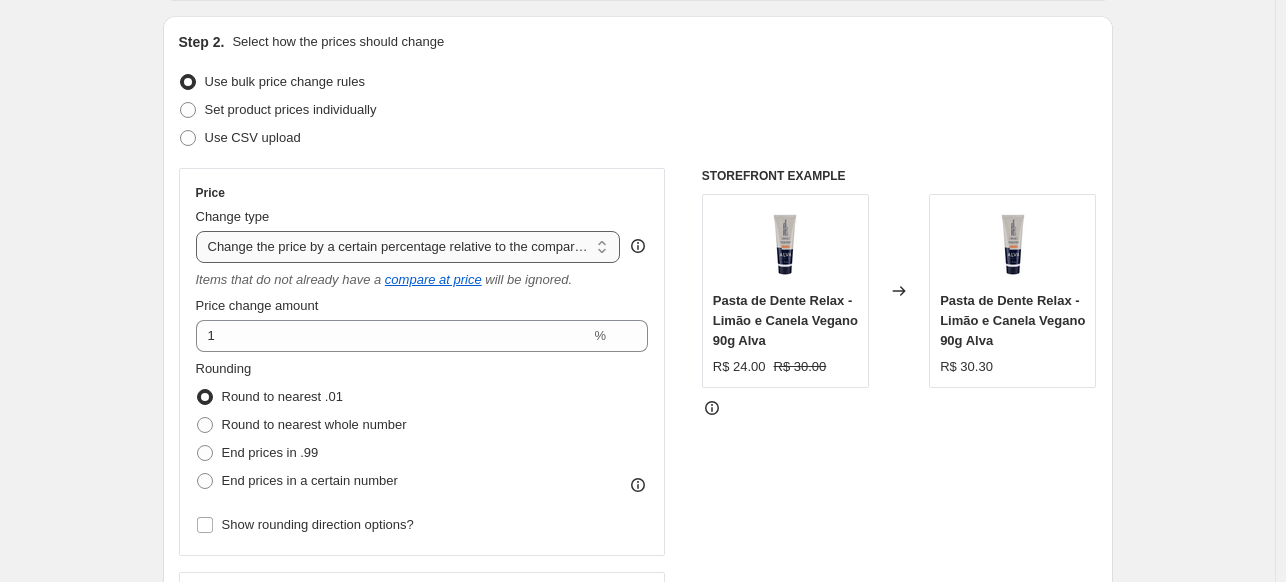 select on "percentage" 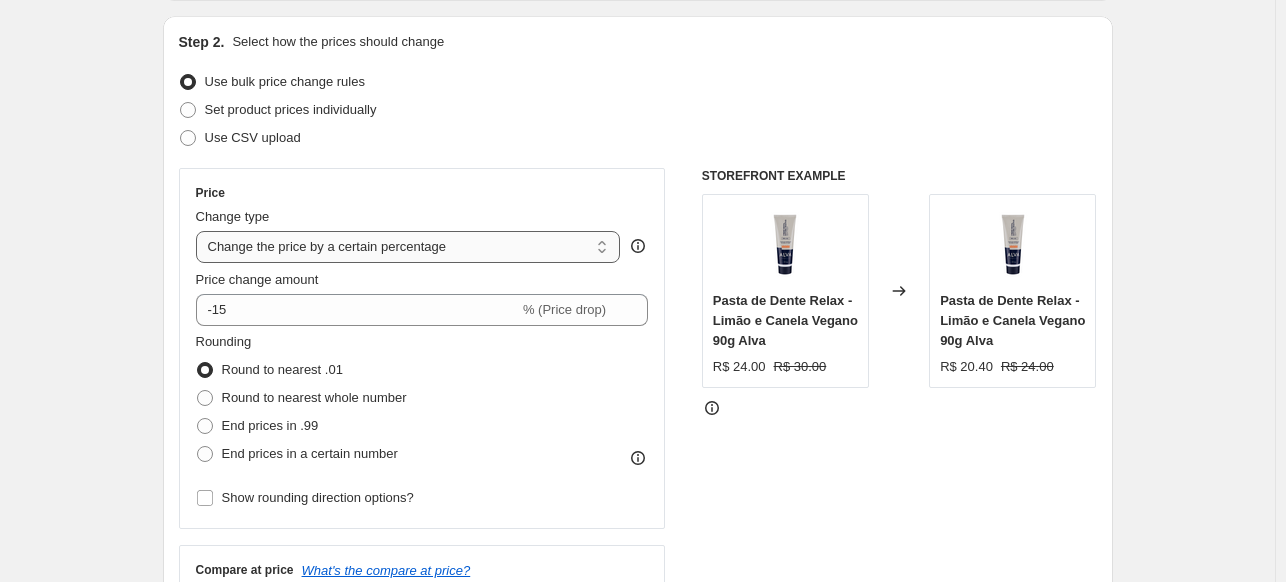 click on "Change the price to a certain amount Change the price by a certain amount Change the price by a certain percentage Change the price to the current compare at price (price before sale) Change the price by a certain amount relative to the compare at price Change the price by a certain percentage relative to the compare at price Don't change the price Change the price by a certain percentage relative to the cost per item Change price to certain cost margin" at bounding box center [408, 247] 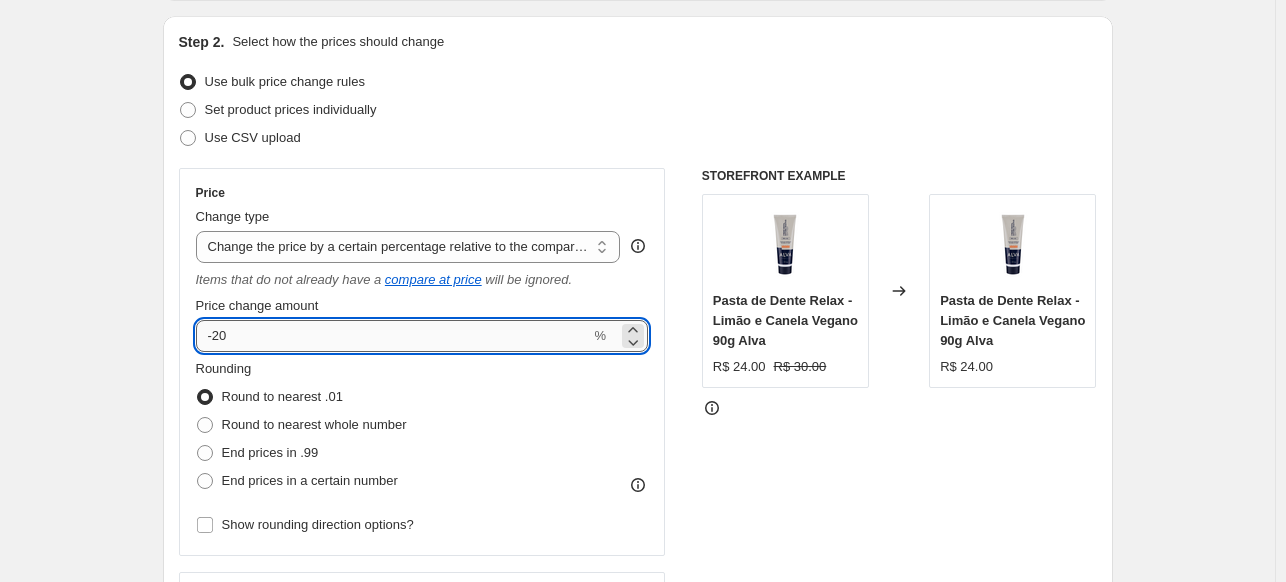 click on "-20" at bounding box center [393, 336] 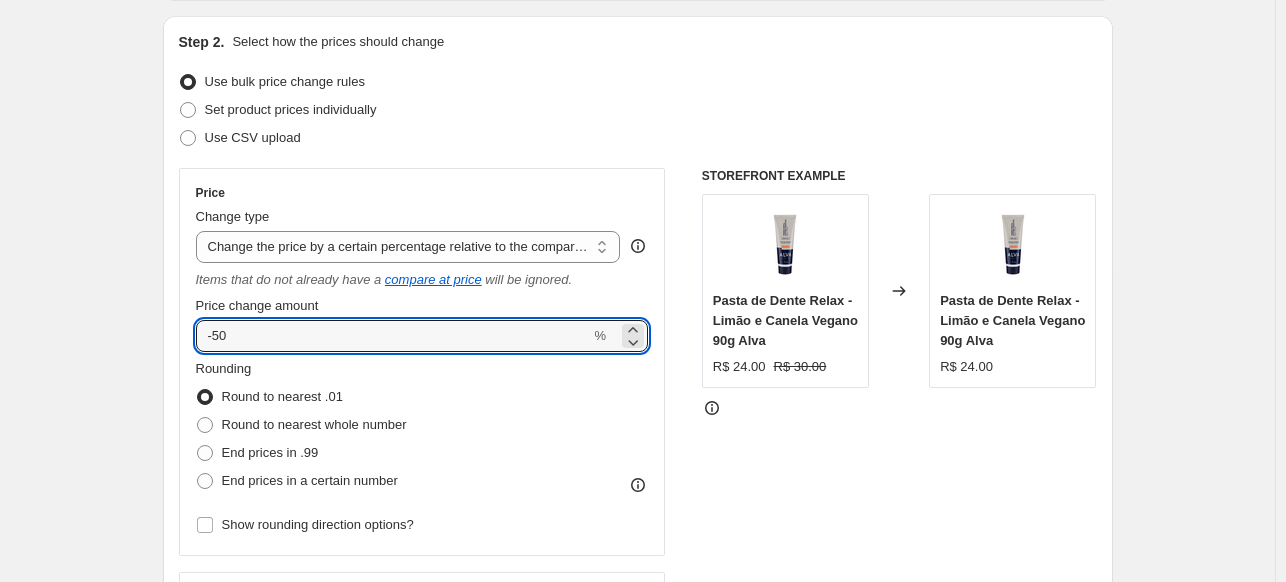 type on "-50" 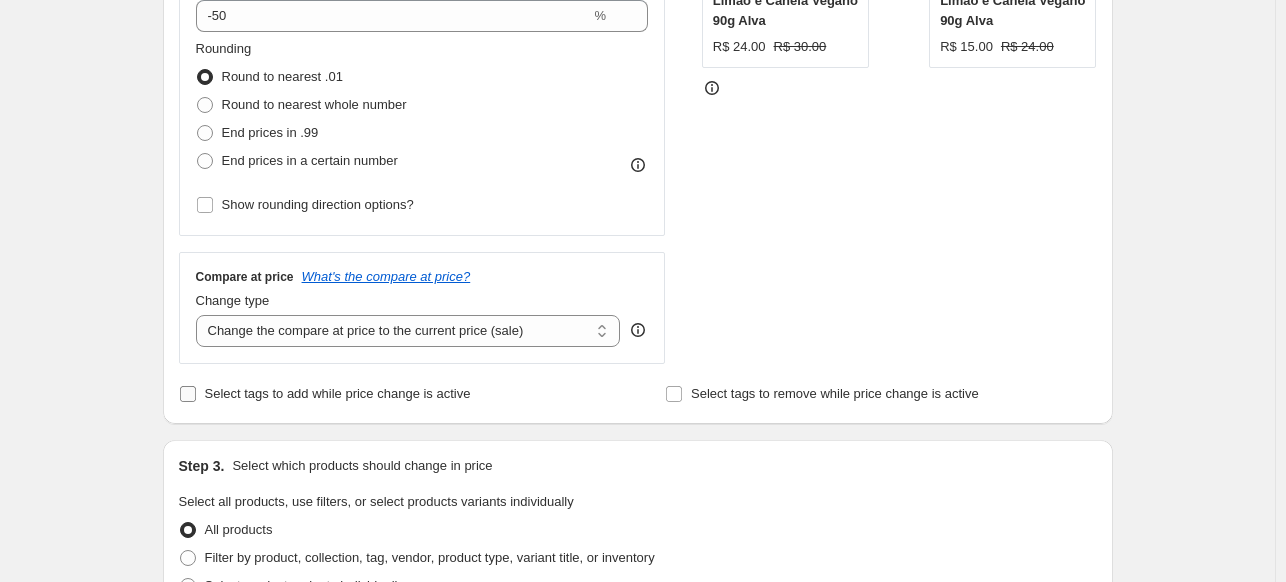 scroll, scrollTop: 600, scrollLeft: 0, axis: vertical 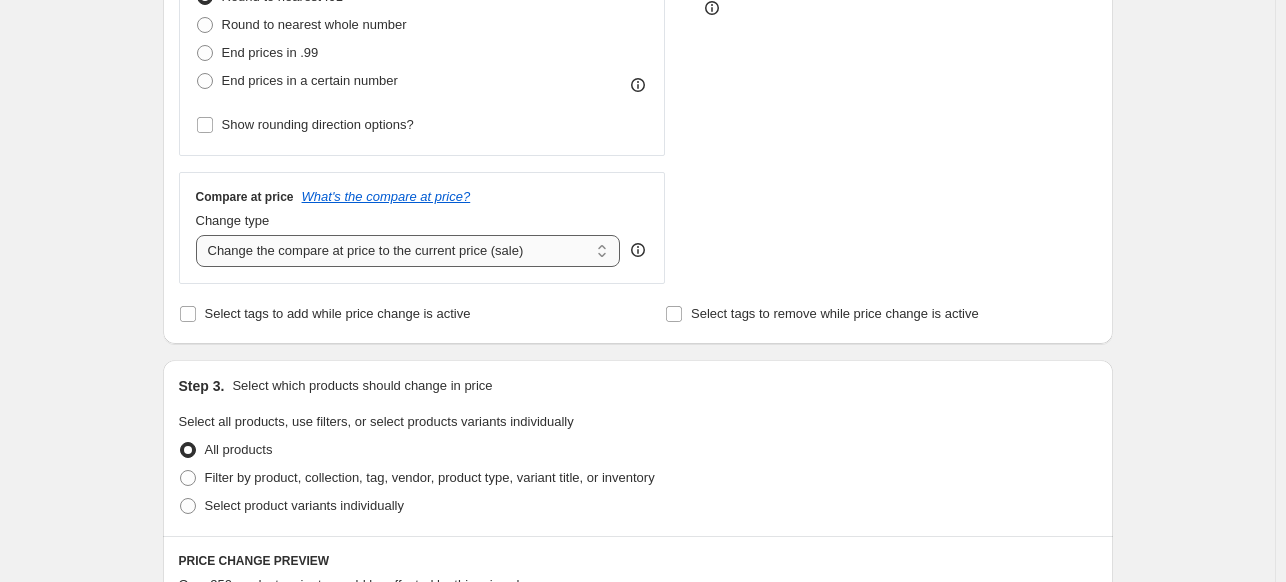 click on "Change the compare at price to the current price (sale) Change the compare at price to a certain amount Change the compare at price by a certain amount Change the compare at price by a certain percentage Change the compare at price by a certain amount relative to the actual price Change the compare at price by a certain percentage relative to the actual price Don't change the compare at price Remove the compare at price" at bounding box center (408, 251) 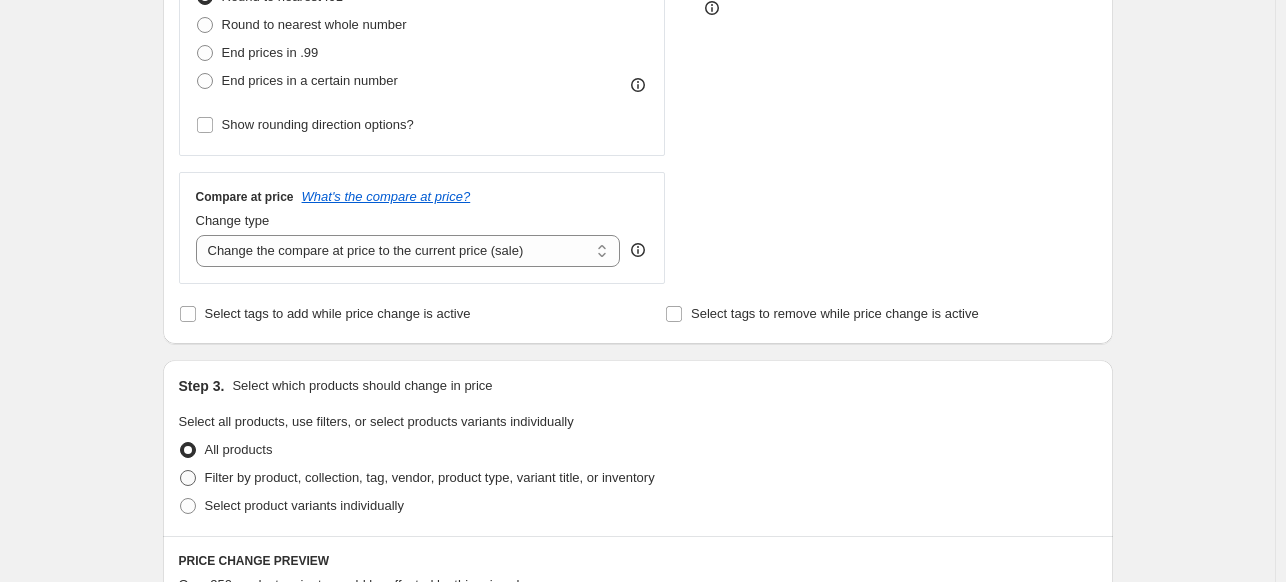 select on "no_change" 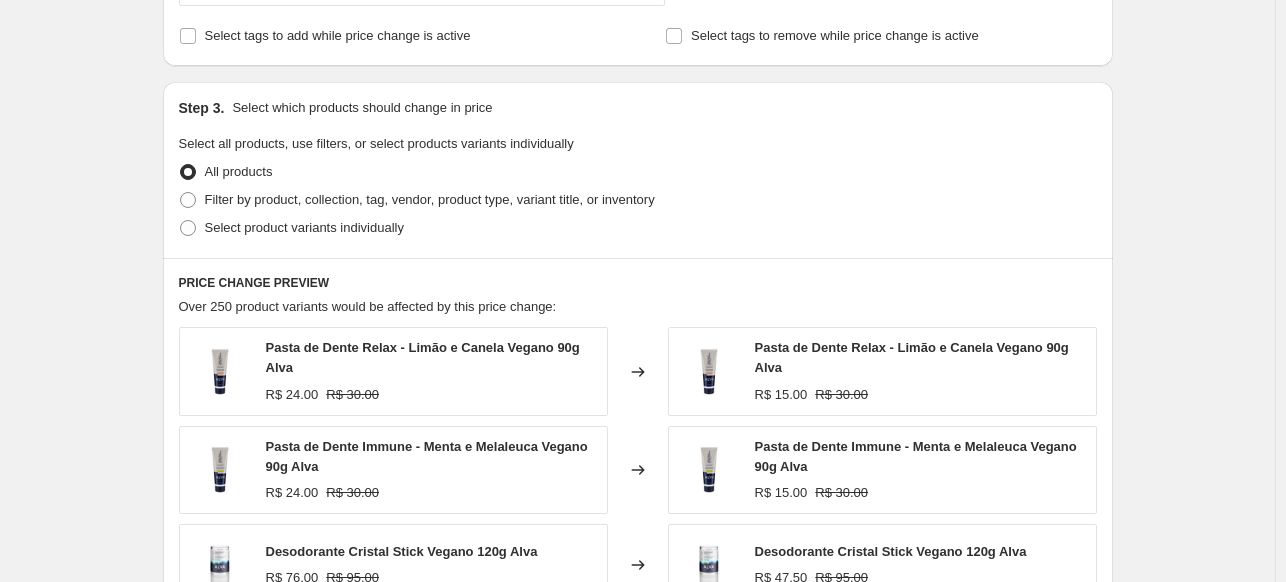 scroll, scrollTop: 1000, scrollLeft: 0, axis: vertical 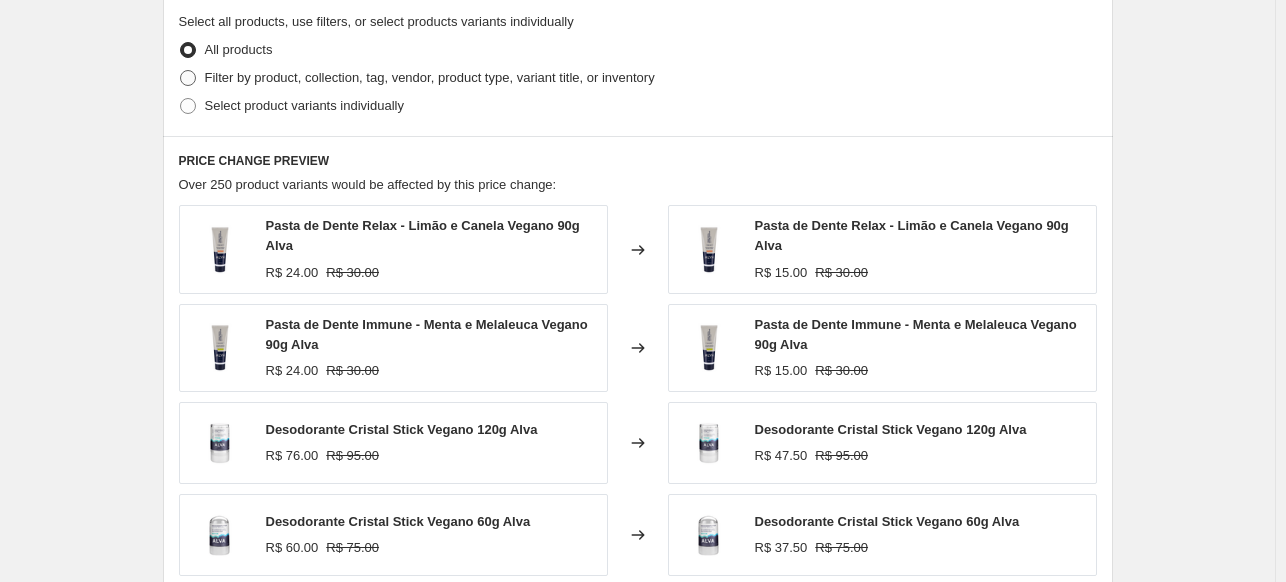 click on "Filter by product, collection, tag, vendor, product type, variant title, or inventory" at bounding box center (430, 78) 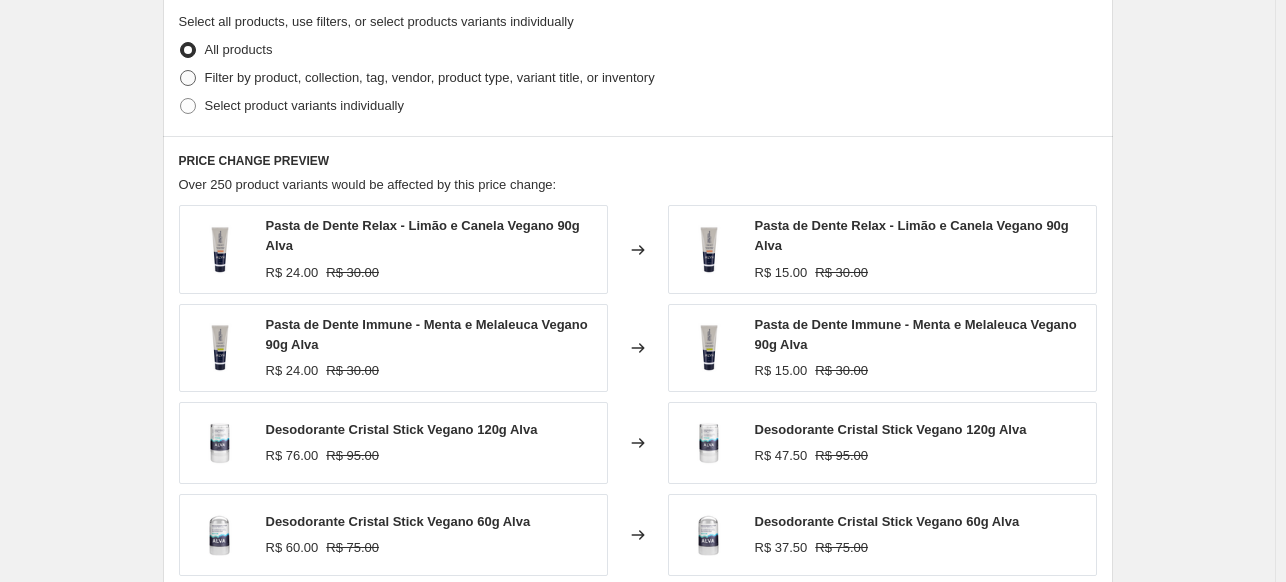radio on "true" 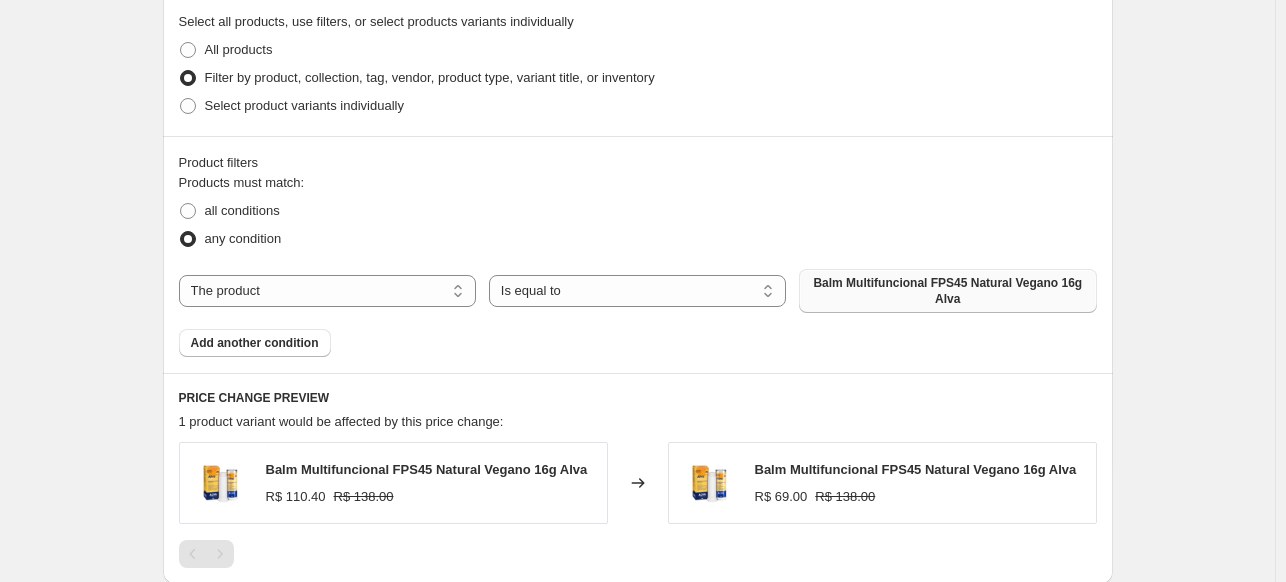 click on "Balm Multifuncional FPS45 Natural Vegano 16g Alva" at bounding box center (947, 291) 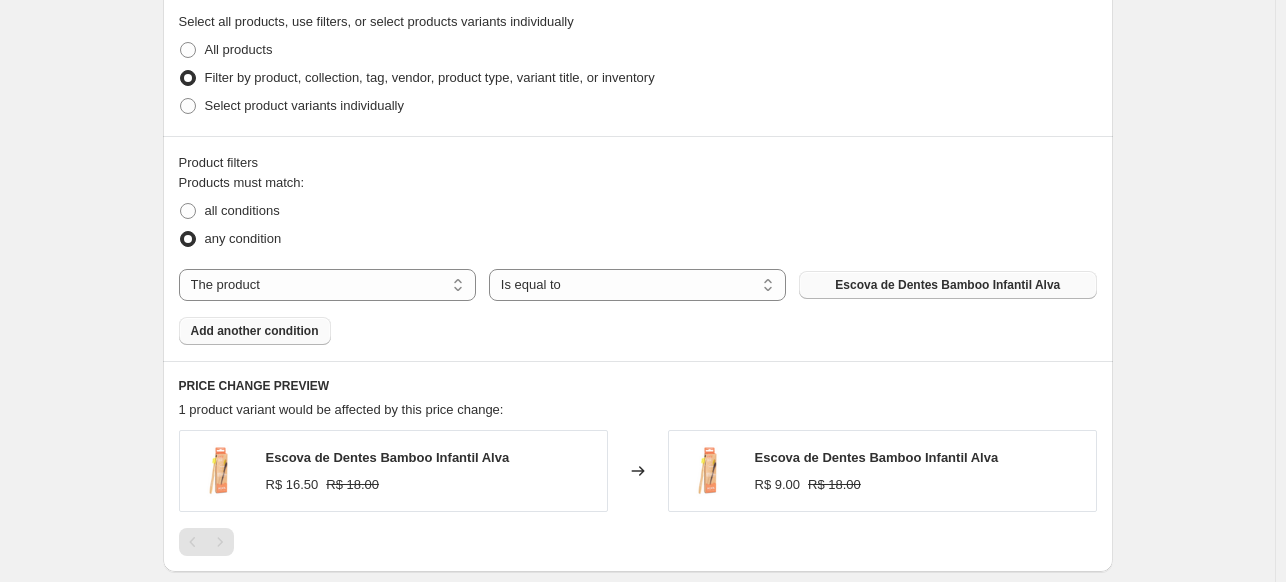 click on "Add another condition" at bounding box center [255, 331] 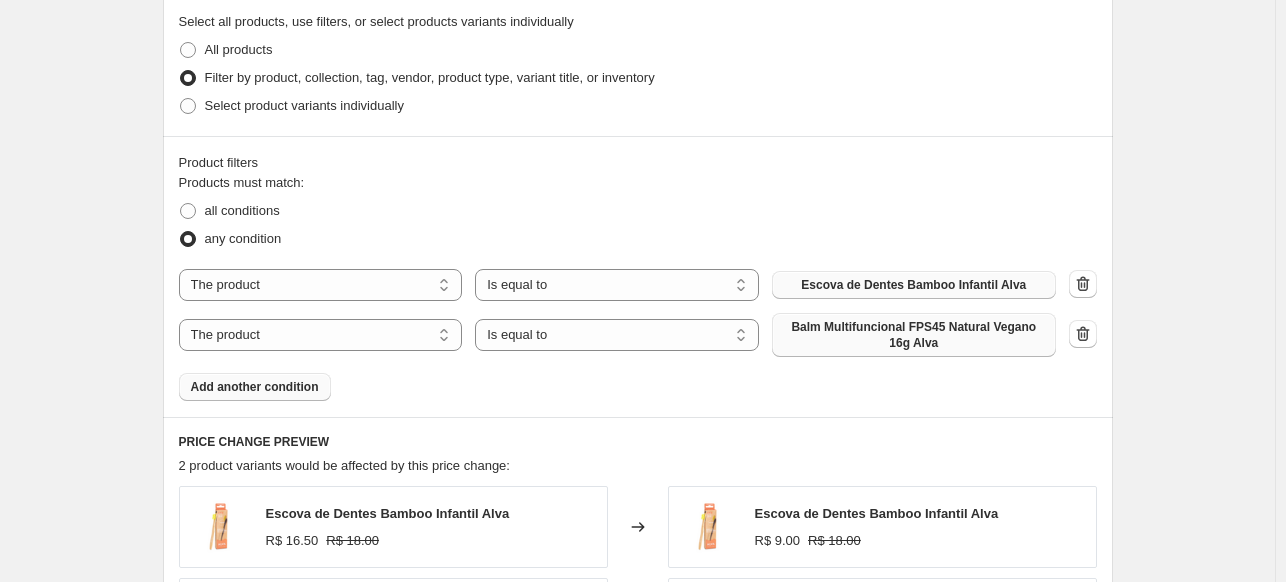 click on "Balm Multifuncional FPS45 Natural Vegano 16g Alva" at bounding box center (914, 335) 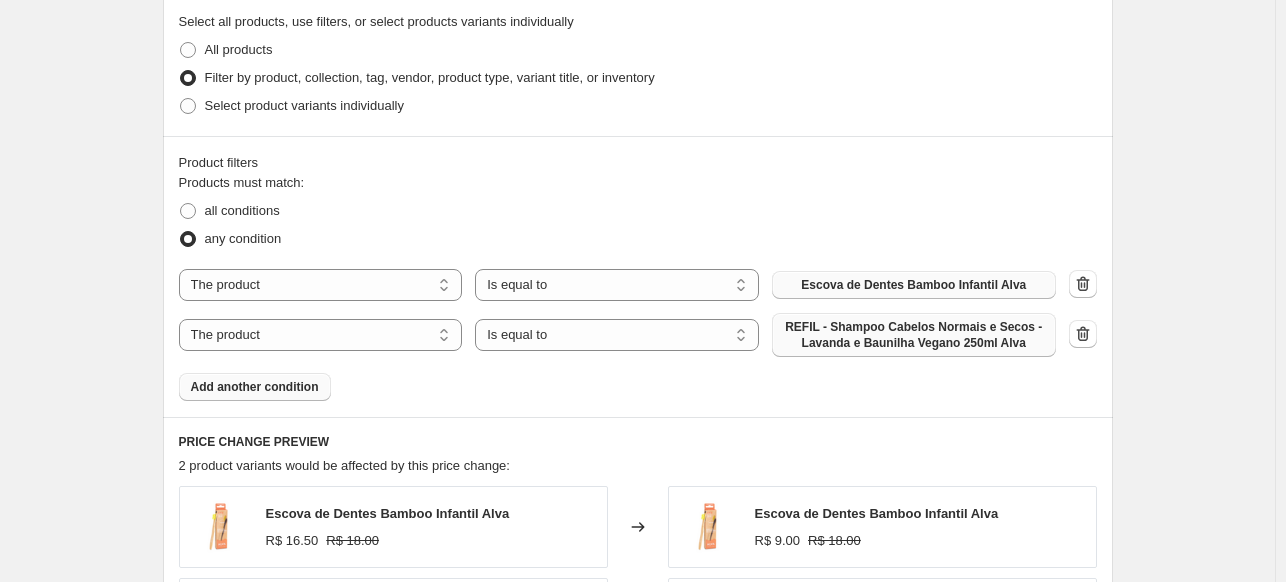 click on "Add another condition" at bounding box center [255, 387] 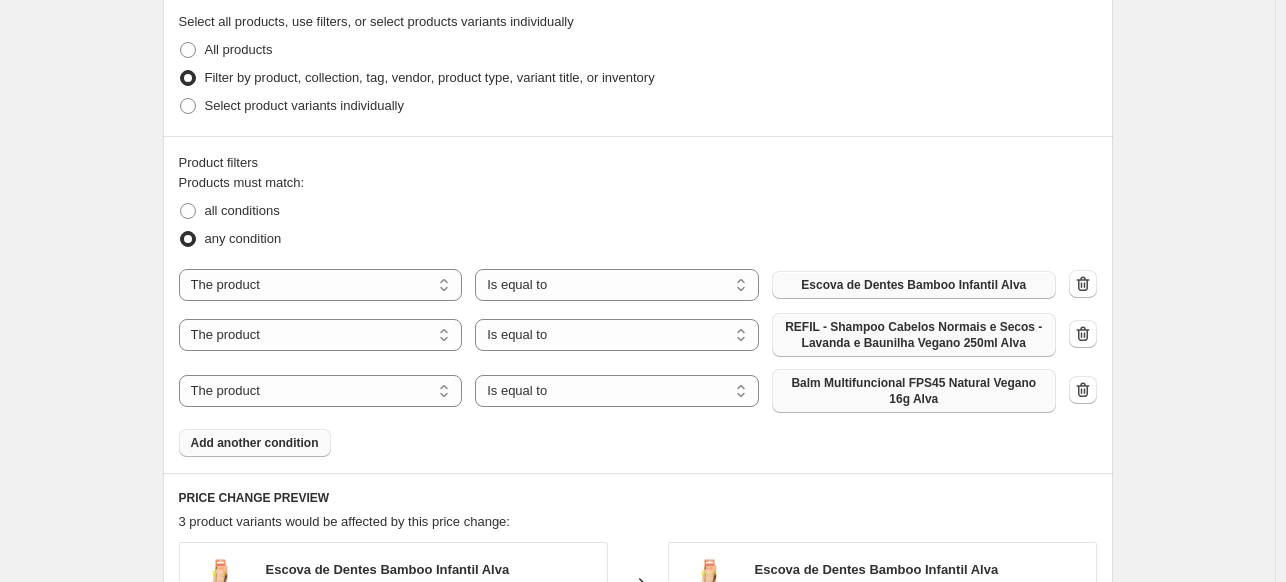 click on "Balm Multifuncional FPS45 Natural Vegano 16g Alva" at bounding box center [914, 391] 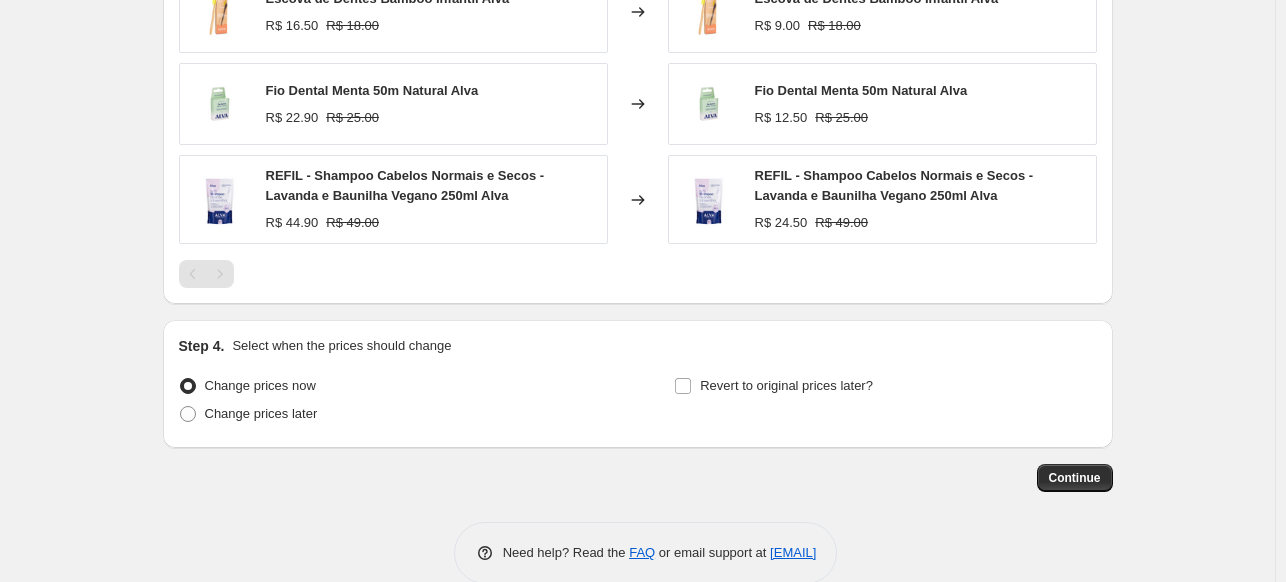 scroll, scrollTop: 1589, scrollLeft: 0, axis: vertical 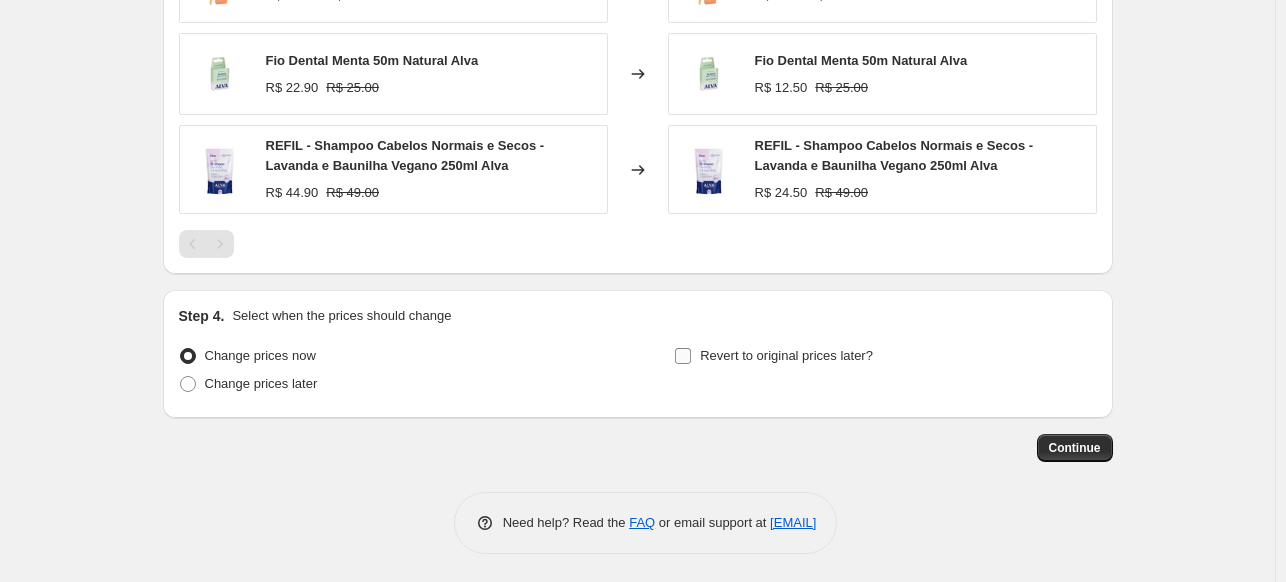 click on "Revert to original prices later?" at bounding box center [786, 355] 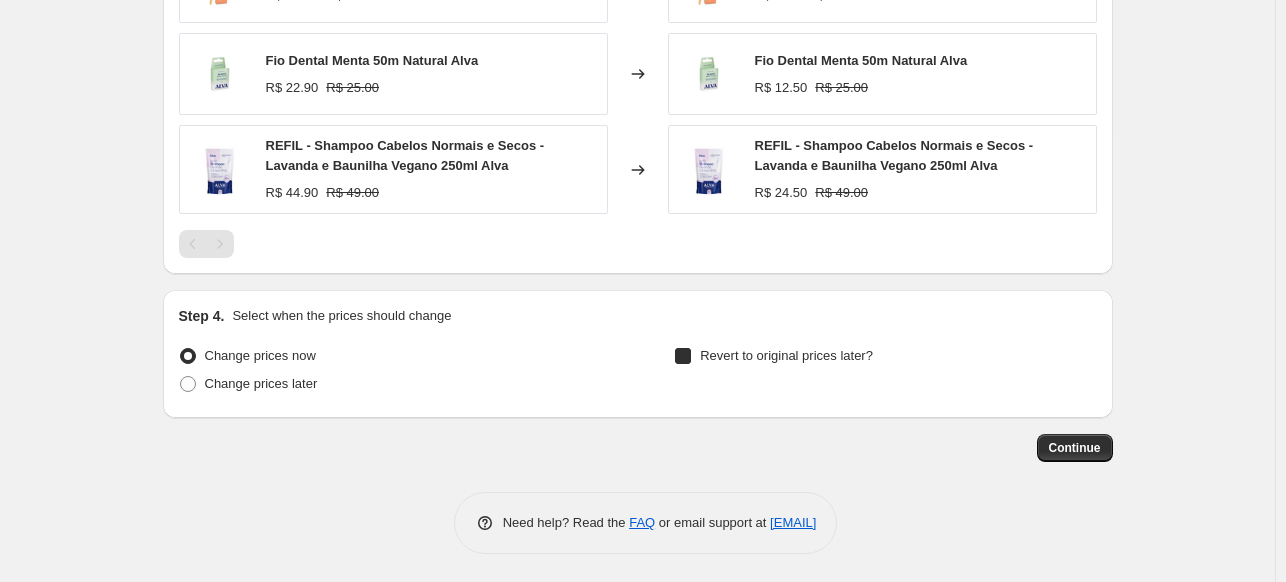 checkbox on "true" 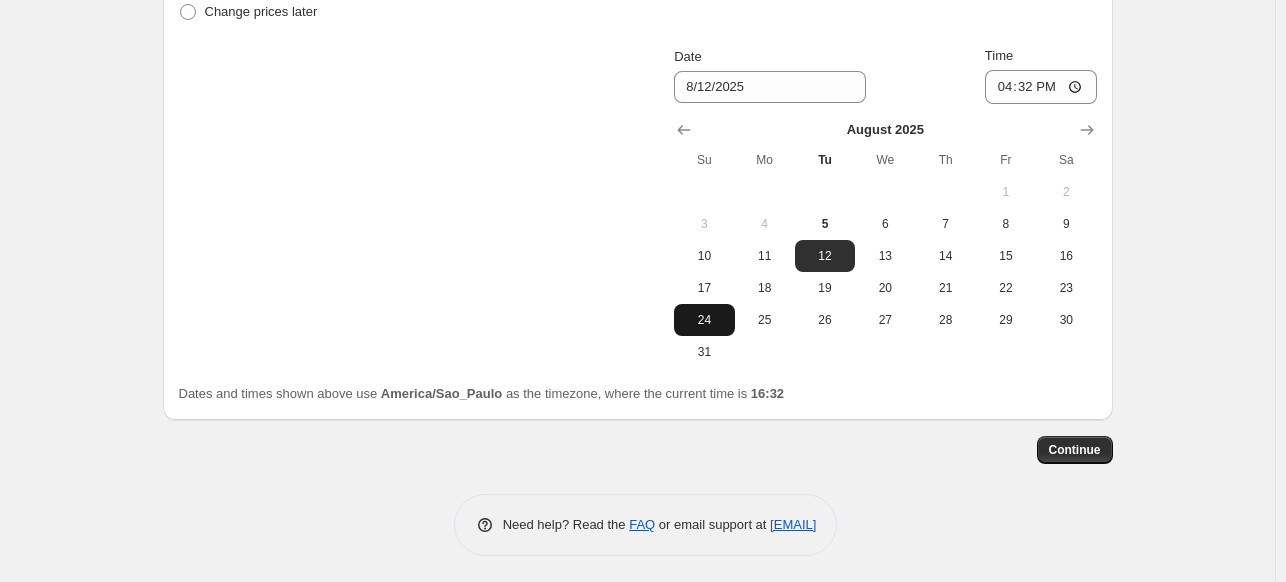 scroll, scrollTop: 1963, scrollLeft: 0, axis: vertical 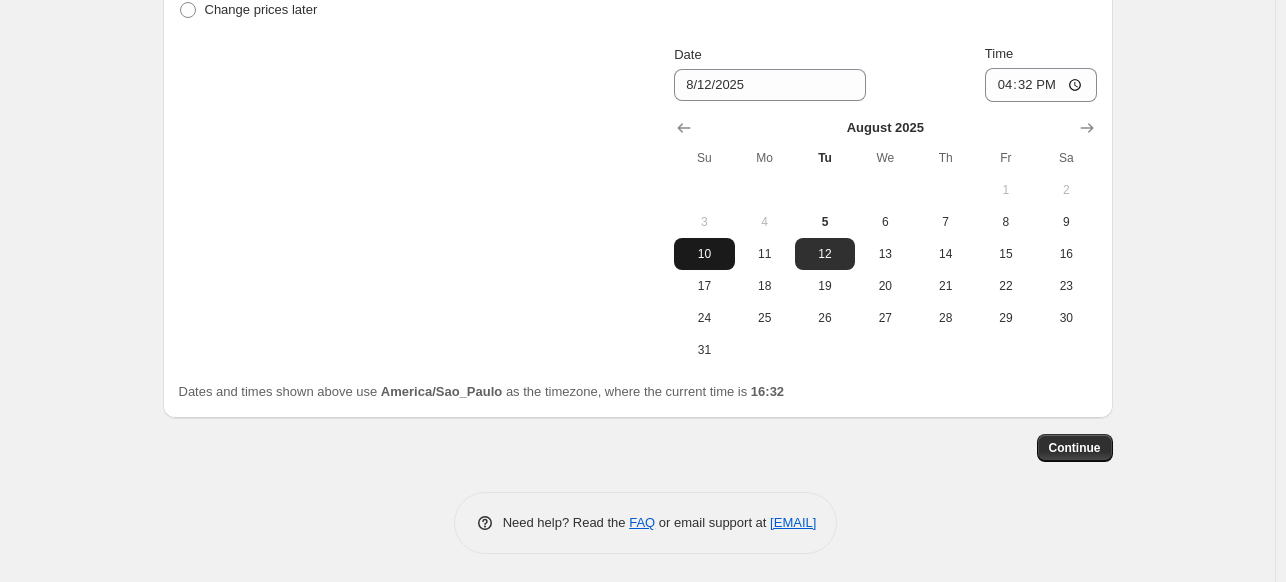 click on "10" at bounding box center (704, 254) 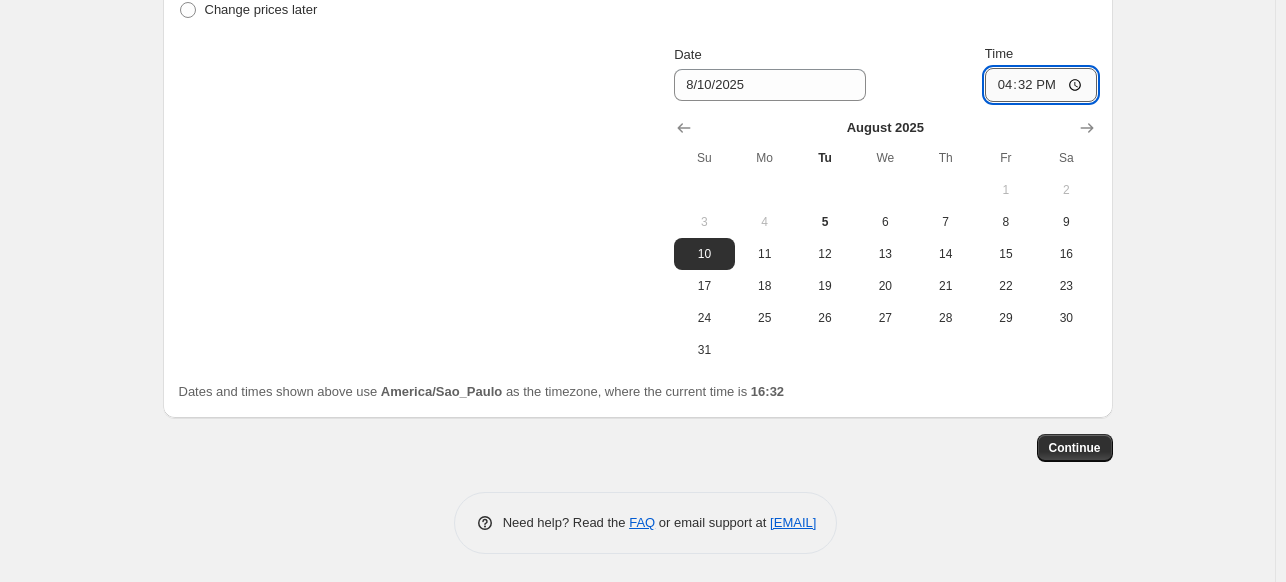 click on "16:32" at bounding box center [1041, 85] 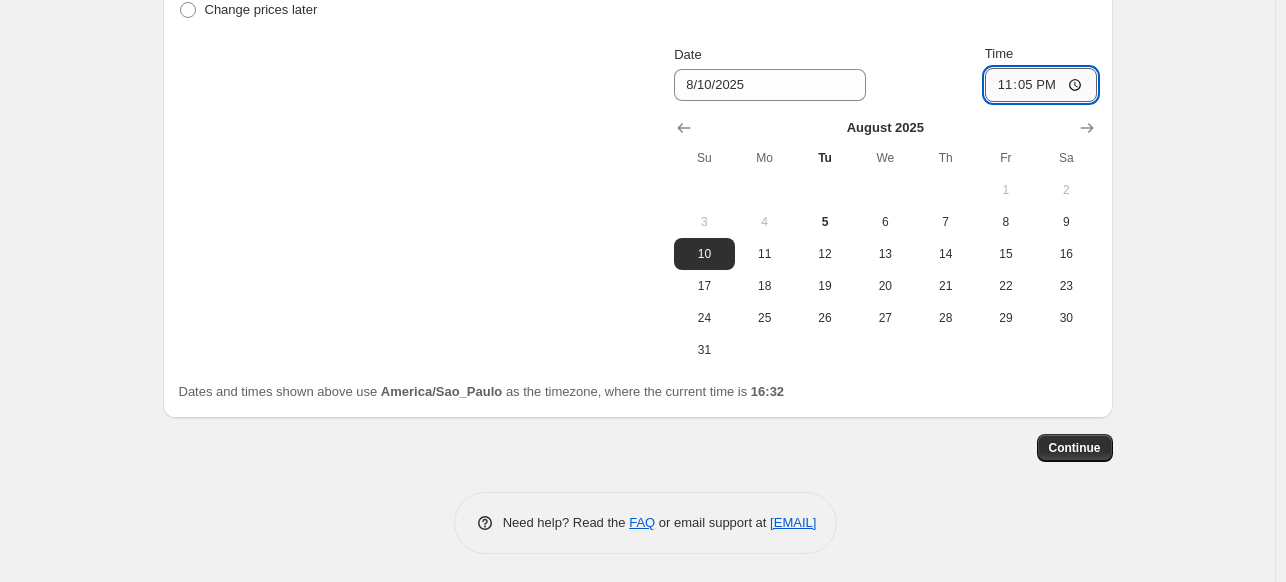 type on "23:59" 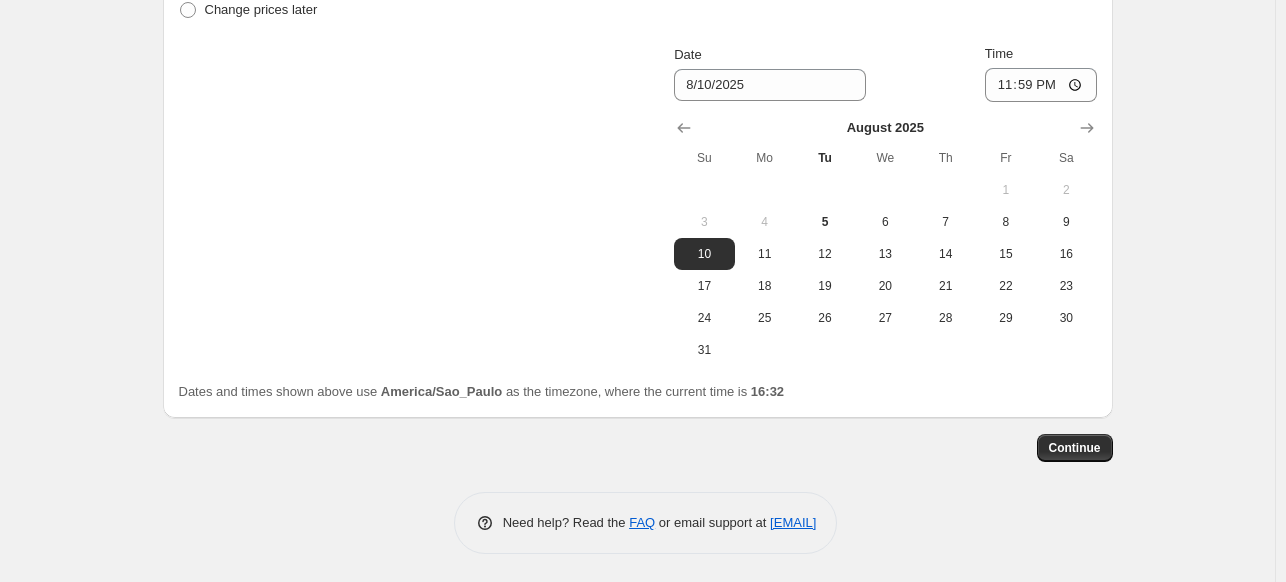 click on "Create new price change job. This page is ready Create new price change job Draft Step 1. Optionally give your price change job a title (eg "March 30% off sale on boots") [DATE], [TIME] Price change job This title is just for internal use, customers won't see it Step 2. Select how the prices should change Use bulk price change rules Set product prices individually Use CSV upload Price Change type Change the price to a certain amount Change the price by a certain amount Change the price by a certain percentage Change the price to the current compare at price (price before sale) Change the price by a certain amount relative to the compare at price Change the price by a certain percentage relative to the compare at price Don't change the price Change the price by a certain percentage relative to the cost per item Change price to certain cost margin Change the price by a certain percentage relative to the compare at price Items that do not already have a   compare at price   will be ignored. -50 %" at bounding box center (637, -690) 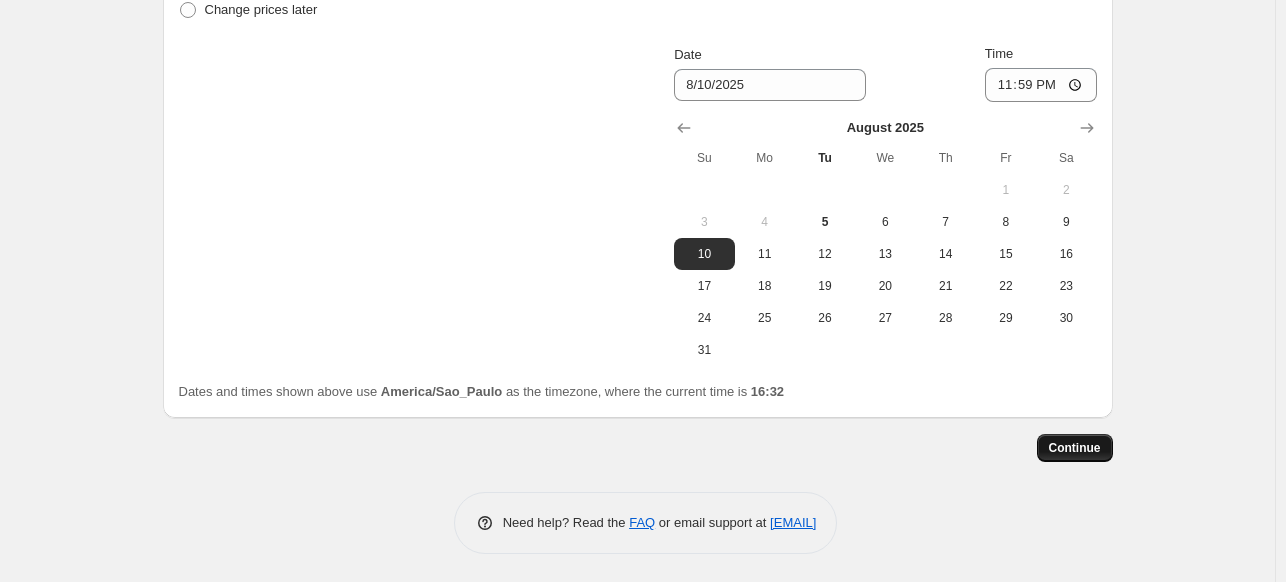 click on "Continue" at bounding box center (1075, 448) 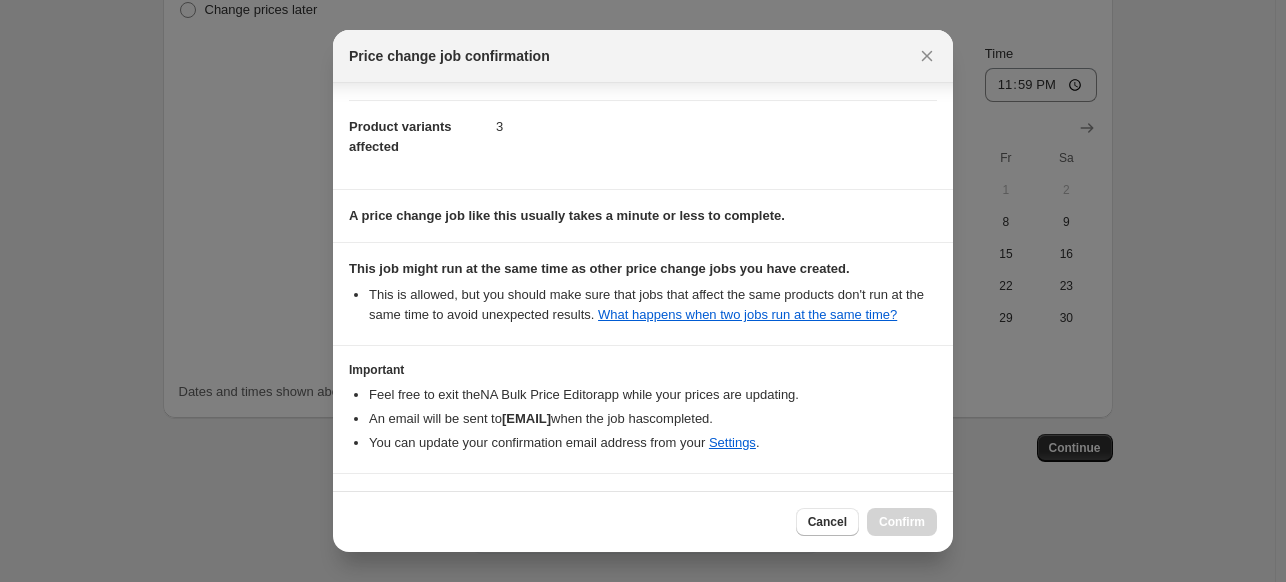 scroll, scrollTop: 297, scrollLeft: 0, axis: vertical 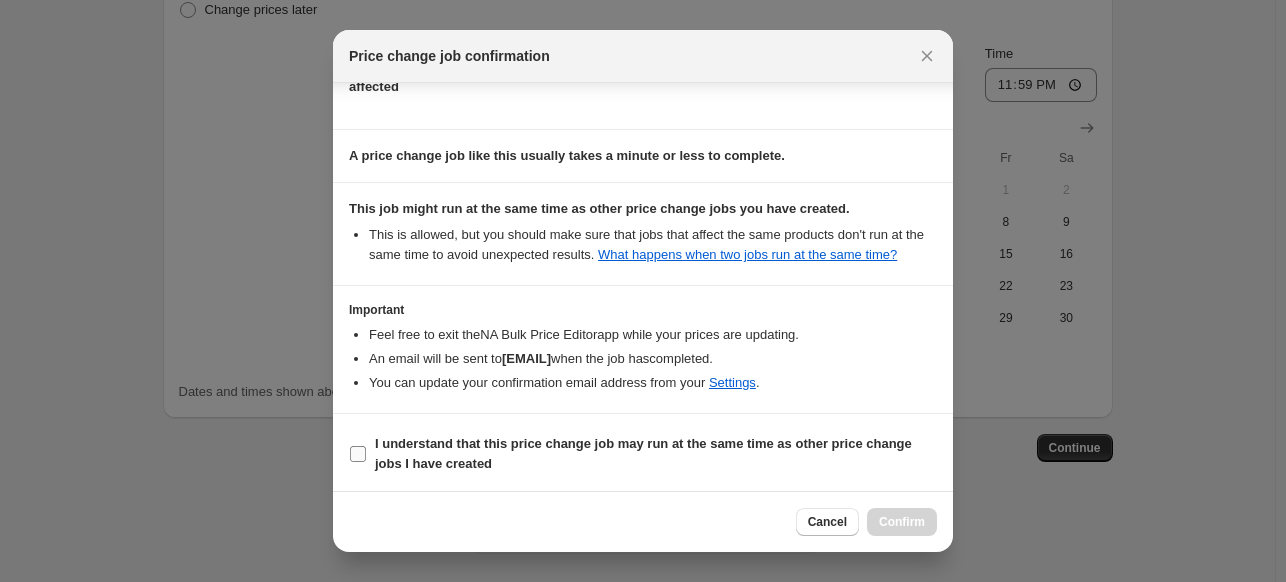 click on "I understand that this price change job may run at the same time as other price change jobs I have created" at bounding box center [656, 454] 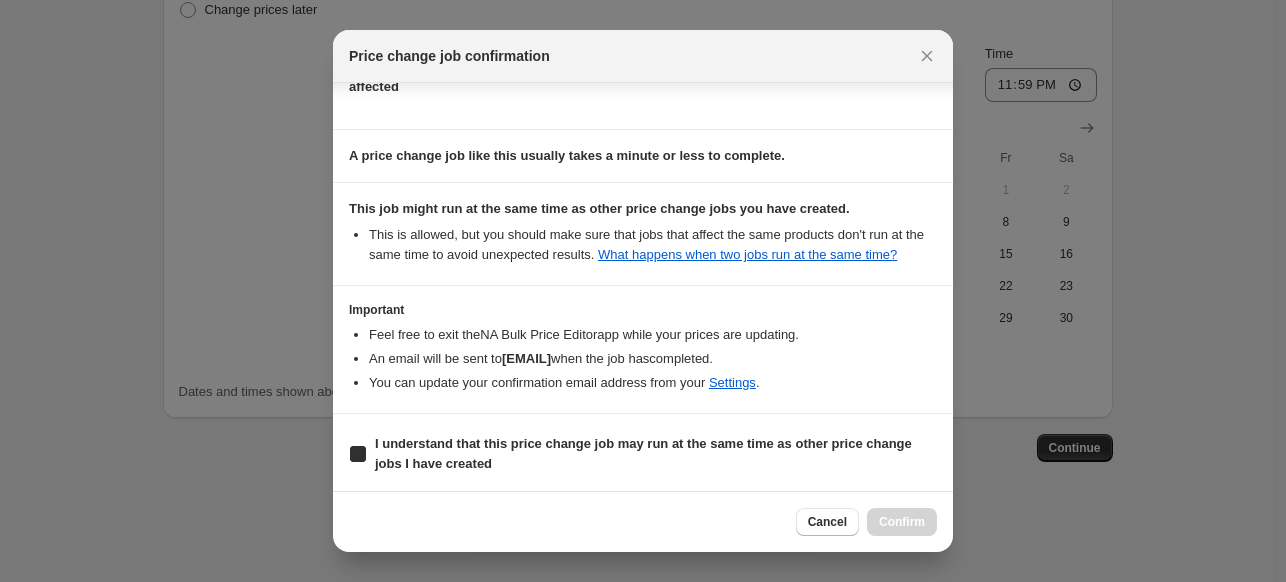 checkbox on "true" 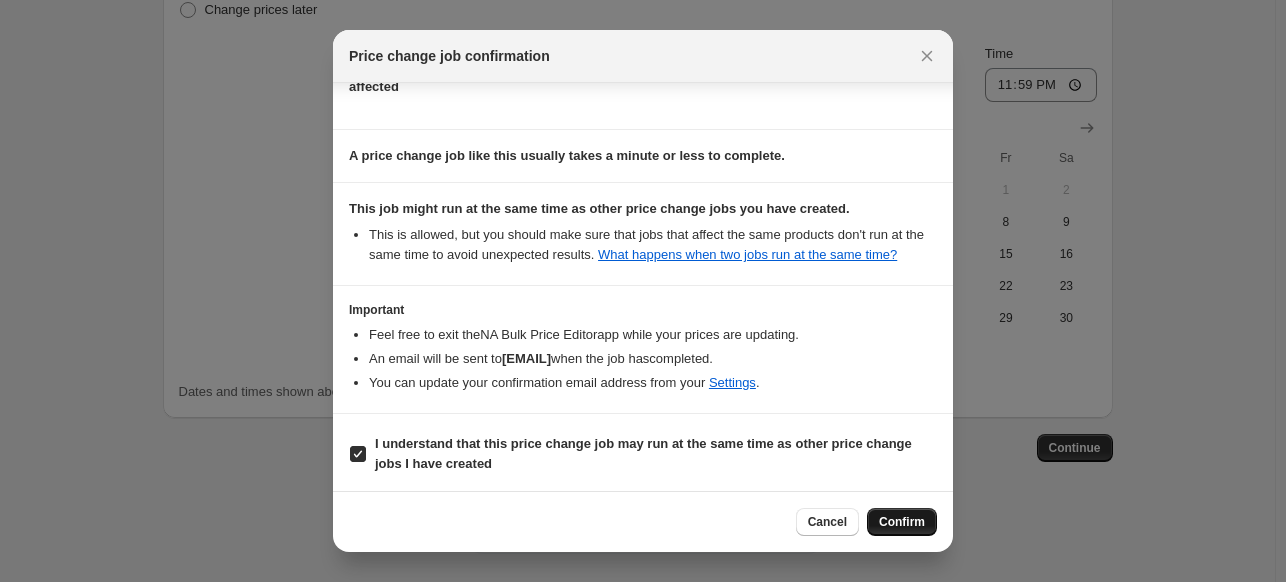 click on "Confirm" at bounding box center (902, 522) 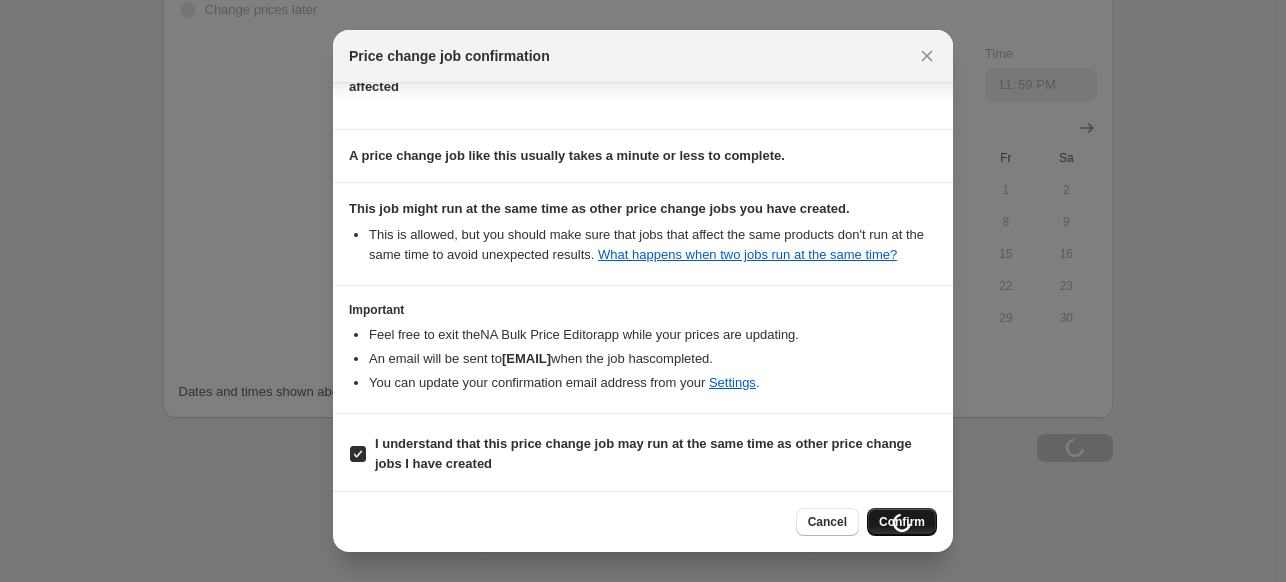 scroll, scrollTop: 2031, scrollLeft: 0, axis: vertical 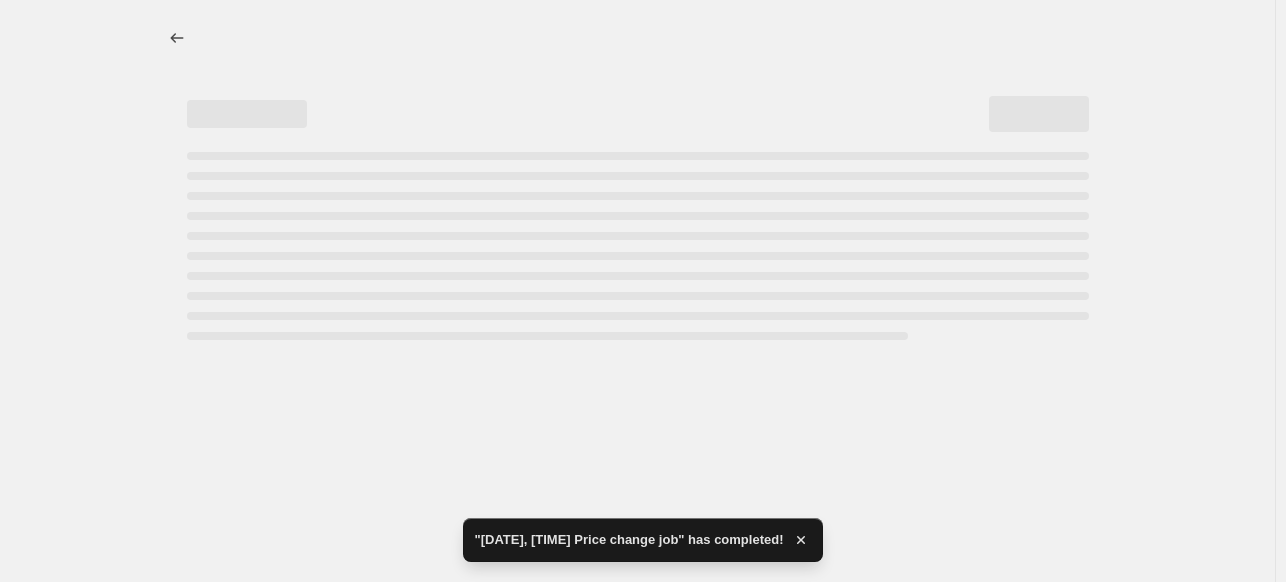 select on "pcap" 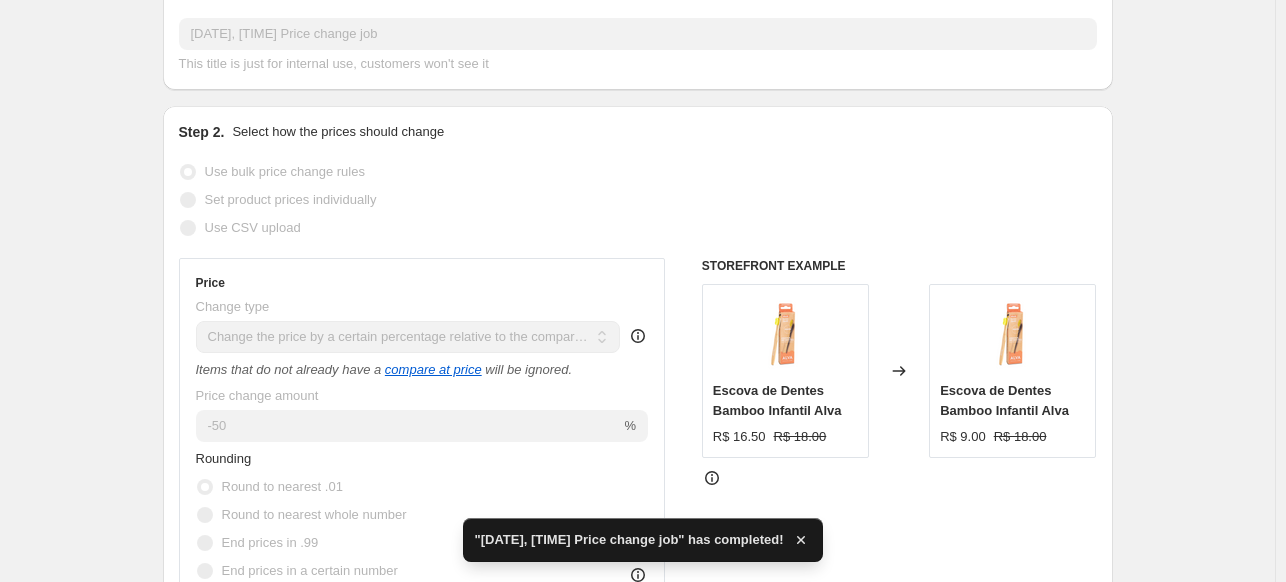 scroll, scrollTop: 0, scrollLeft: 0, axis: both 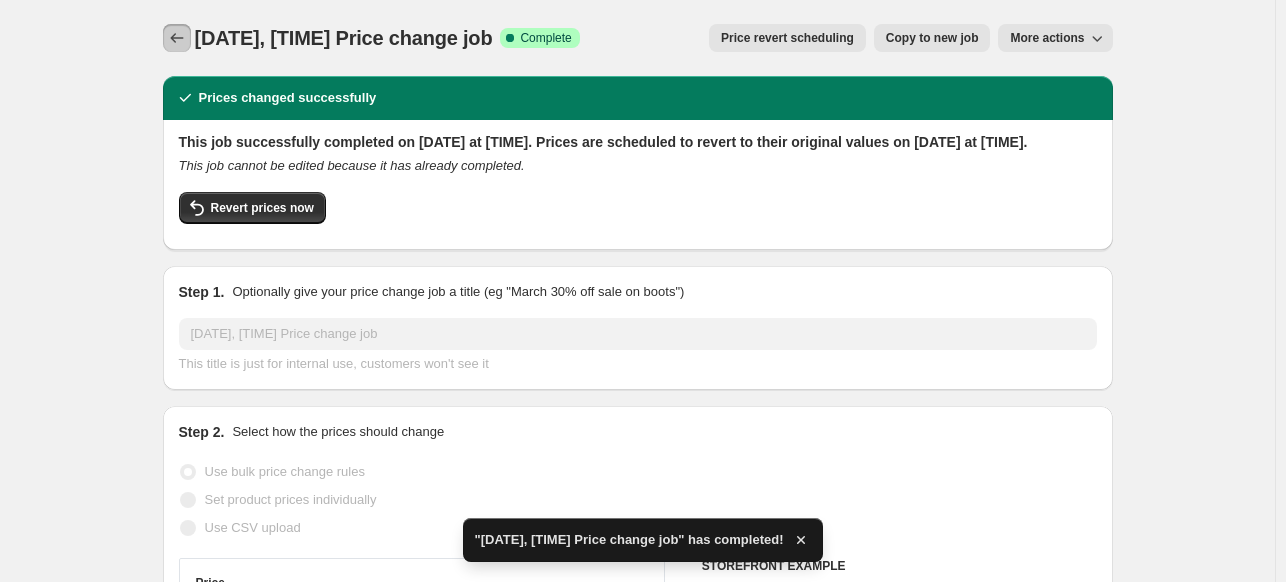 click 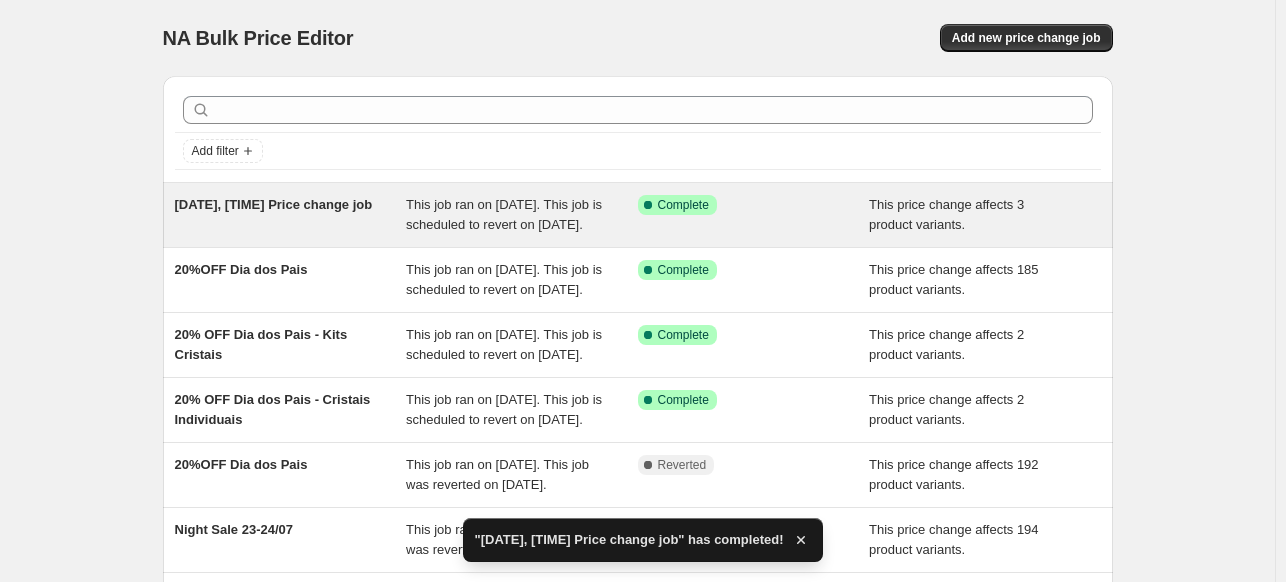 click on "[DATE], [TIME] Price change job" at bounding box center [291, 215] 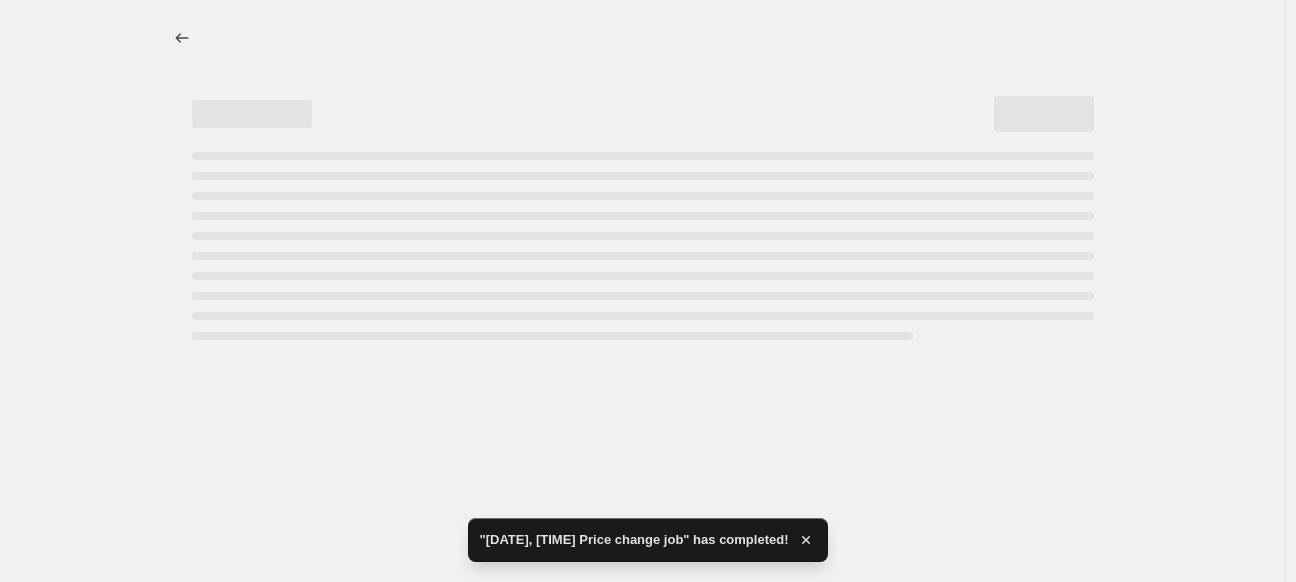 select on "pcap" 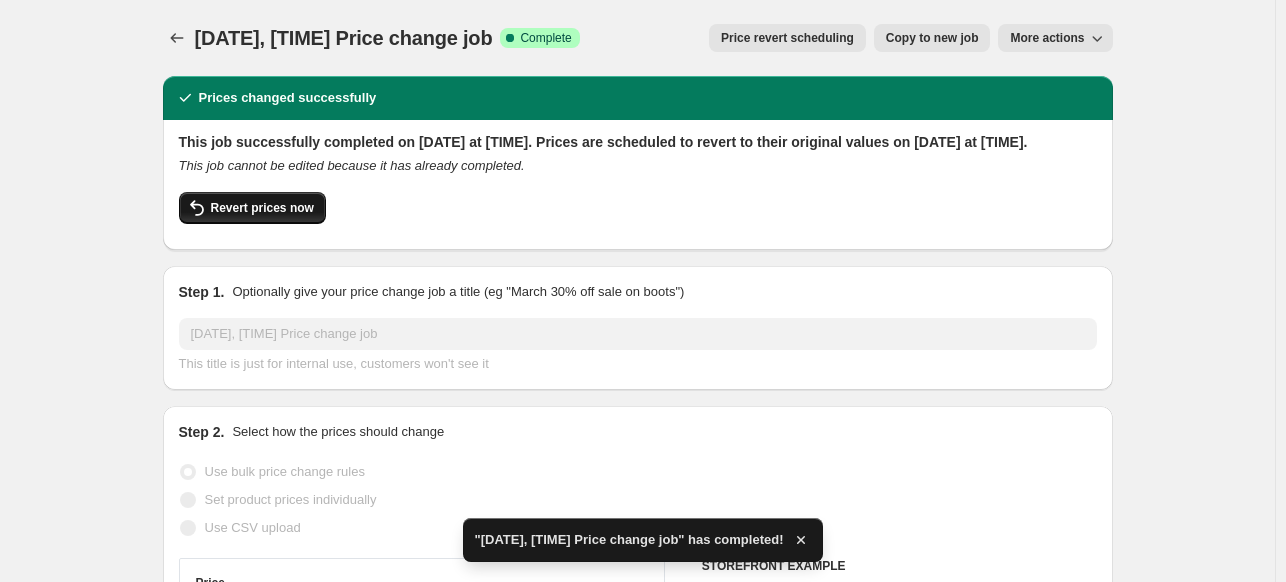 click on "Revert prices now" at bounding box center [252, 208] 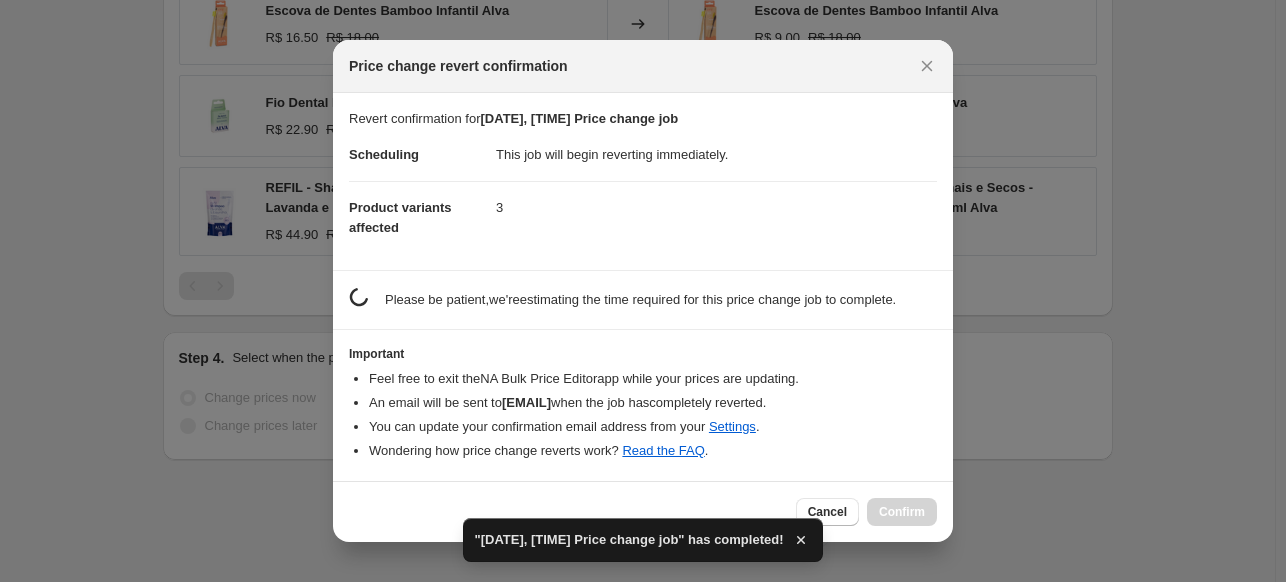 scroll, scrollTop: 0, scrollLeft: 0, axis: both 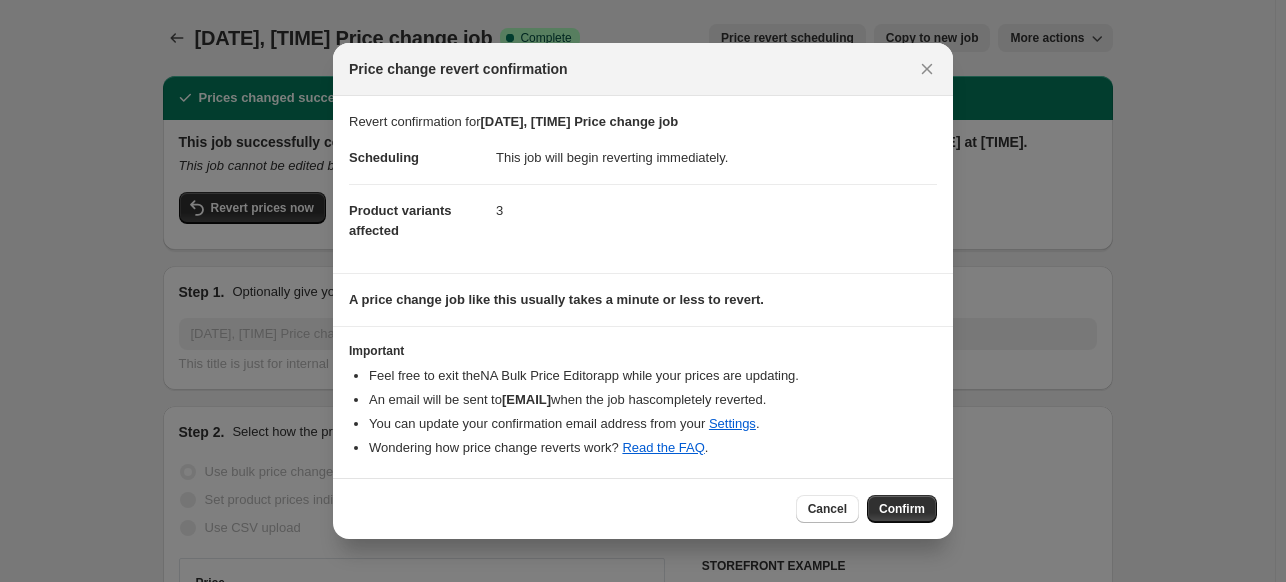 click on "Confirm" at bounding box center (902, 509) 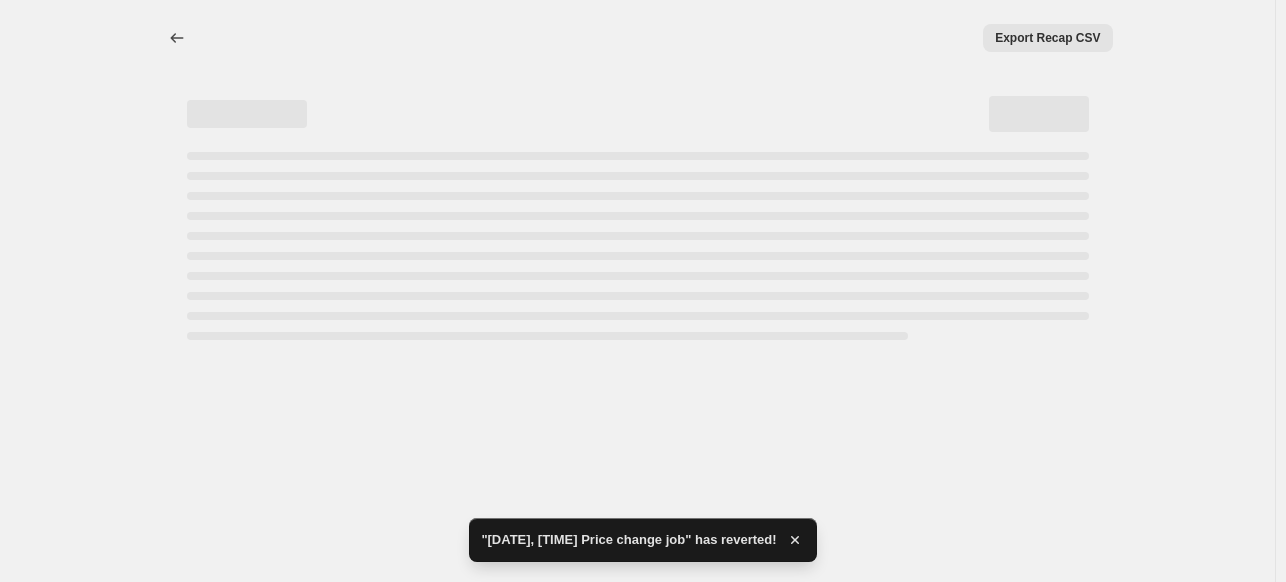 select on "pcap" 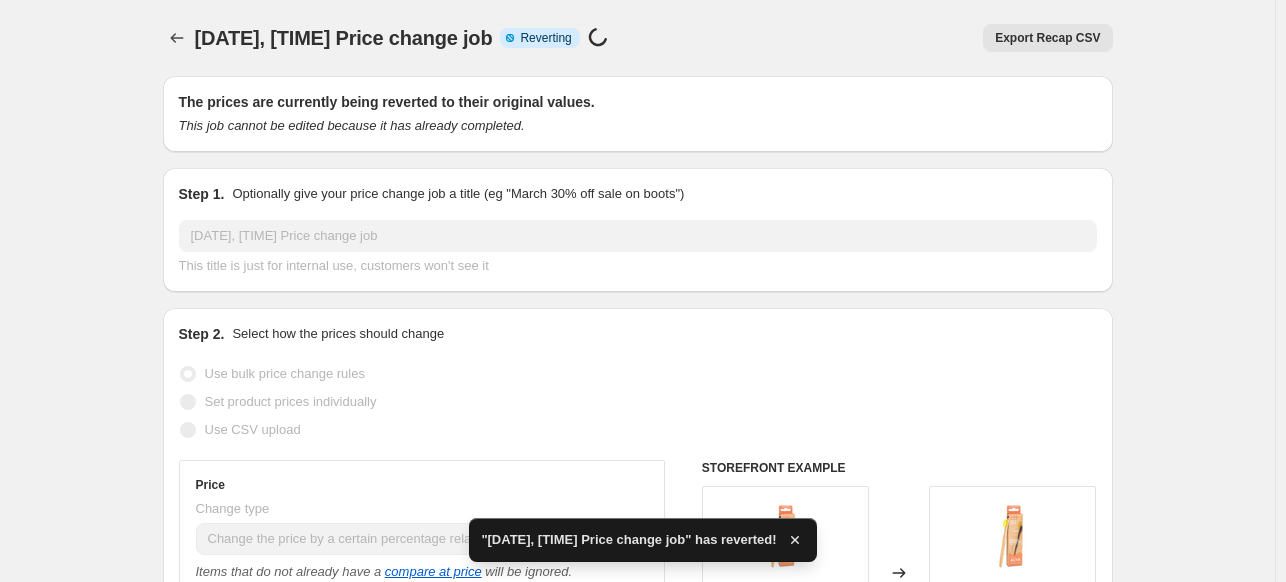 checkbox on "true" 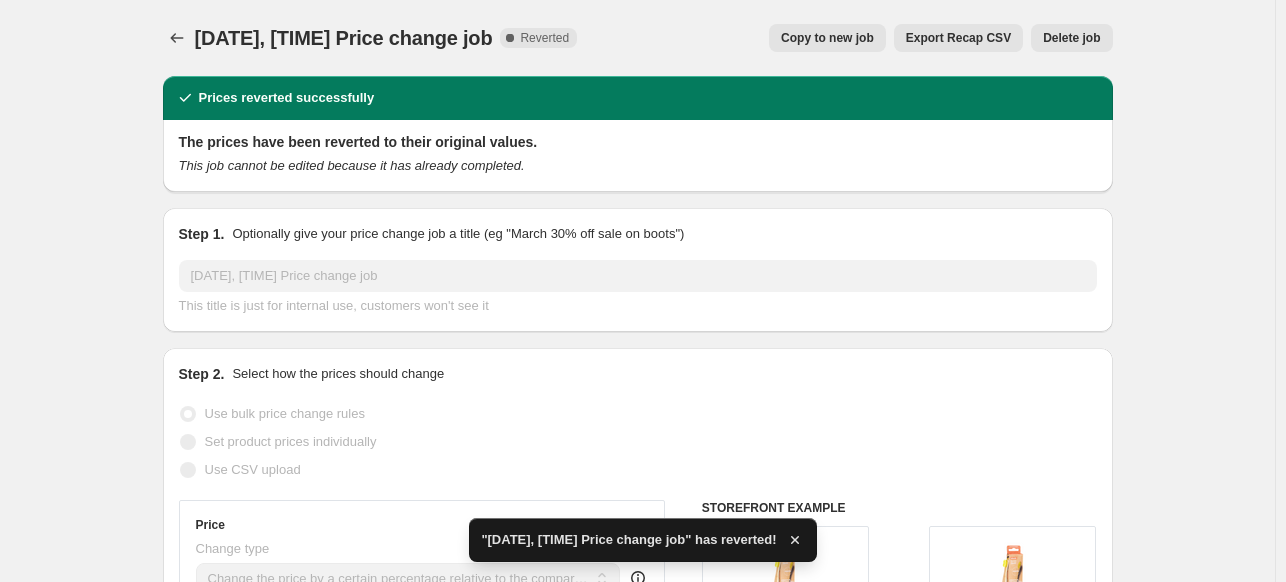 click on "Delete job" at bounding box center (1071, 38) 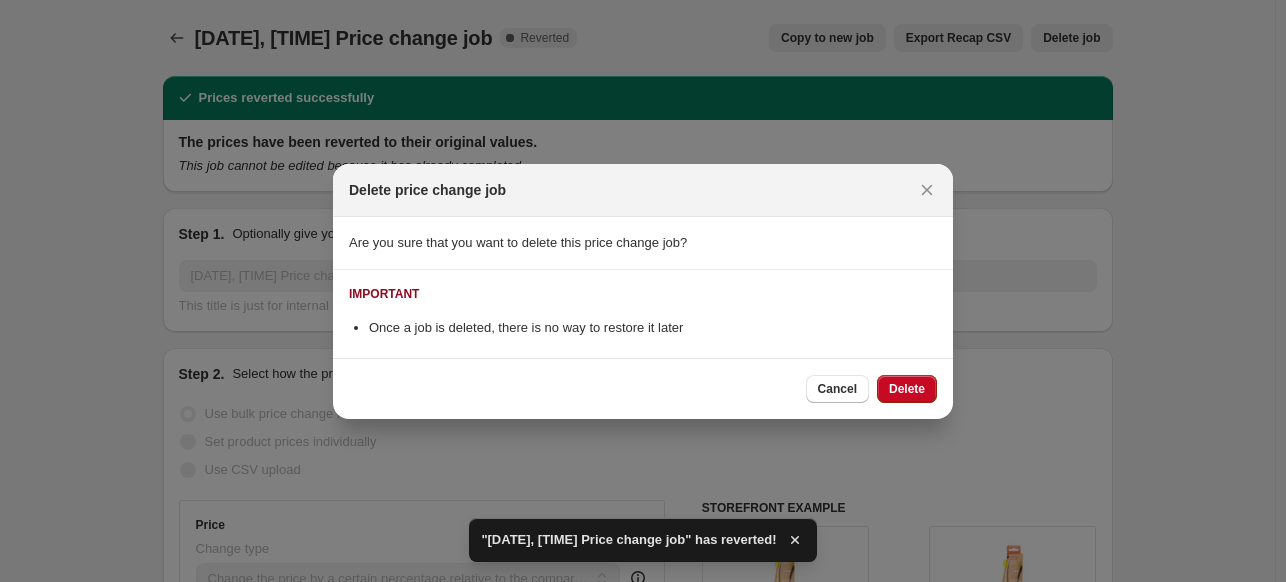 click on "Cancel Delete" at bounding box center (643, 388) 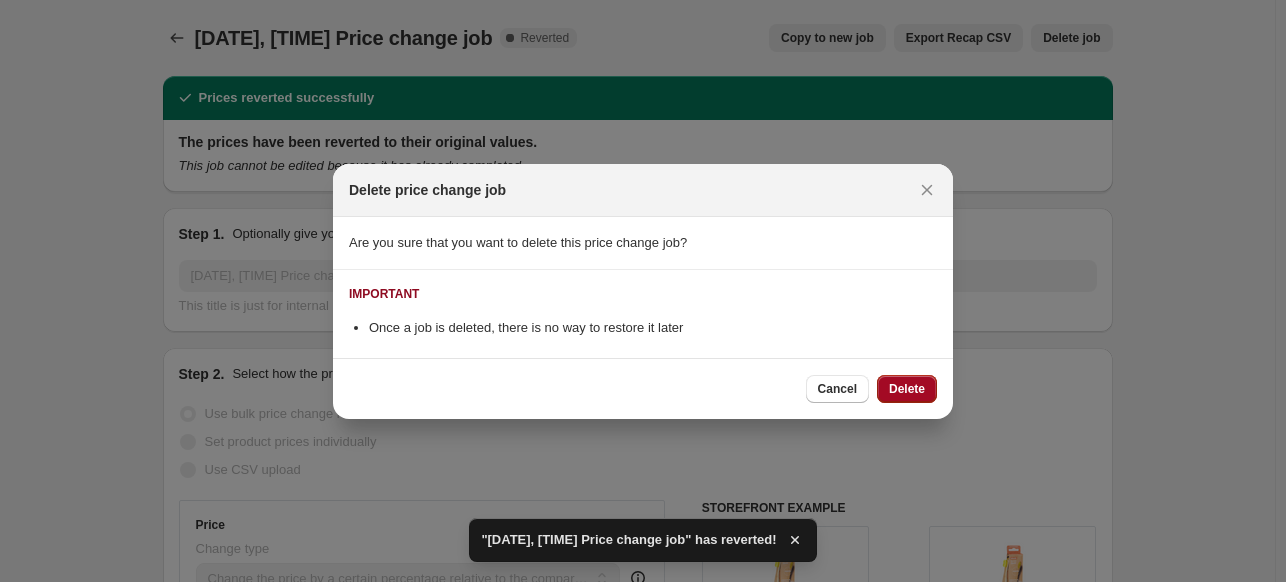 click on "Delete" at bounding box center (907, 389) 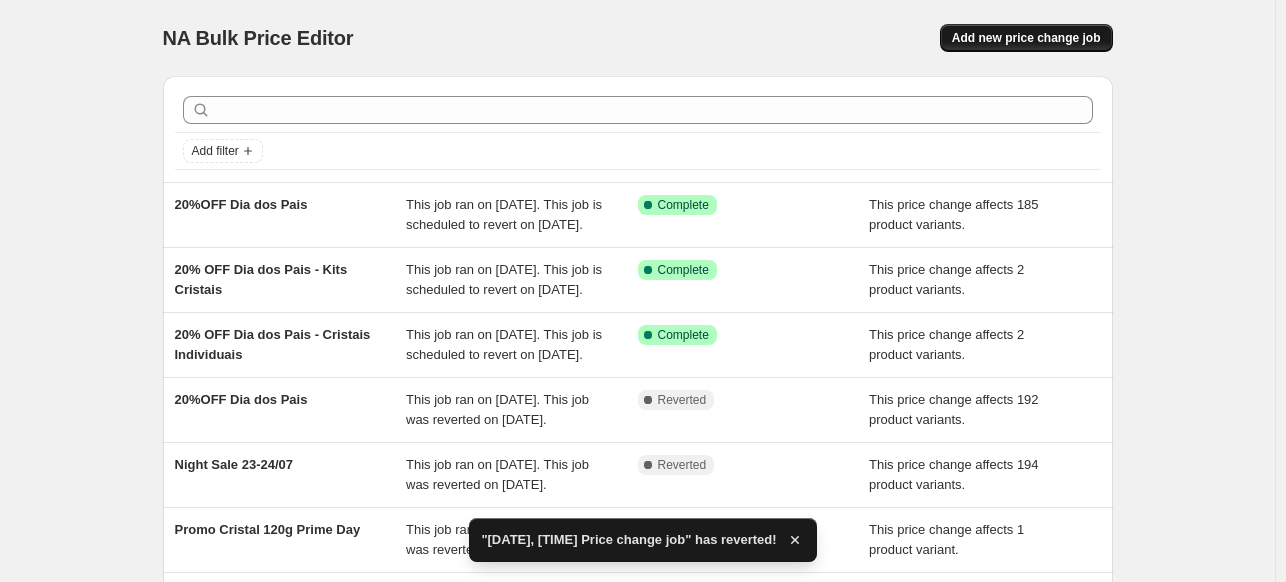 click on "Add new price change job" at bounding box center [1026, 38] 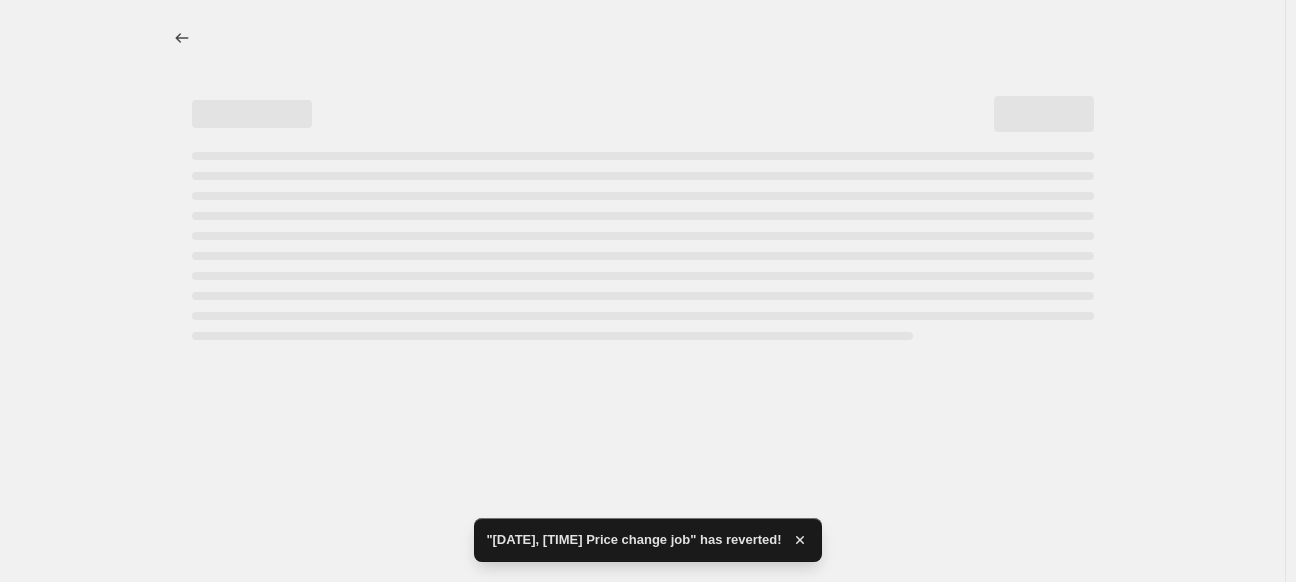 select on "percentage" 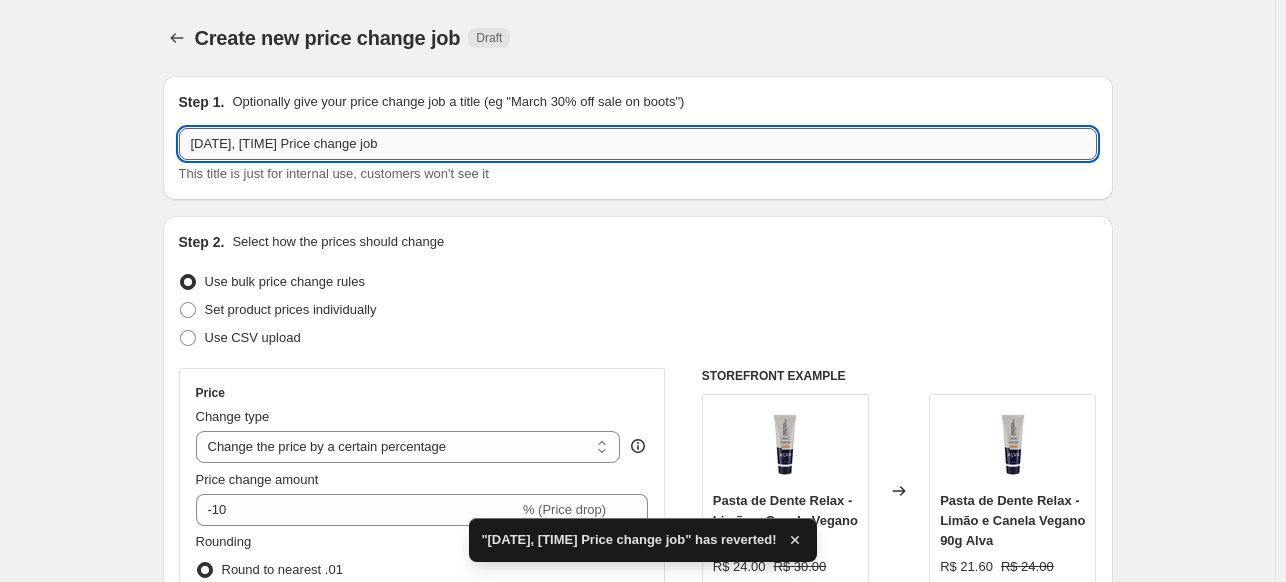 click on "[DATE], [TIME] Price change job" at bounding box center [638, 144] 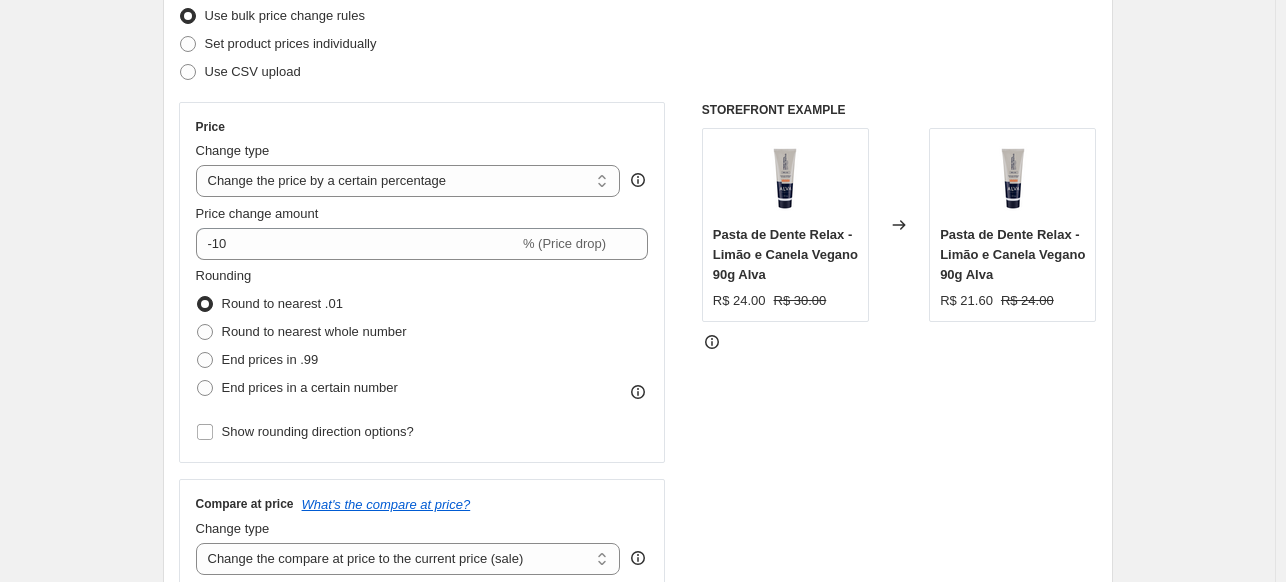 scroll, scrollTop: 300, scrollLeft: 0, axis: vertical 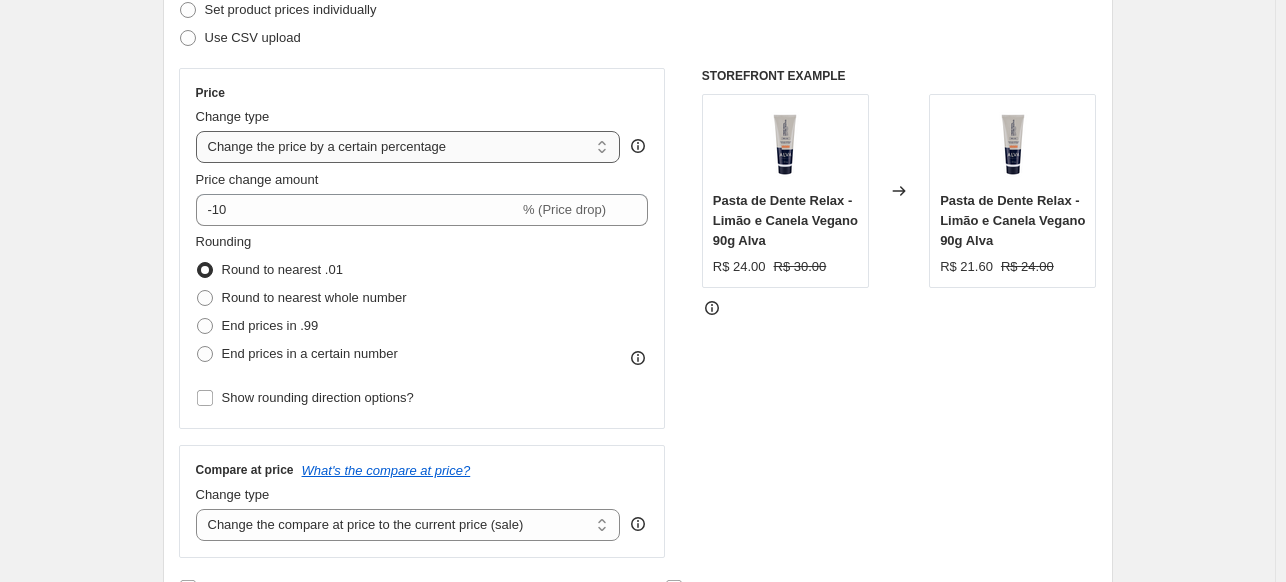type on "50%OFF Dia dos Pais" 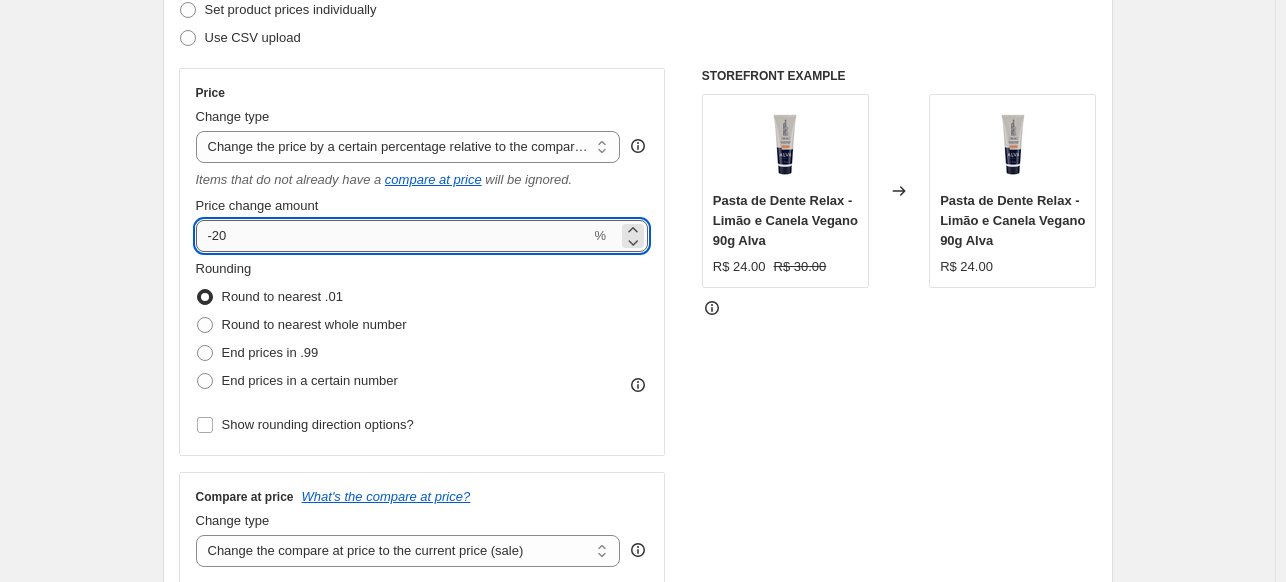 click on "-20" at bounding box center (393, 236) 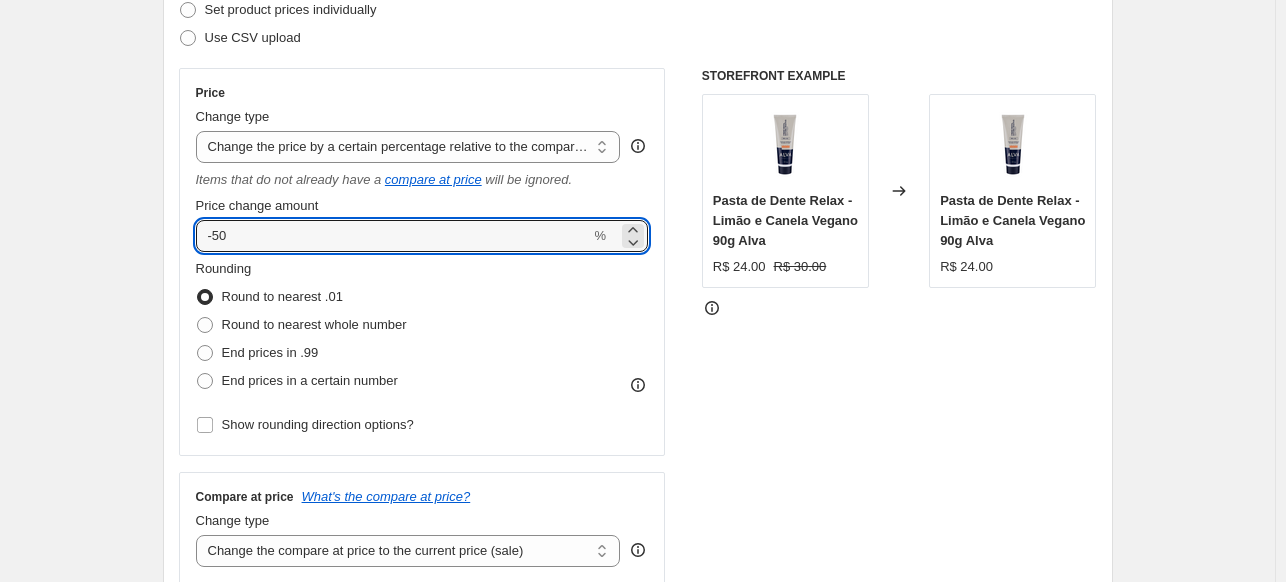 type on "-50" 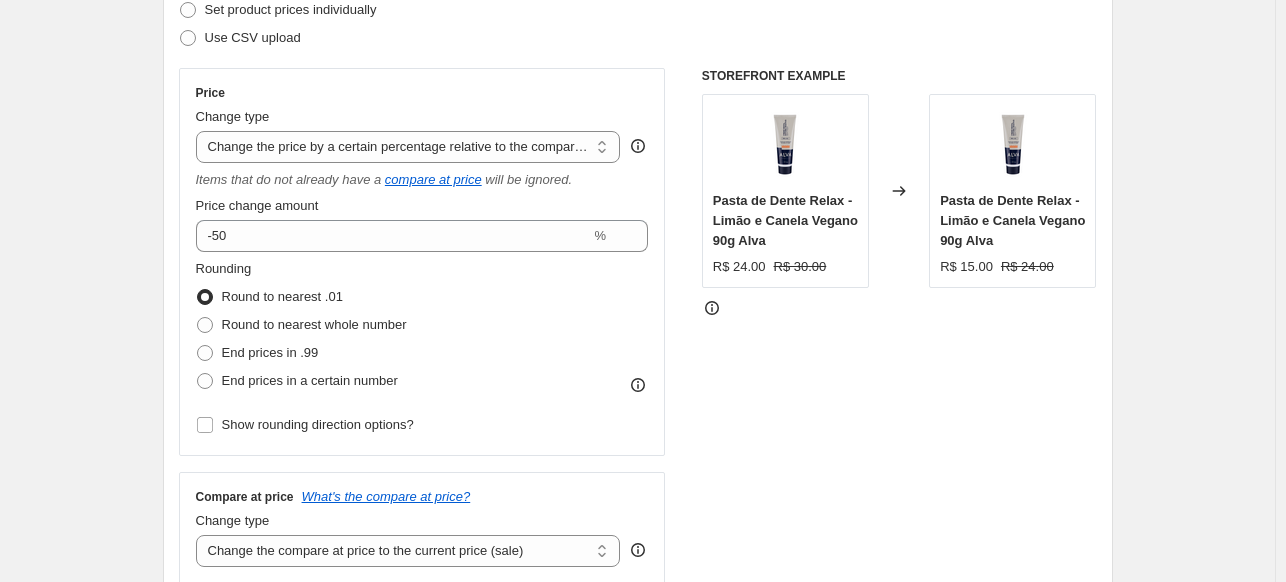 scroll, scrollTop: 500, scrollLeft: 0, axis: vertical 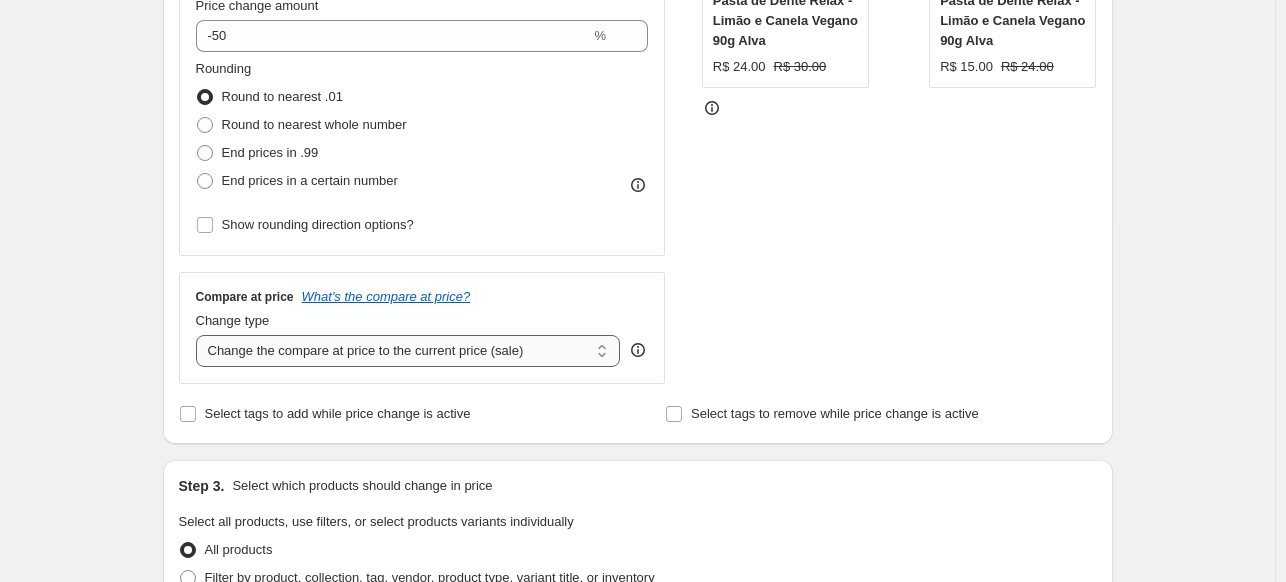 click on "Change the compare at price to the current price (sale) Change the compare at price to a certain amount Change the compare at price by a certain amount Change the compare at price by a certain percentage Change the compare at price by a certain amount relative to the actual price Change the compare at price by a certain percentage relative to the actual price Don't change the compare at price Remove the compare at price" at bounding box center [408, 351] 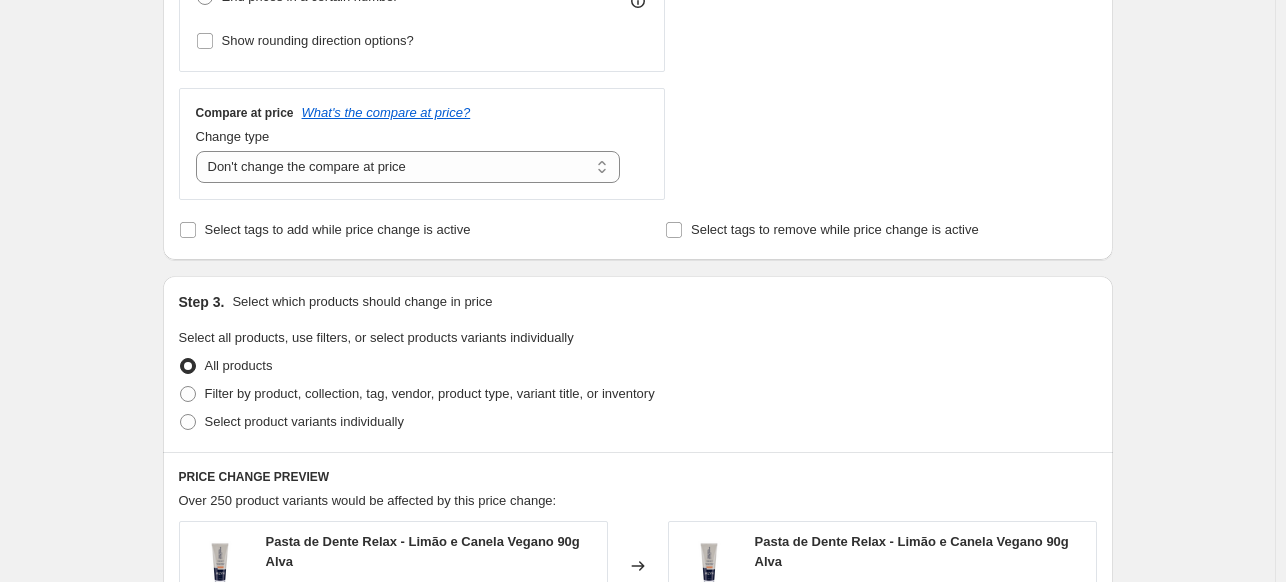 scroll, scrollTop: 900, scrollLeft: 0, axis: vertical 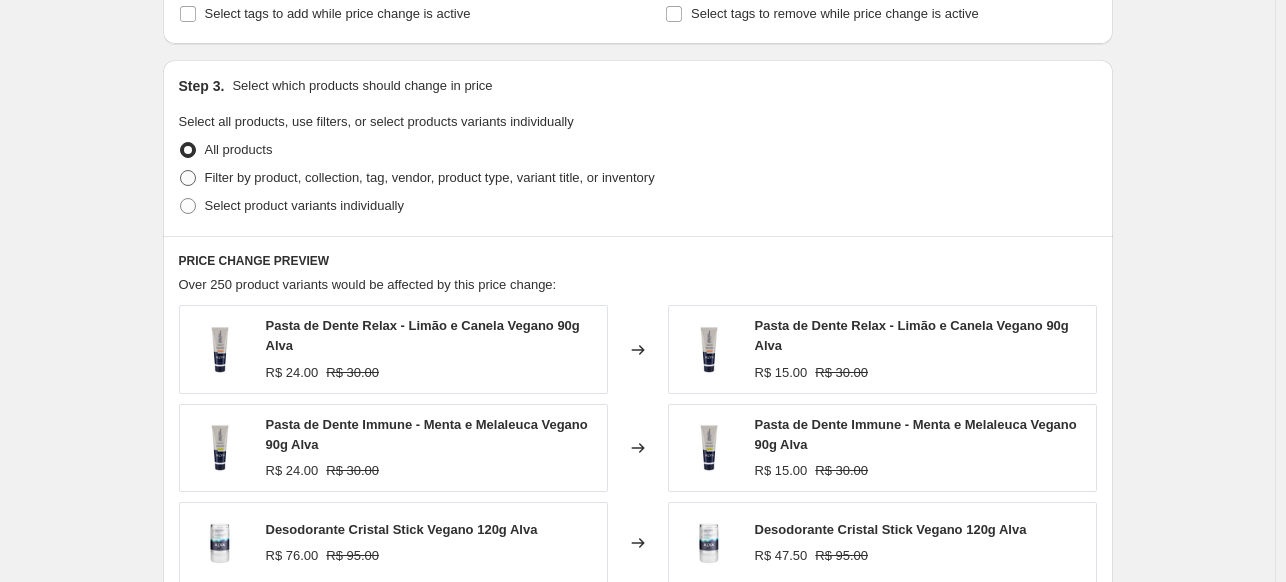 click on "Filter by product, collection, tag, vendor, product type, variant title, or inventory" at bounding box center (430, 177) 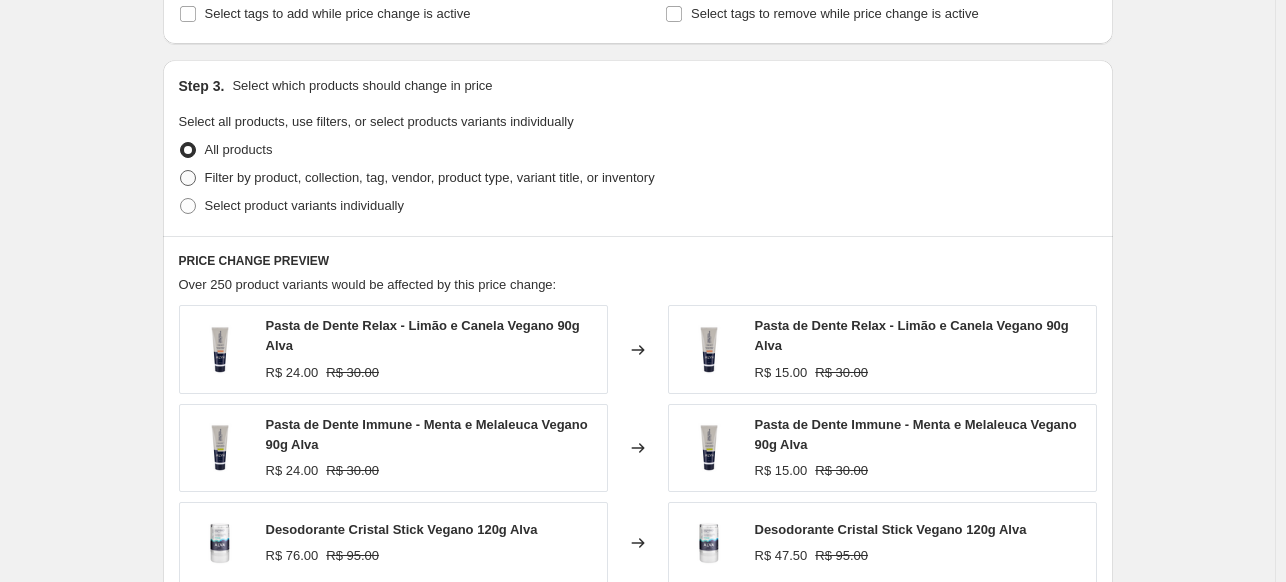 radio on "true" 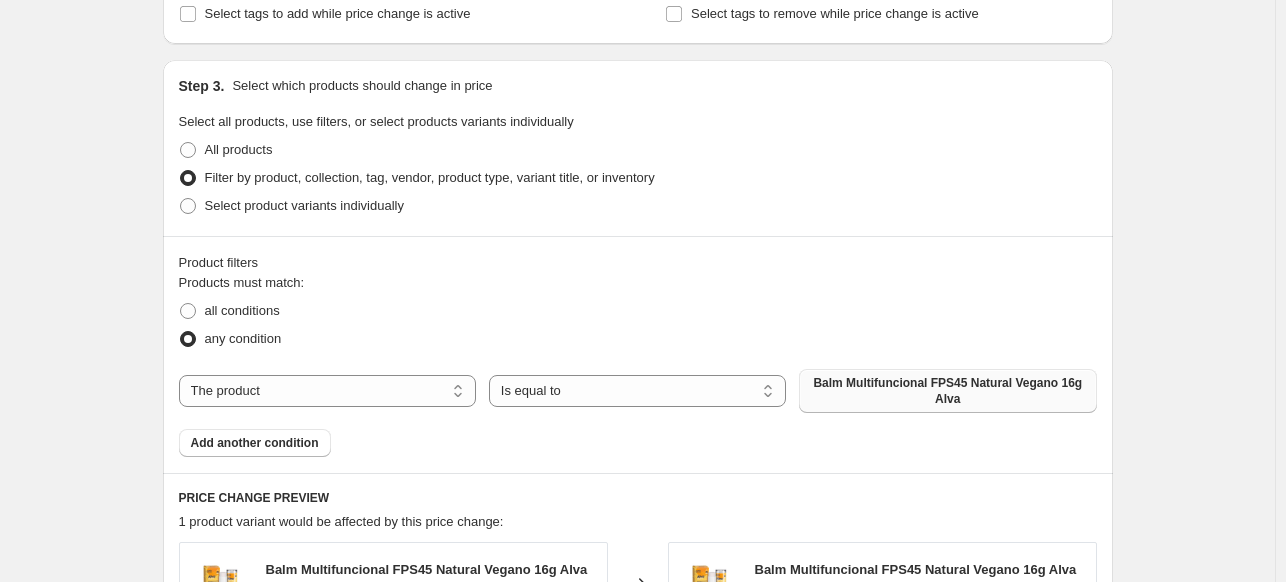 click on "Balm Multifuncional FPS45 Natural Vegano 16g Alva" at bounding box center [947, 391] 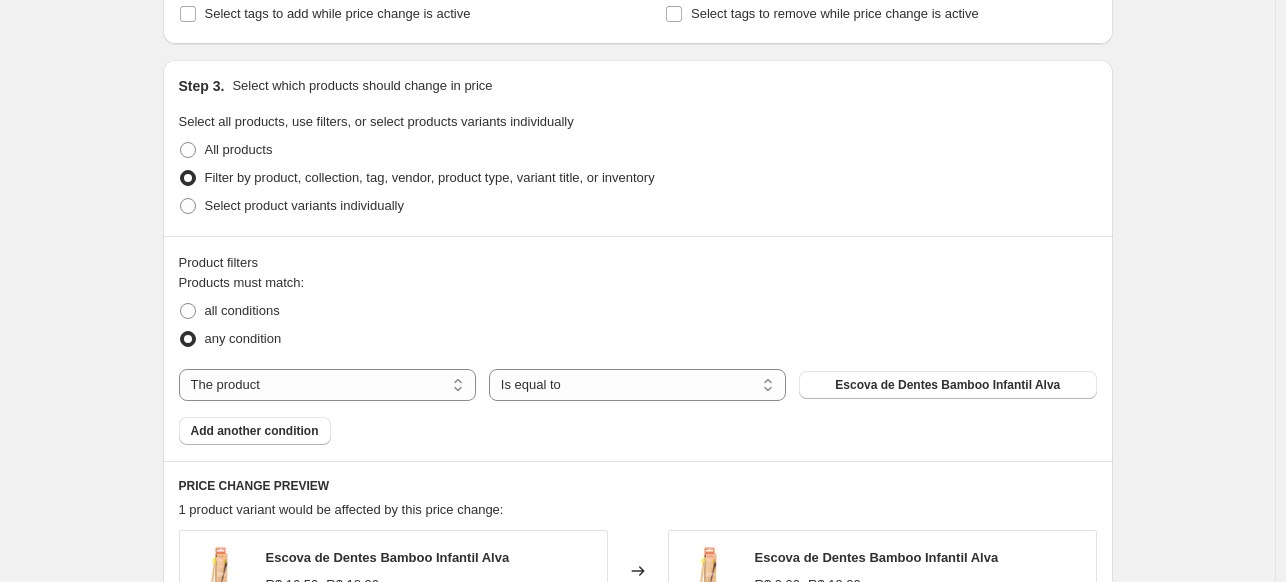 click on "Product filters Products must match: all conditions any condition The product The product's collection The product's tag The product's vendor The product's type The product's status The variant's title Inventory quantity The product Is equal to Is not equal to Is equal to Escova de Dentes Bamboo Infantil Alva Add another condition" at bounding box center [638, 348] 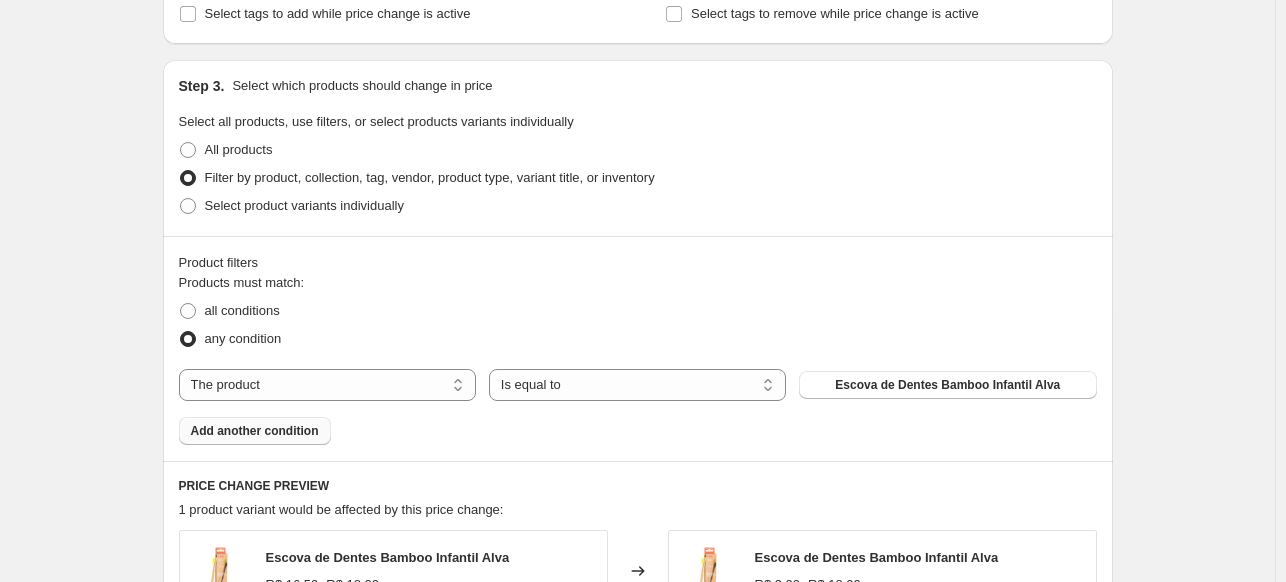 click on "Add another condition" at bounding box center [255, 431] 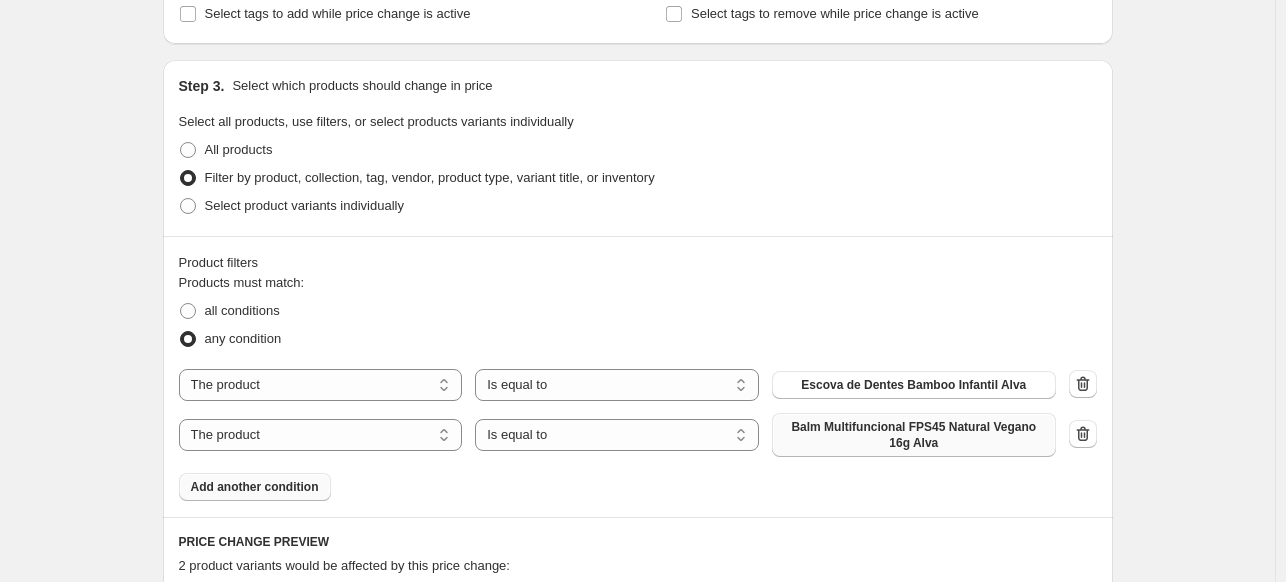 click on "Balm Multifuncional FPS45 Natural Vegano 16g Alva" at bounding box center (914, 435) 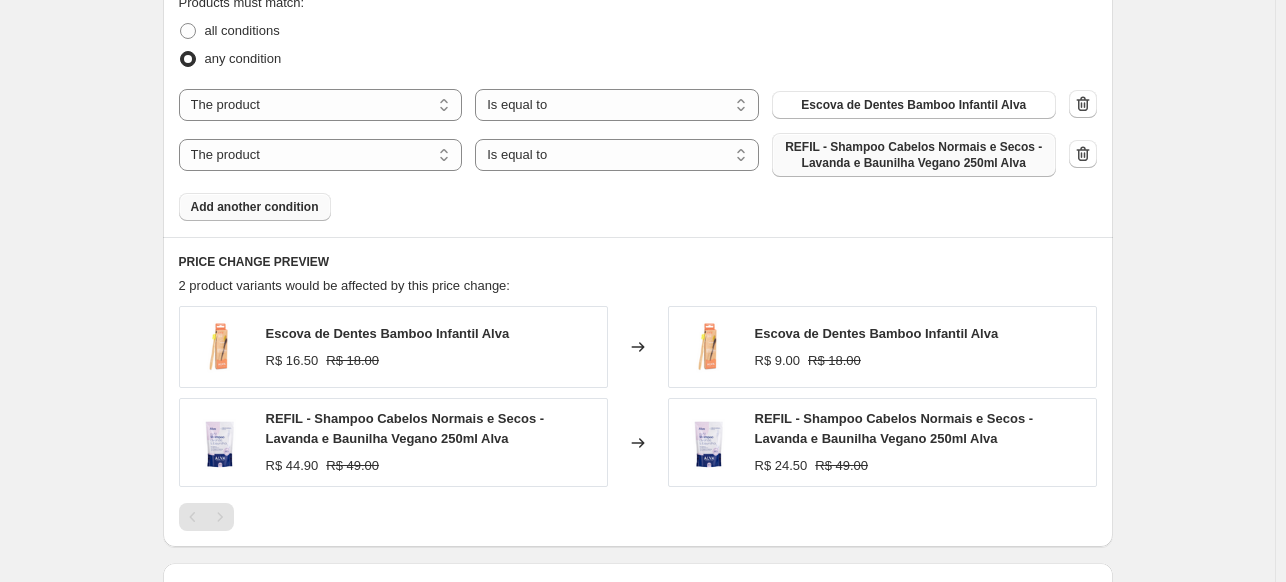 scroll, scrollTop: 1200, scrollLeft: 0, axis: vertical 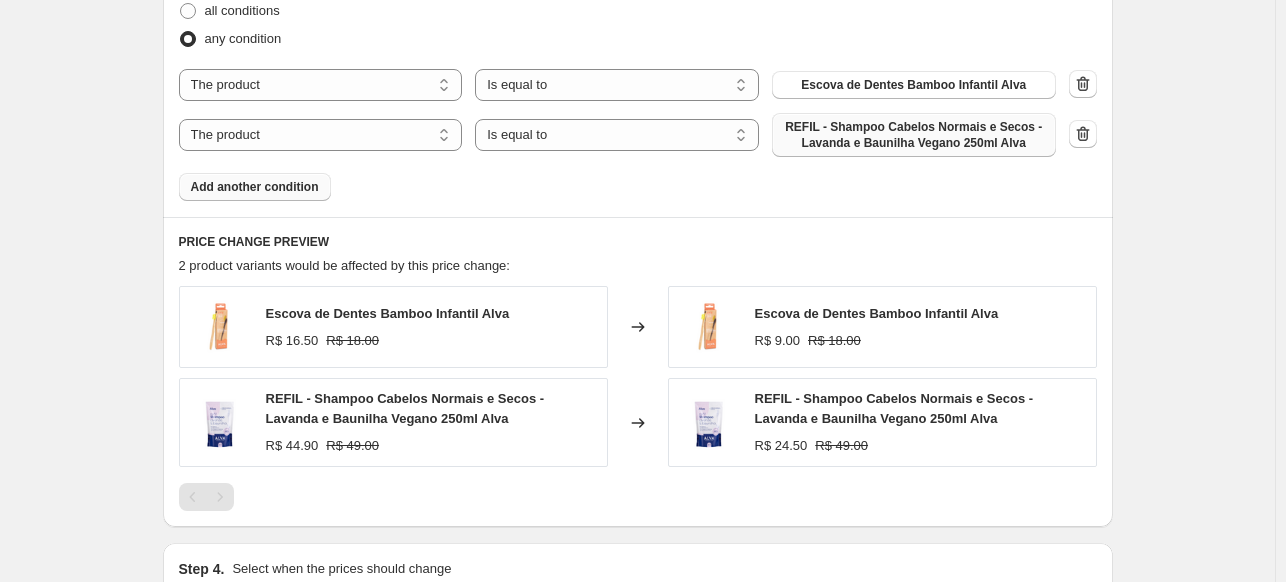 click on "Add another condition" at bounding box center (255, 187) 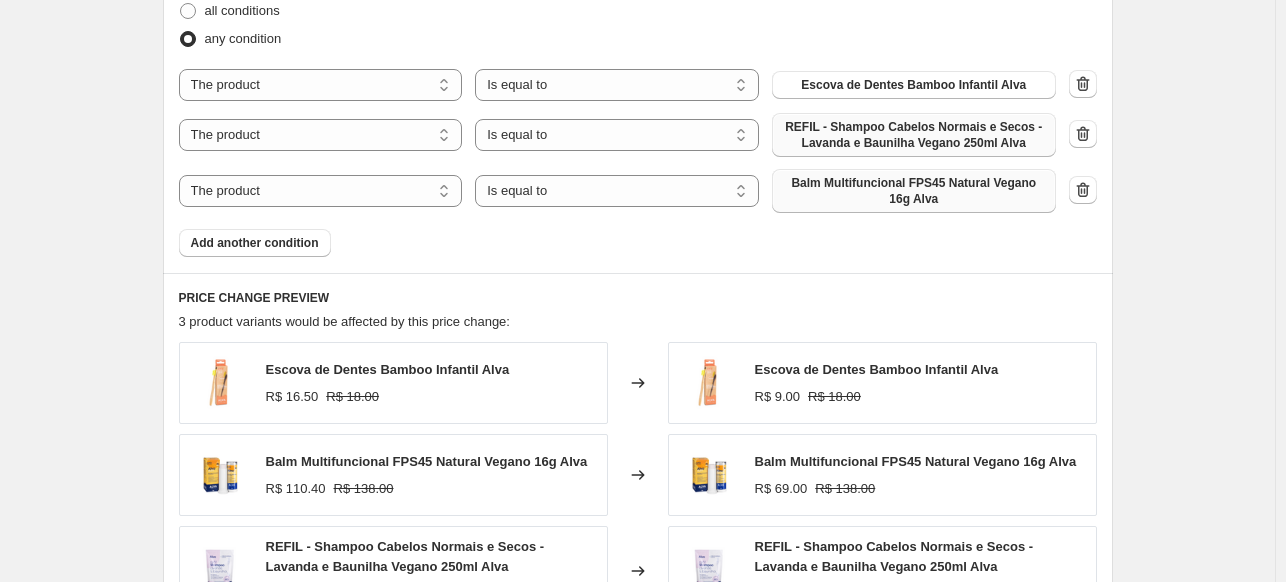 click on "Balm Multifuncional FPS45 Natural Vegano 16g Alva" at bounding box center [914, 191] 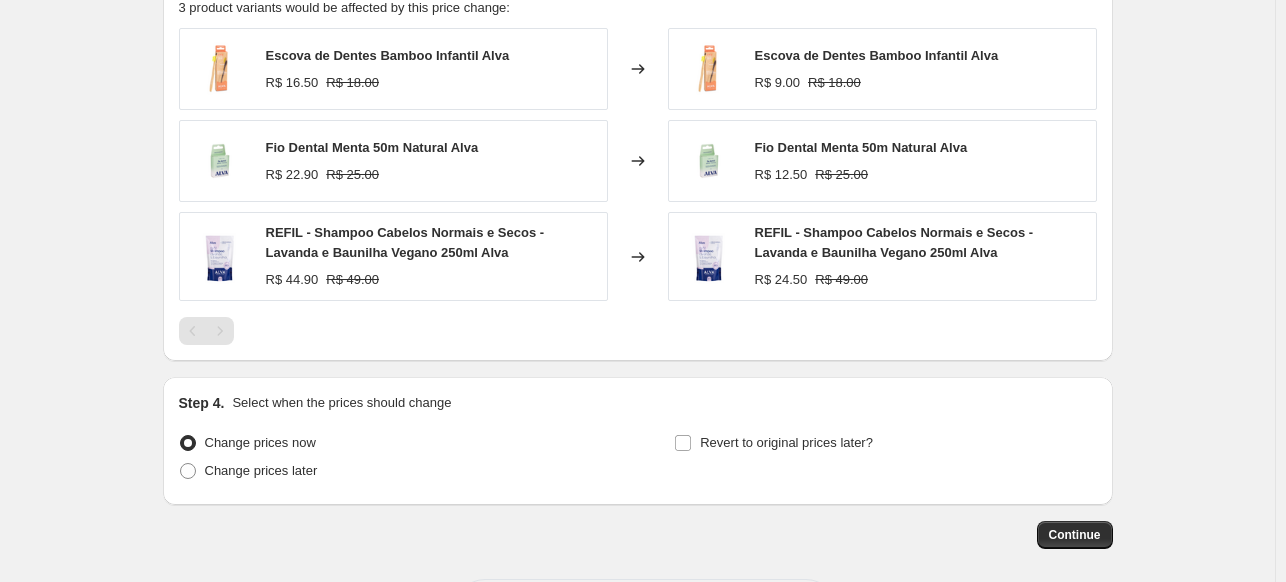 scroll, scrollTop: 1589, scrollLeft: 0, axis: vertical 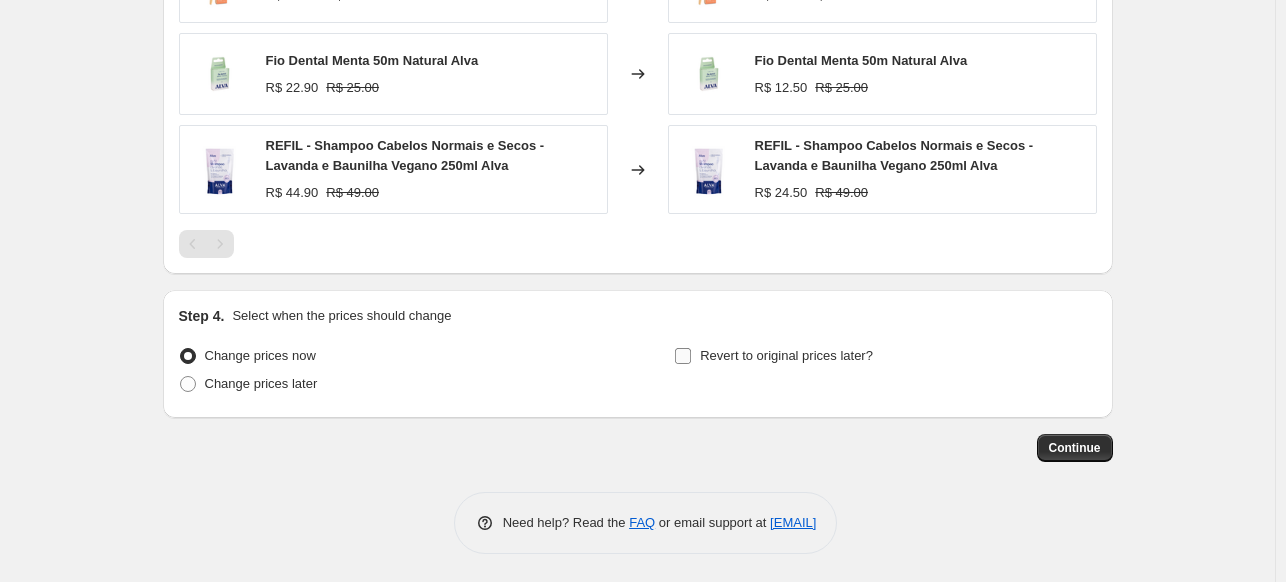 click on "Revert to original prices later?" at bounding box center (683, 356) 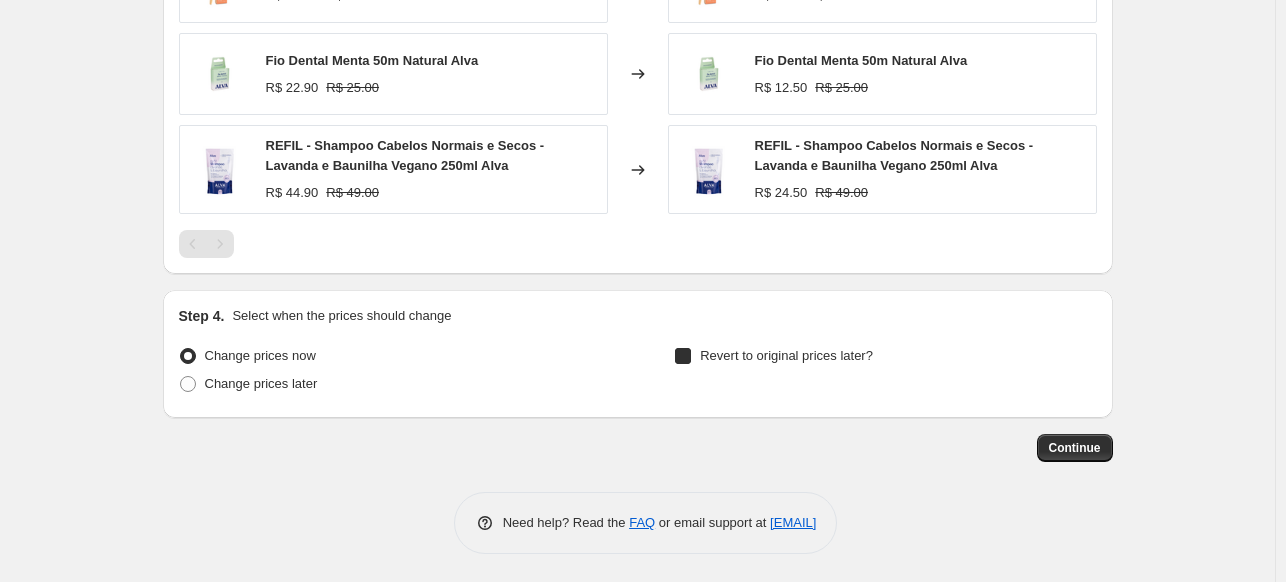checkbox on "true" 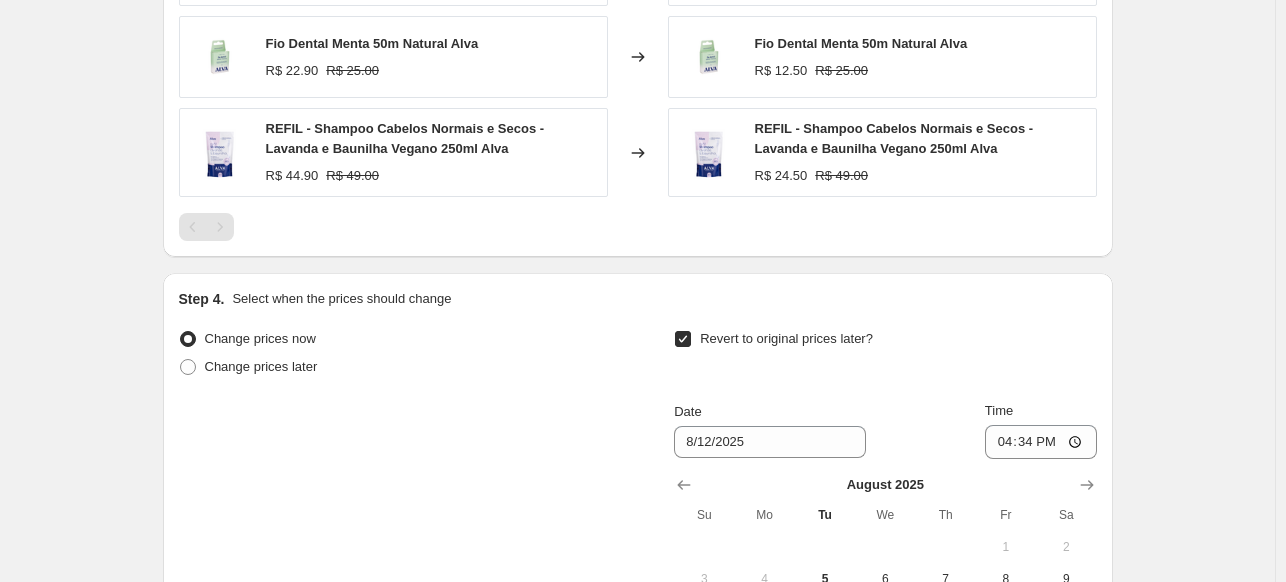 scroll, scrollTop: 1789, scrollLeft: 0, axis: vertical 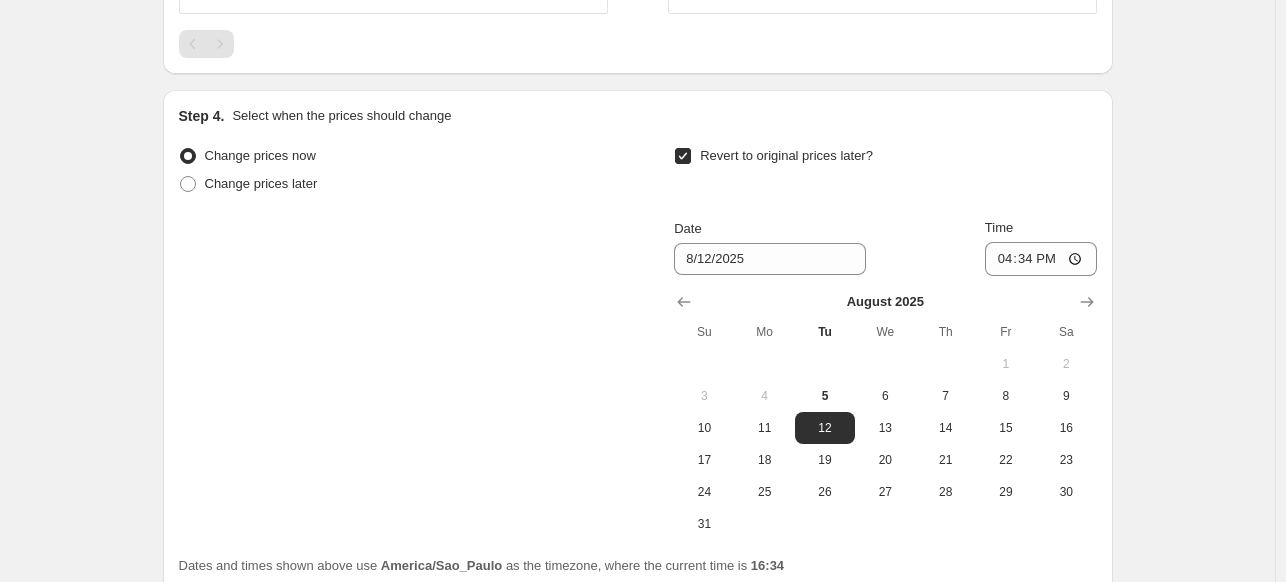 drag, startPoint x: 721, startPoint y: 423, endPoint x: 903, endPoint y: 328, distance: 205.30222 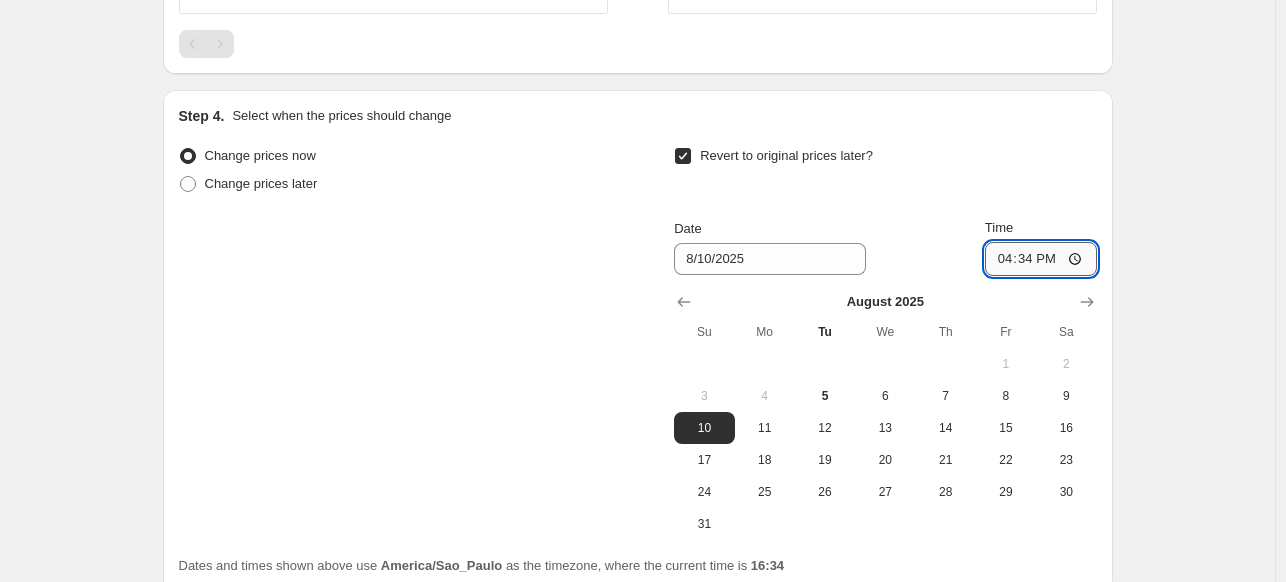 click on "16:34" at bounding box center [1041, 259] 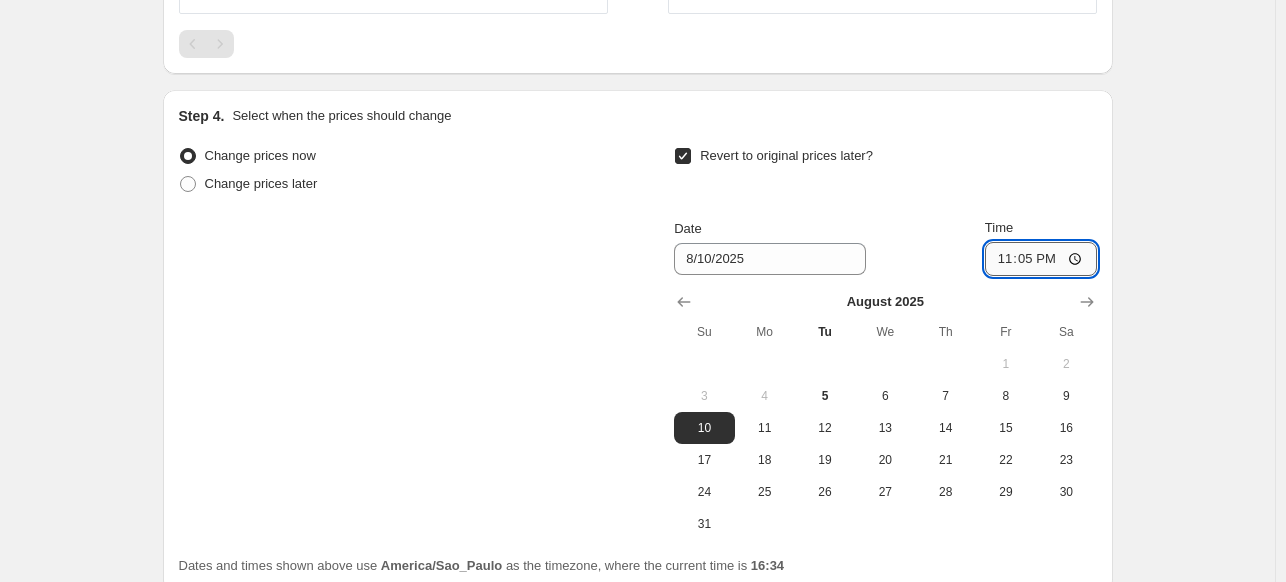 type on "23:59" 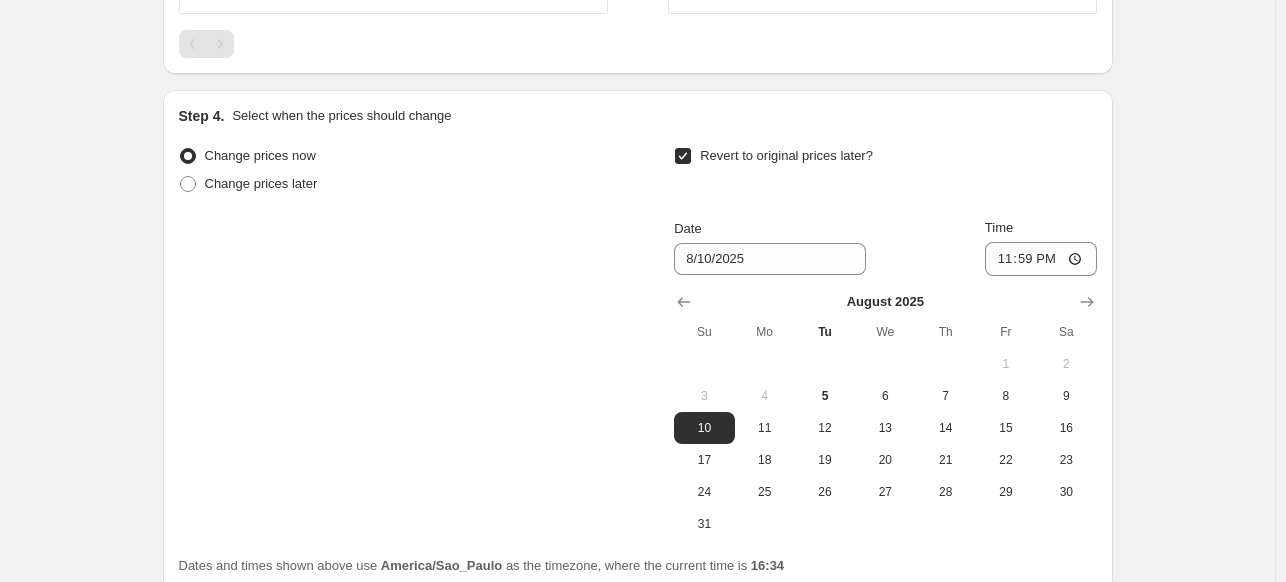 click on "Create new price change job. This page is ready Create new price change job Draft Step 1. Optionally give your price change job a title (eg "March 30% off sale on boots") 50%OFF Dia dos Pais This title is just for internal use, customers won't see it Step 2. Select how the prices should change Use bulk price change rules Set product prices individually Use CSV upload Price Change type Change the price to a certain amount Change the price by a certain amount Change the price by a certain percentage Change the price to the current compare at price (price before sale) Change the price by a certain amount relative to the compare at price Change the price by a certain percentage relative to the compare at price Don't change the price Change the price by a certain percentage relative to the cost per item Change price to certain cost margin Change the price by a certain percentage relative to the compare at price Items that do not already have a   compare at price   will be ignored. Price change amount -50 % [PRICE]" at bounding box center (637, -516) 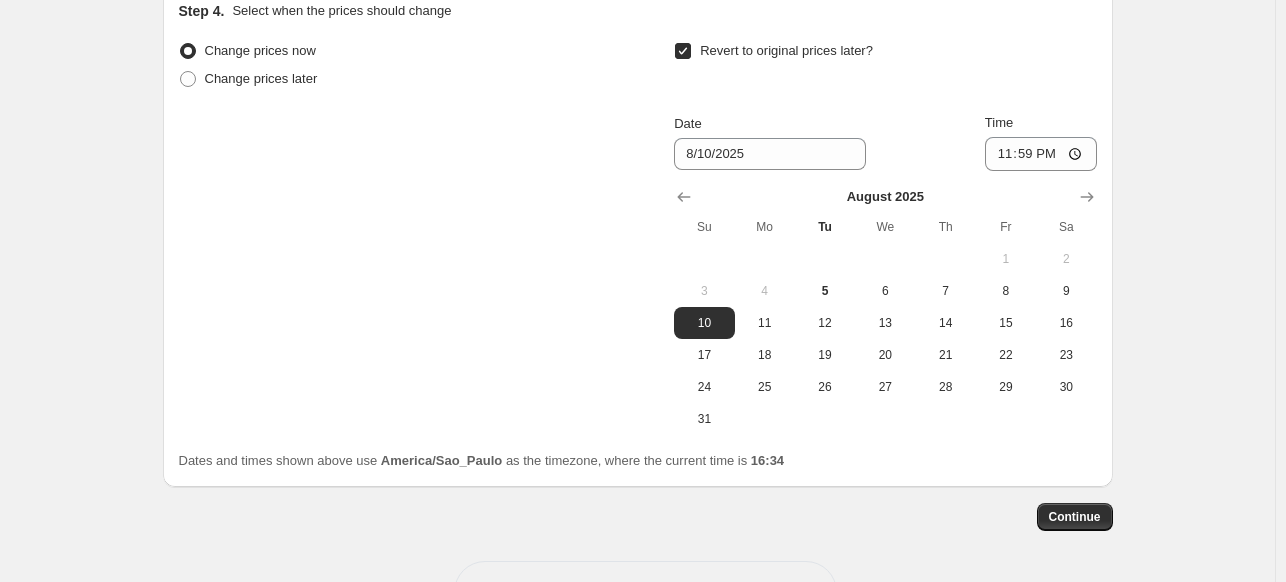 scroll, scrollTop: 1963, scrollLeft: 0, axis: vertical 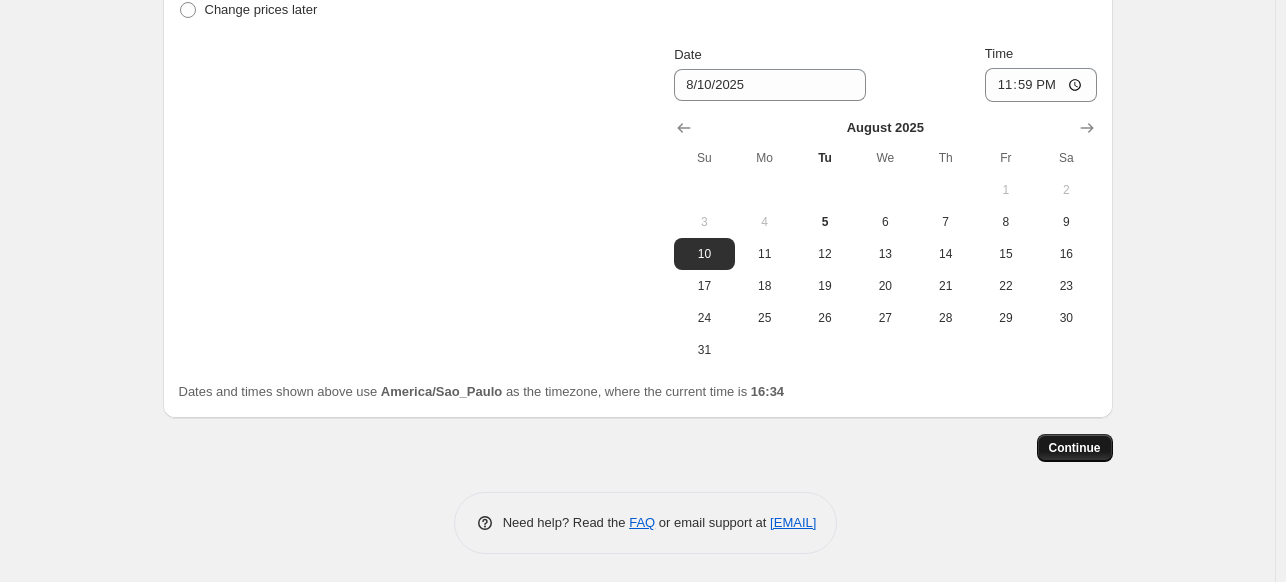 click on "Continue" at bounding box center [1075, 448] 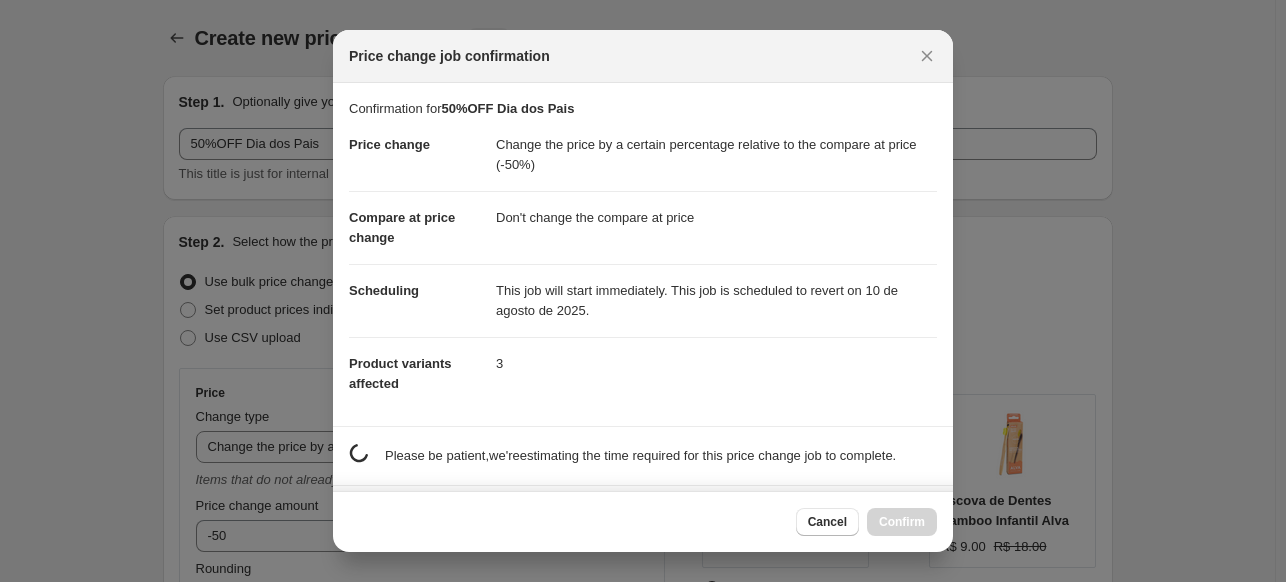 scroll, scrollTop: 1963, scrollLeft: 0, axis: vertical 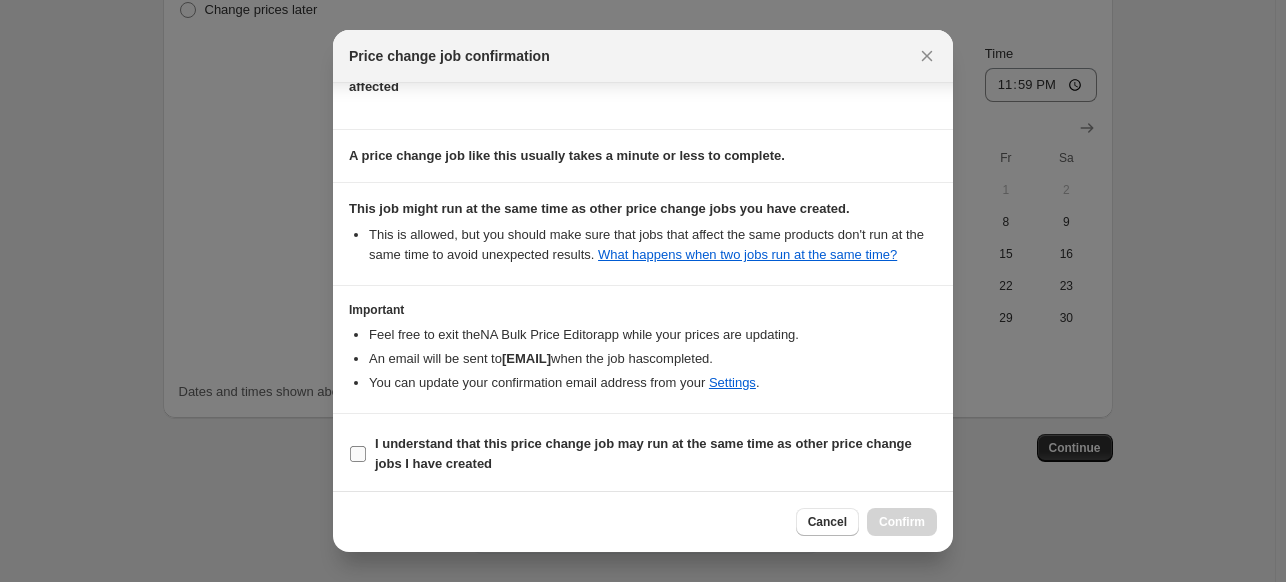 click on "I understand that this price change job may run at the same time as other price change jobs I have created" at bounding box center [643, 453] 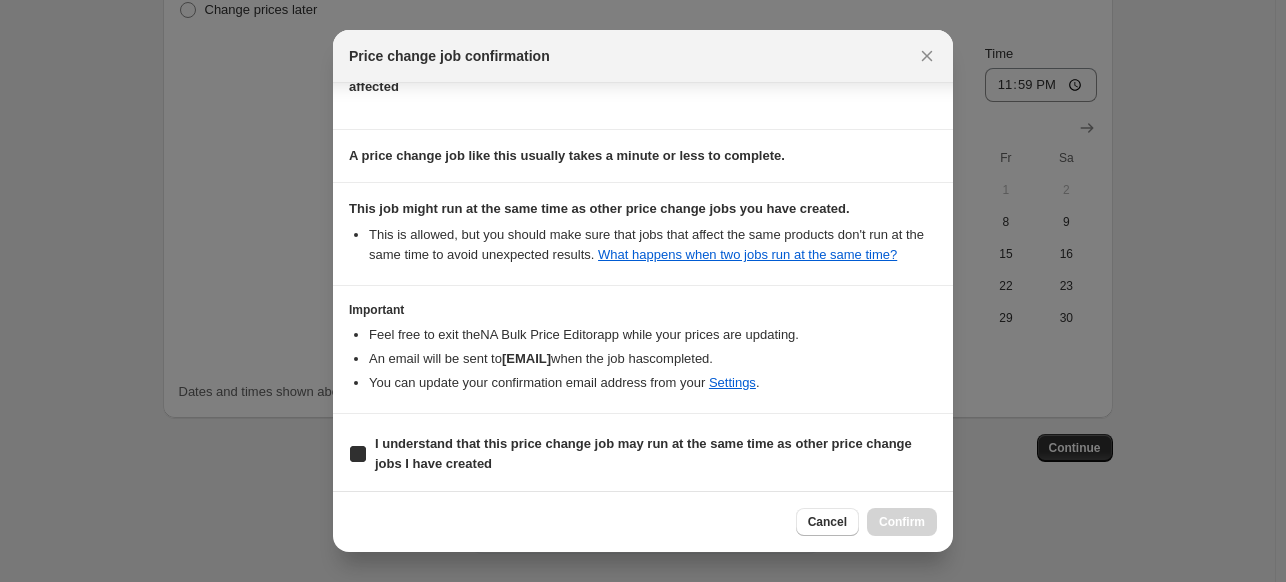 checkbox on "true" 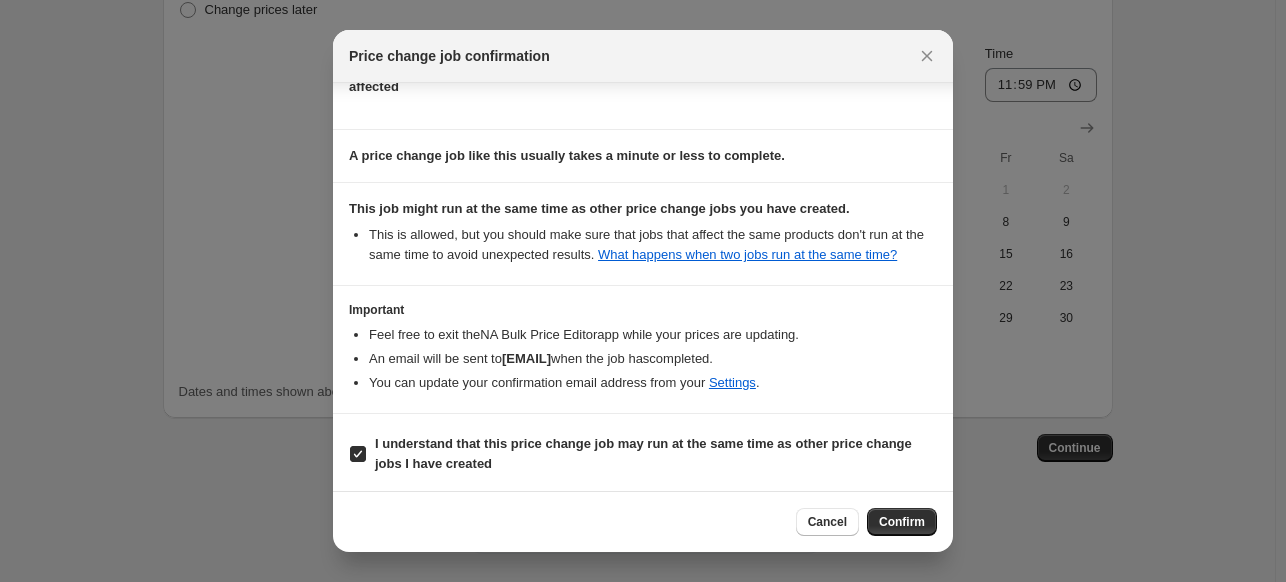 click on "Cancel Confirm" at bounding box center [643, 521] 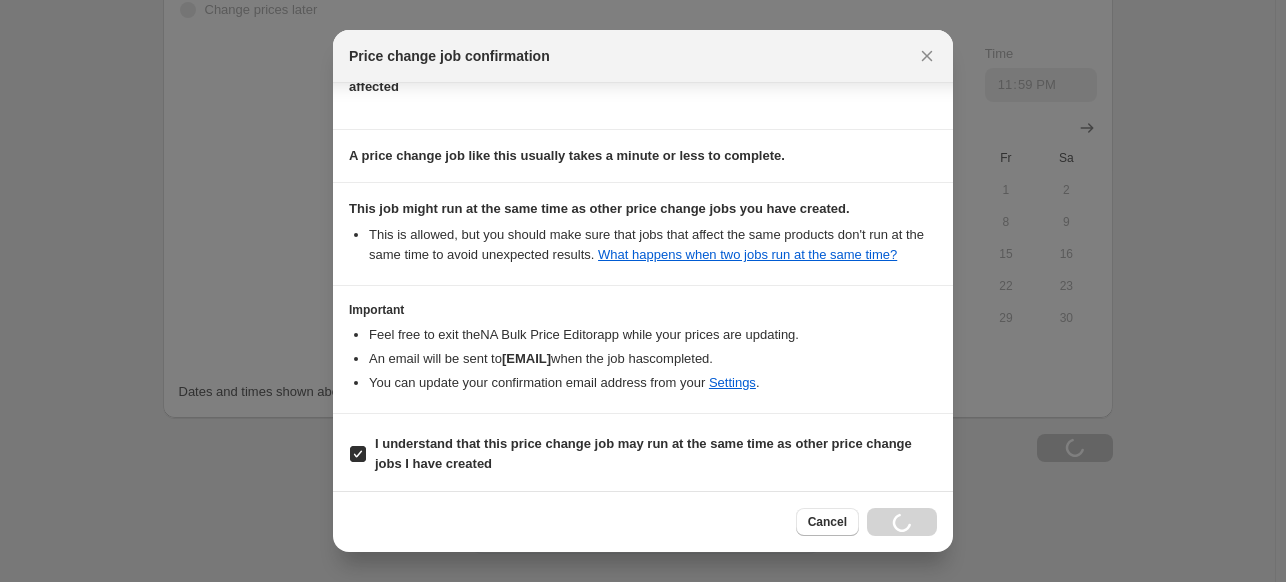 scroll, scrollTop: 2031, scrollLeft: 0, axis: vertical 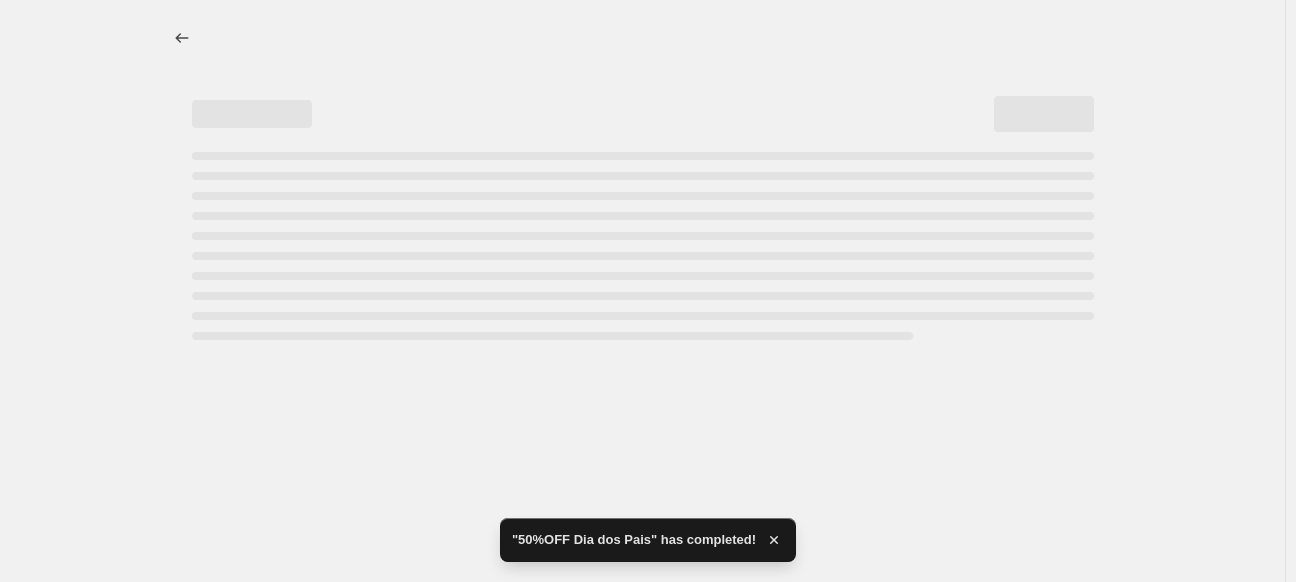 select on "pcap" 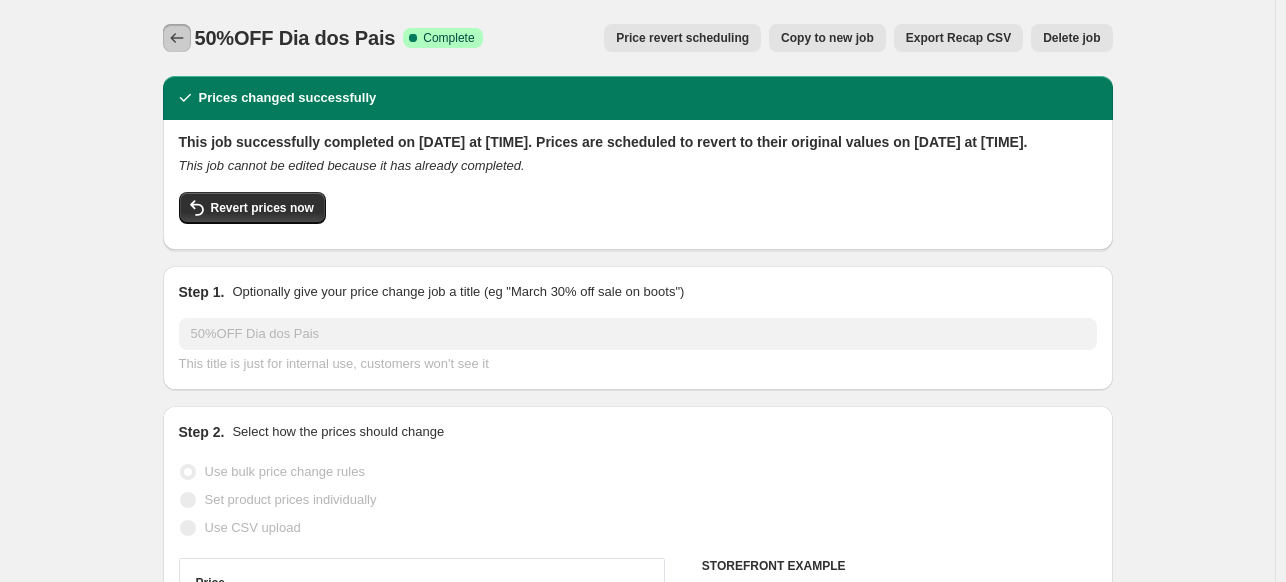 click 